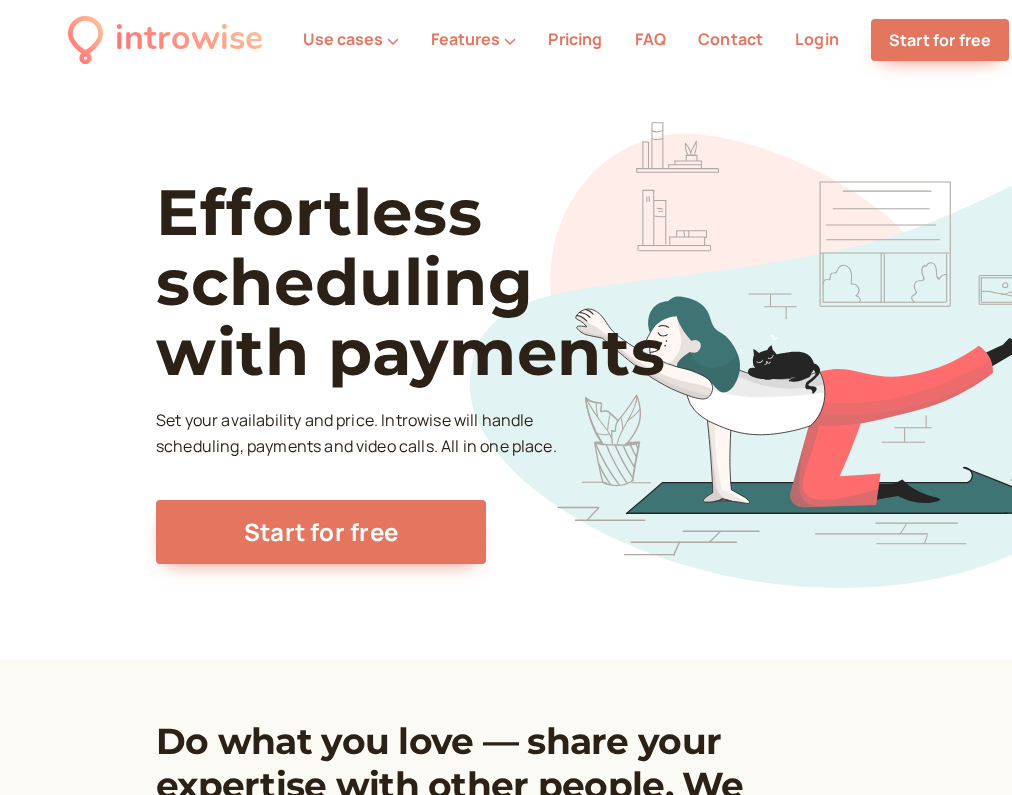 scroll, scrollTop: 0, scrollLeft: 0, axis: both 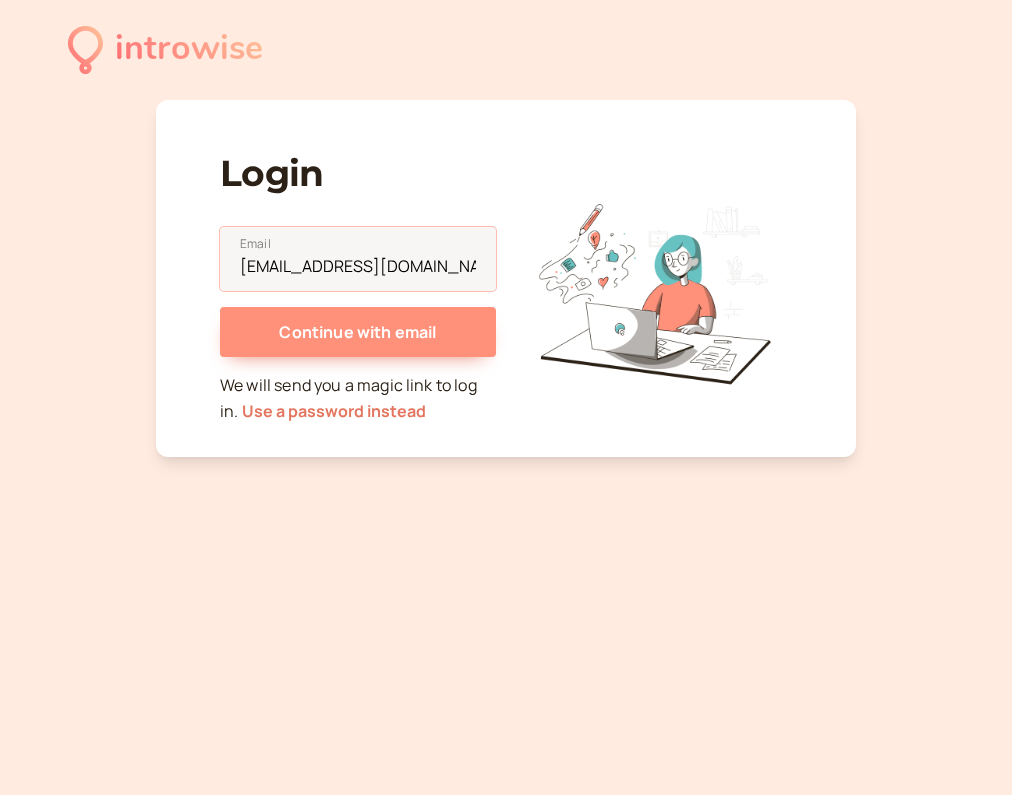 type on "[EMAIL_ADDRESS][DOMAIN_NAME]" 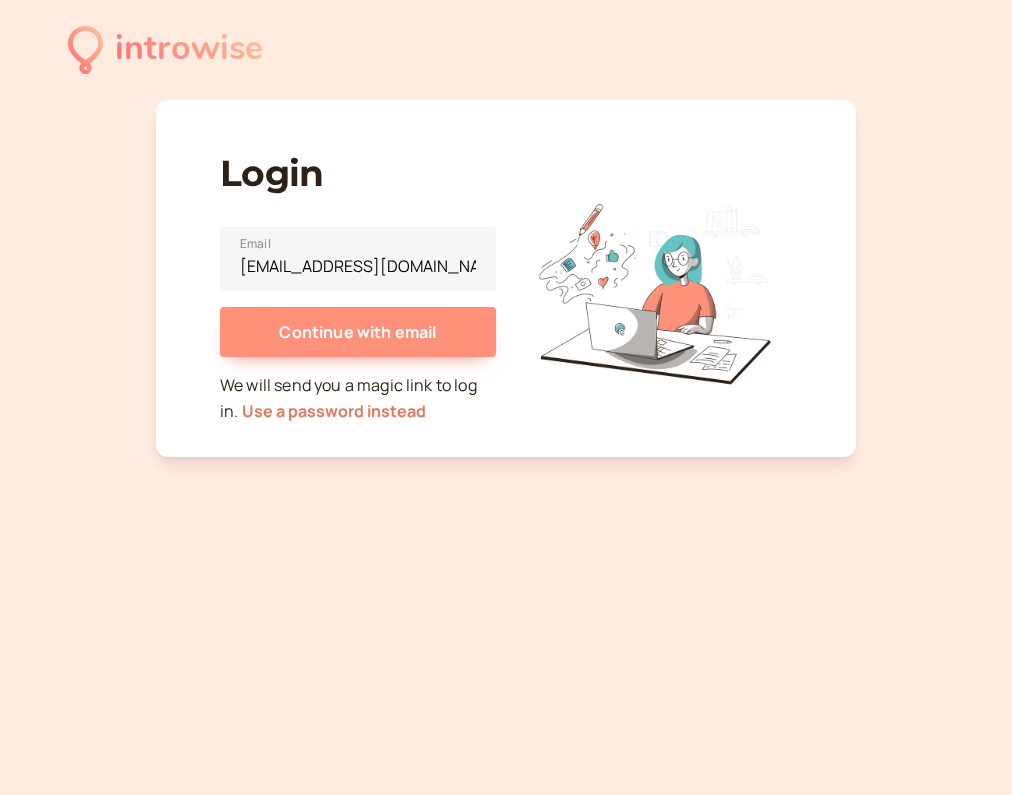 click on "Continue with email" at bounding box center [357, 332] 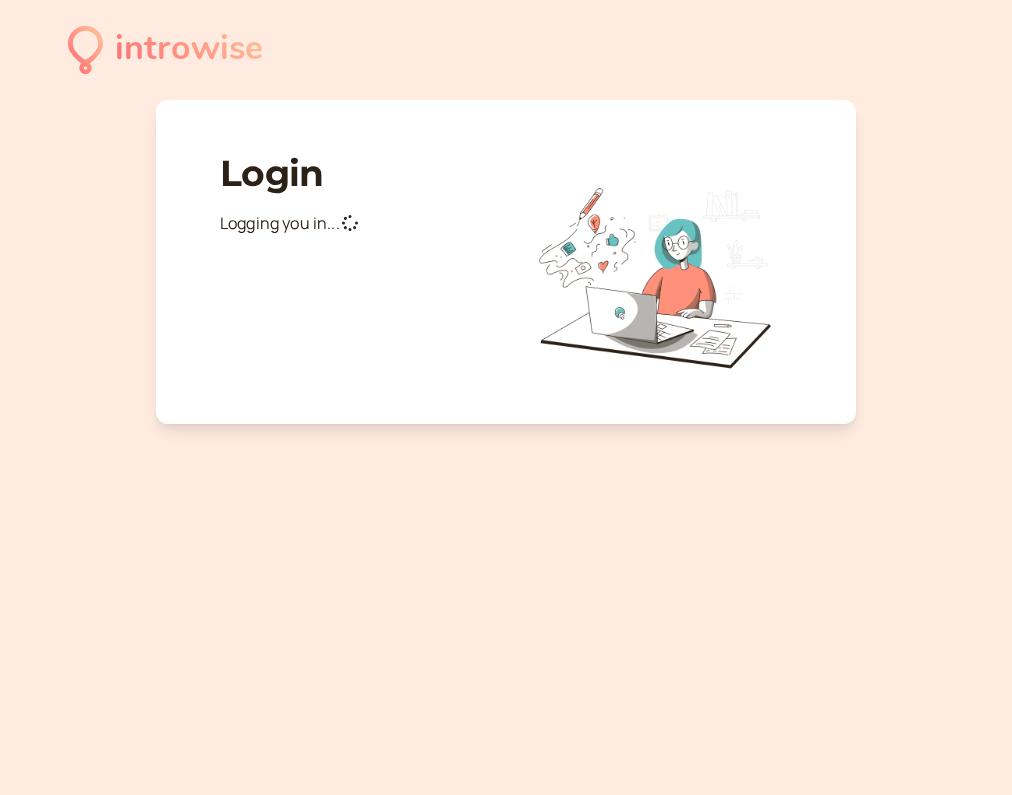 scroll, scrollTop: 0, scrollLeft: 0, axis: both 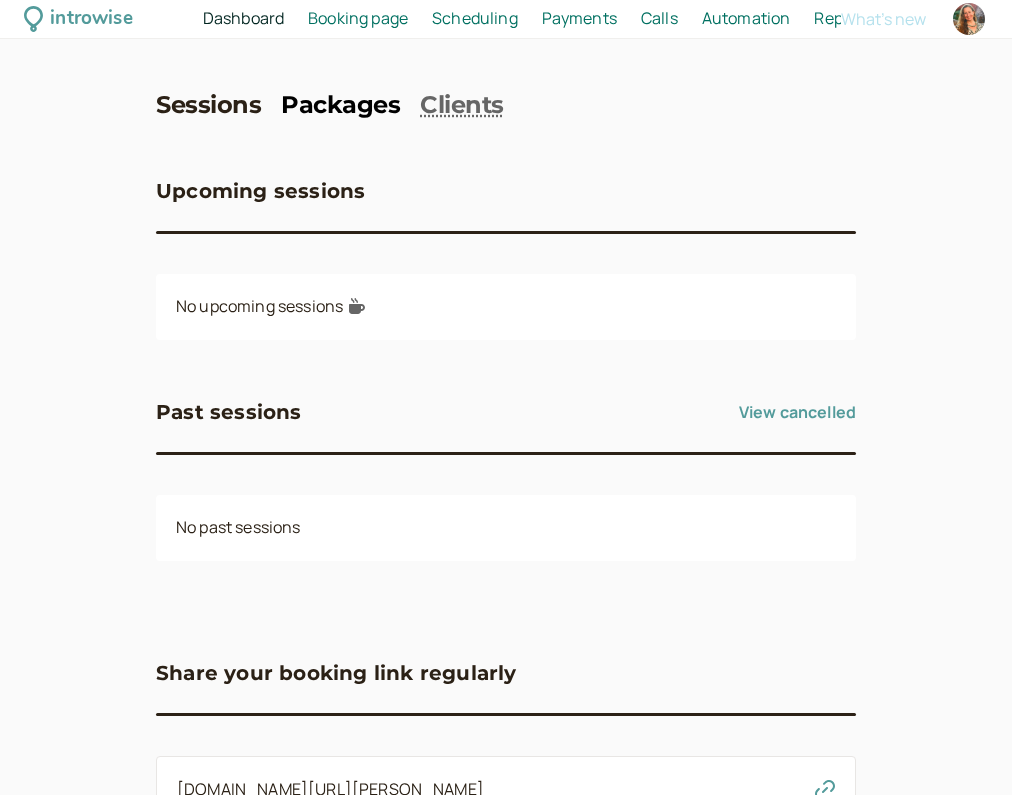 click on "Packages" at bounding box center (340, 105) 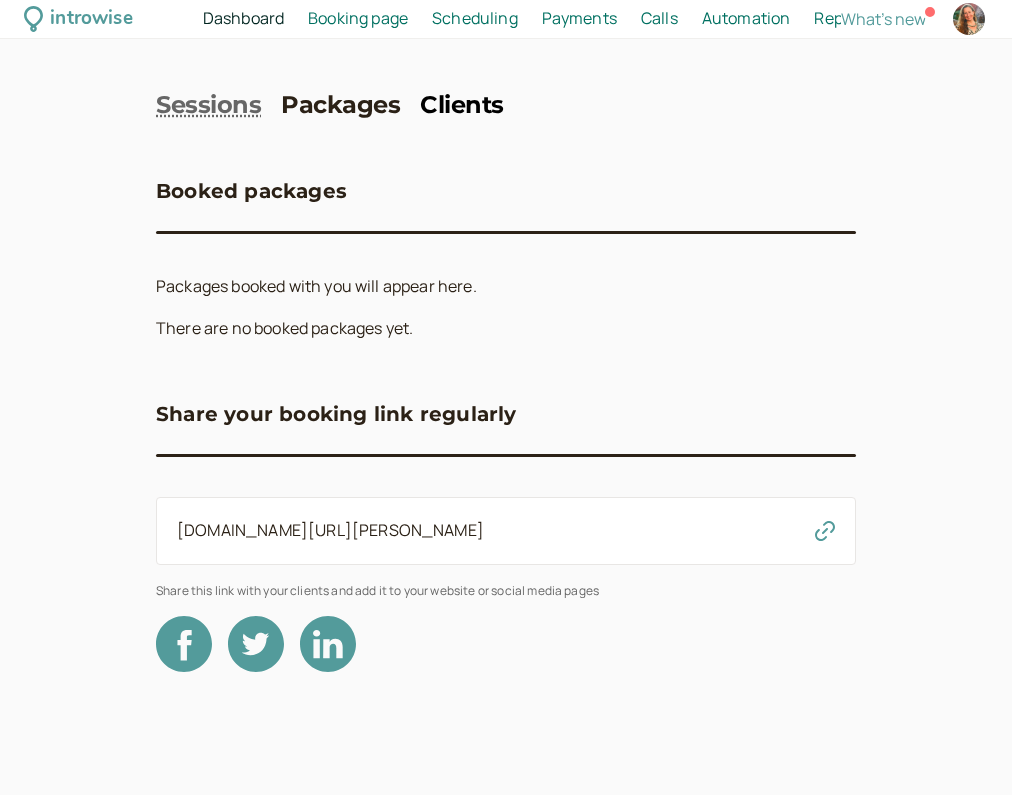 click on "Clients" at bounding box center [462, 105] 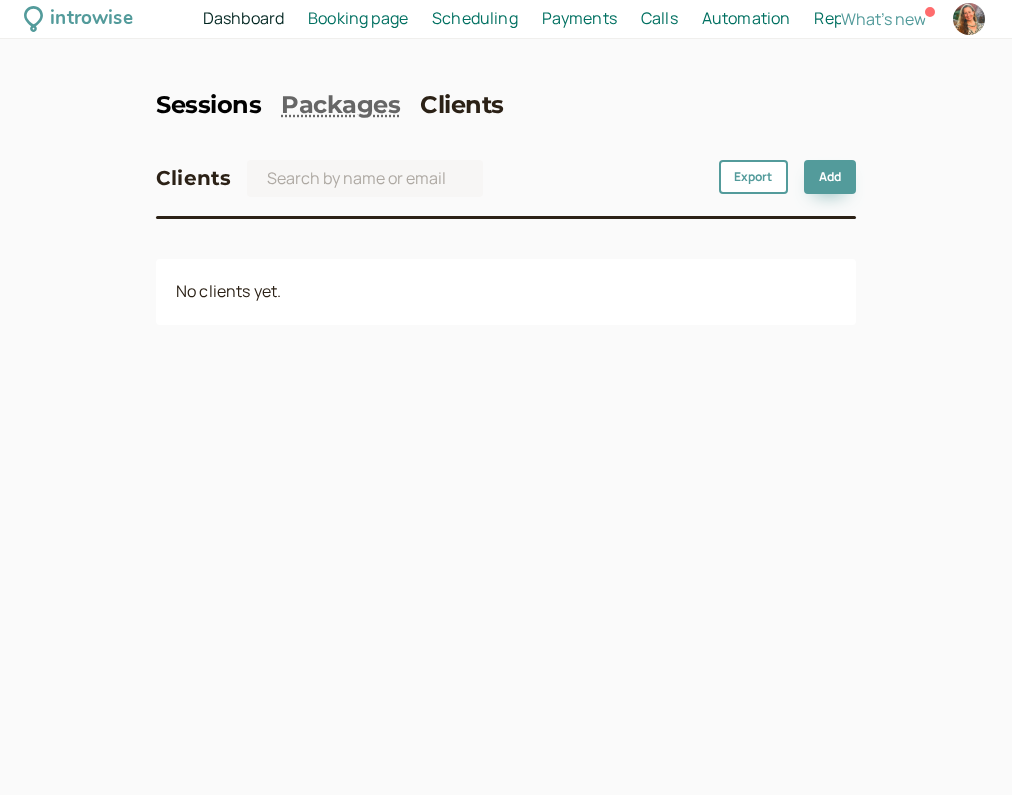 click on "Sessions" at bounding box center (208, 105) 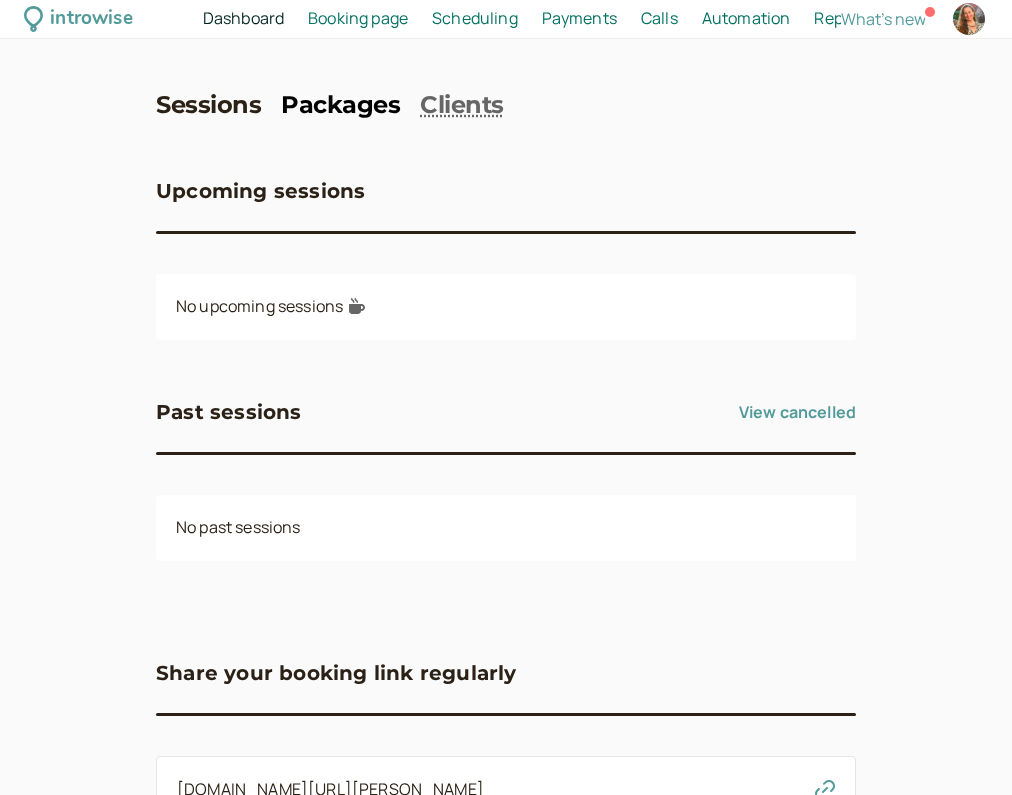scroll, scrollTop: 0, scrollLeft: 0, axis: both 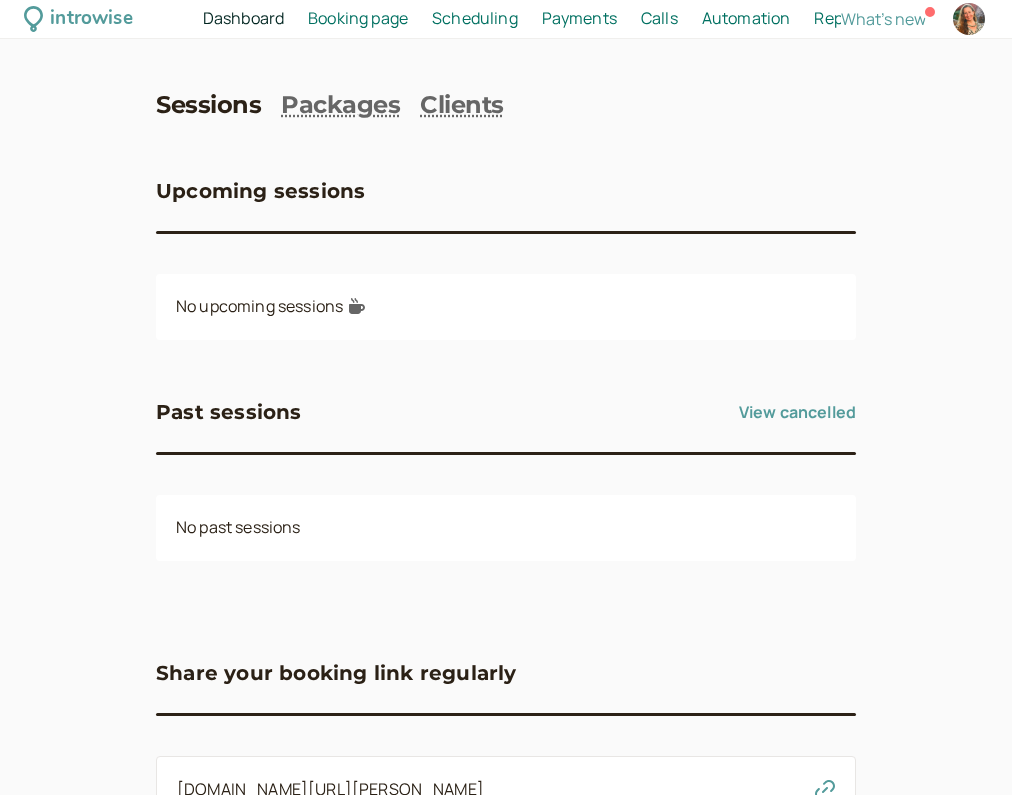 click on "Booking page" at bounding box center (358, 18) 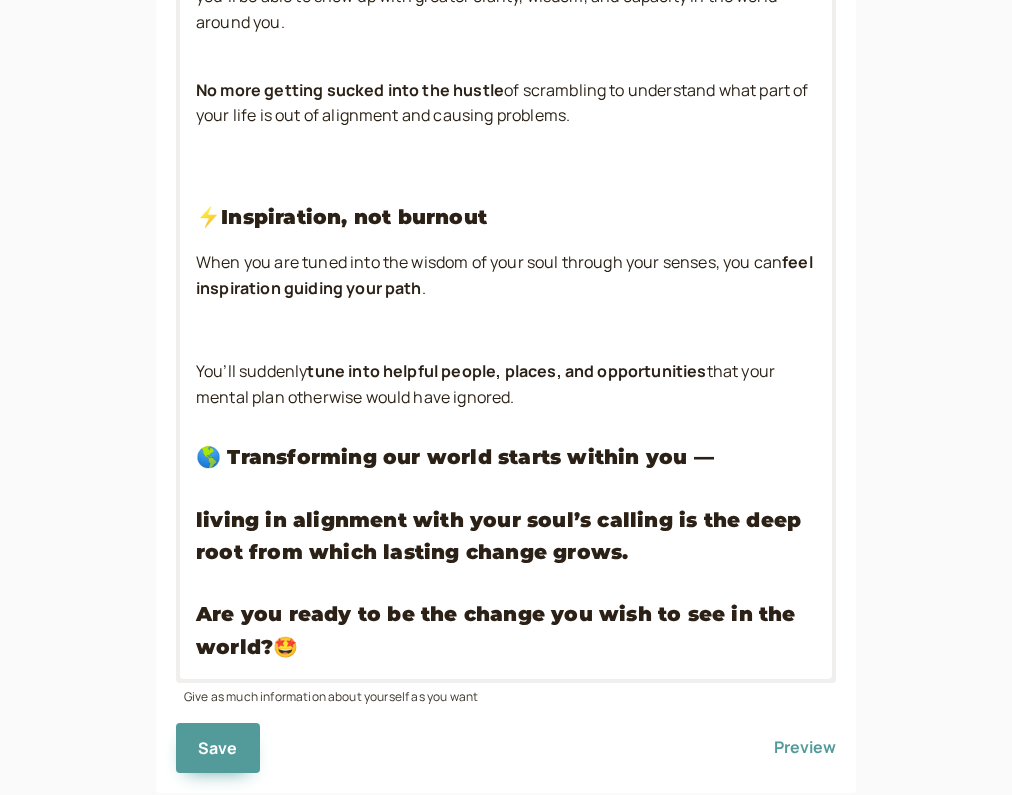 scroll, scrollTop: 1432, scrollLeft: 0, axis: vertical 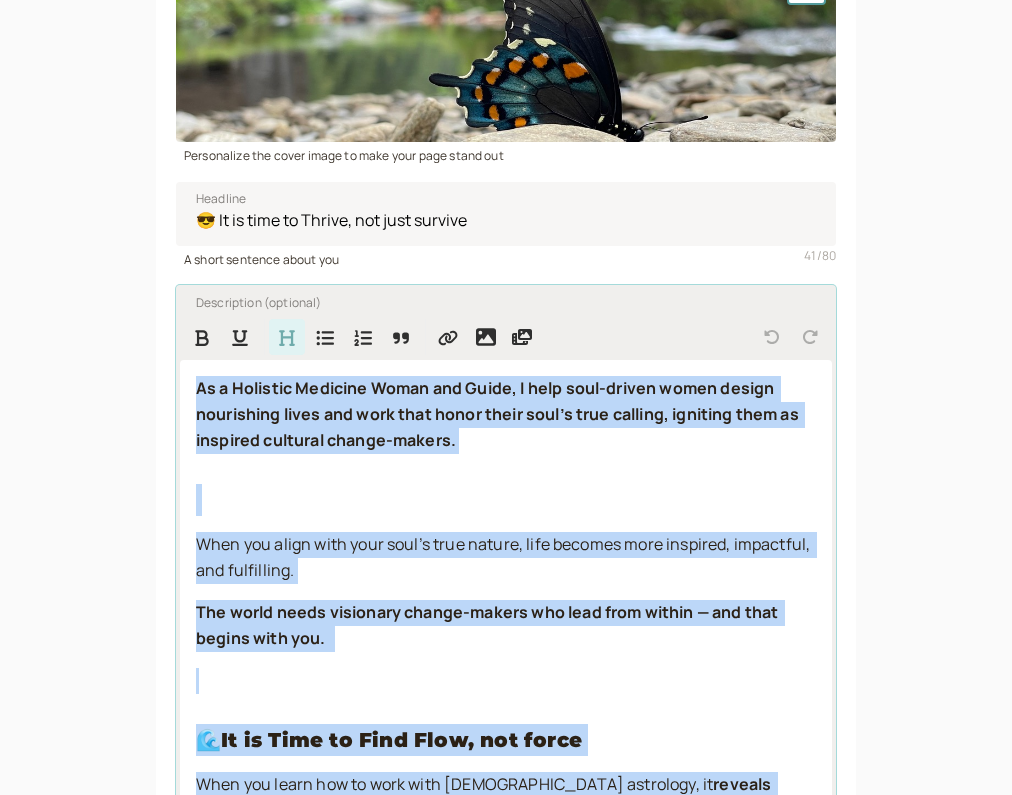 drag, startPoint x: 311, startPoint y: 727, endPoint x: 200, endPoint y: 373, distance: 370.9946 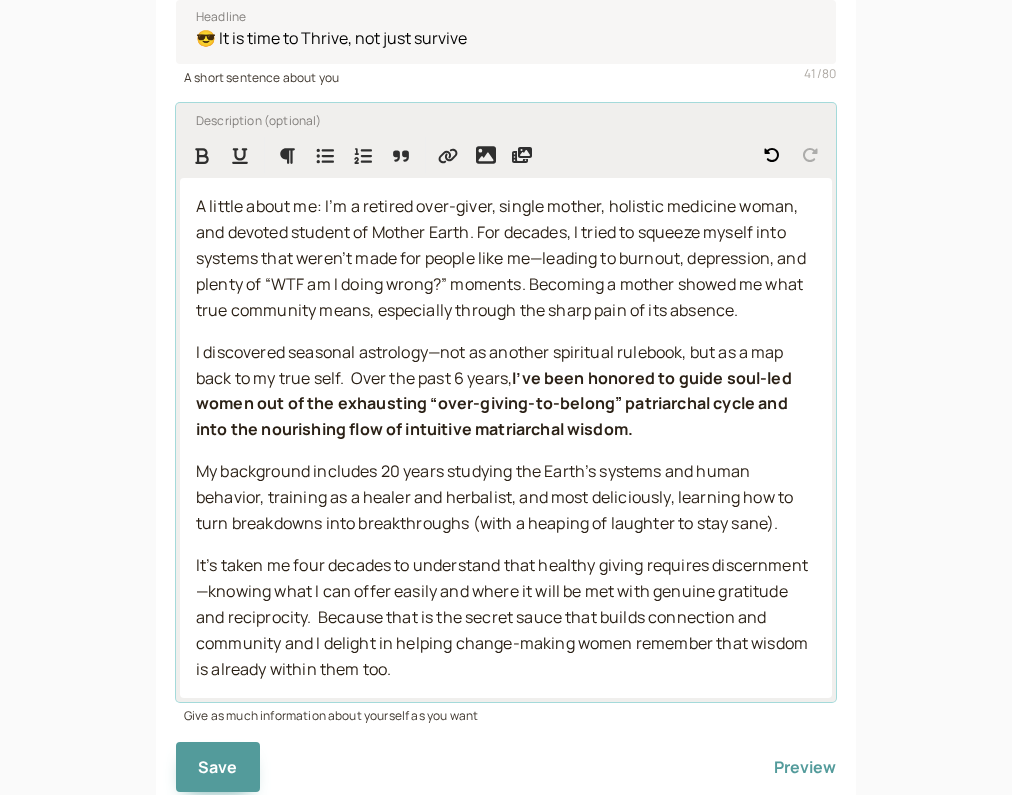 scroll, scrollTop: 523, scrollLeft: 0, axis: vertical 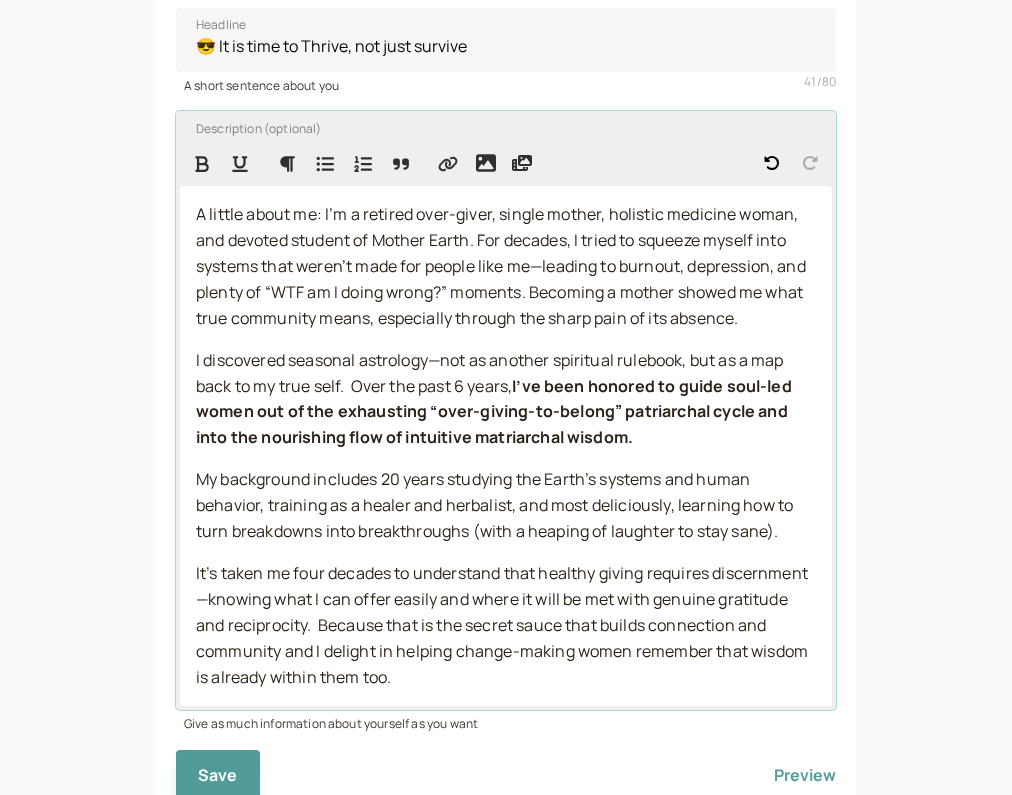 click on "A little about me: I’m a retired over-giver, single mother, holistic medicine woman, and devoted student of Mother Earth. For decades, I tried to squeeze myself into systems that weren’t made for people like me—leading to burnout, depression, and plenty of “WTF am I doing wrong?” moments. Becoming a mother showed me what true community means, especially through the sharp pain of its absence. I discovered seasonal astrology—not as another spiritual rulebook, but as a map back to my true self.  Over the past 6 years,  I’ve been honored to guide soul-led women out of the exhausting “ over-giving-to-belong ” patriarchal cycle and into the nourishing flow of intuitive matriarchal wisdom. My background includes 20 years studying the Earth’s systems and human behavior, training as a healer and herbalist, and most deliciously, learning how to turn breakdowns into breakthroughs (with a heaping of laughter to stay sane)." at bounding box center (506, 446) 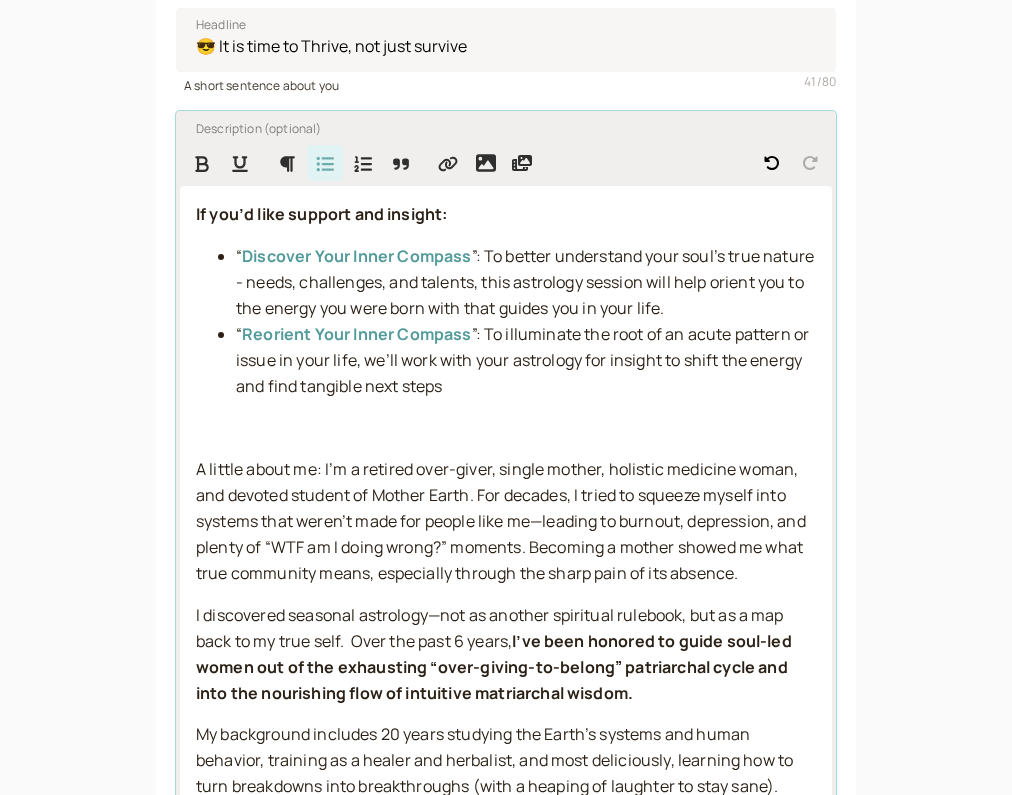 click on "”: To illuminate the root of an acute pattern or issue in your life, we’ll work with your astrology for insight to shift the energy and find tangible next steps" at bounding box center (524, 360) 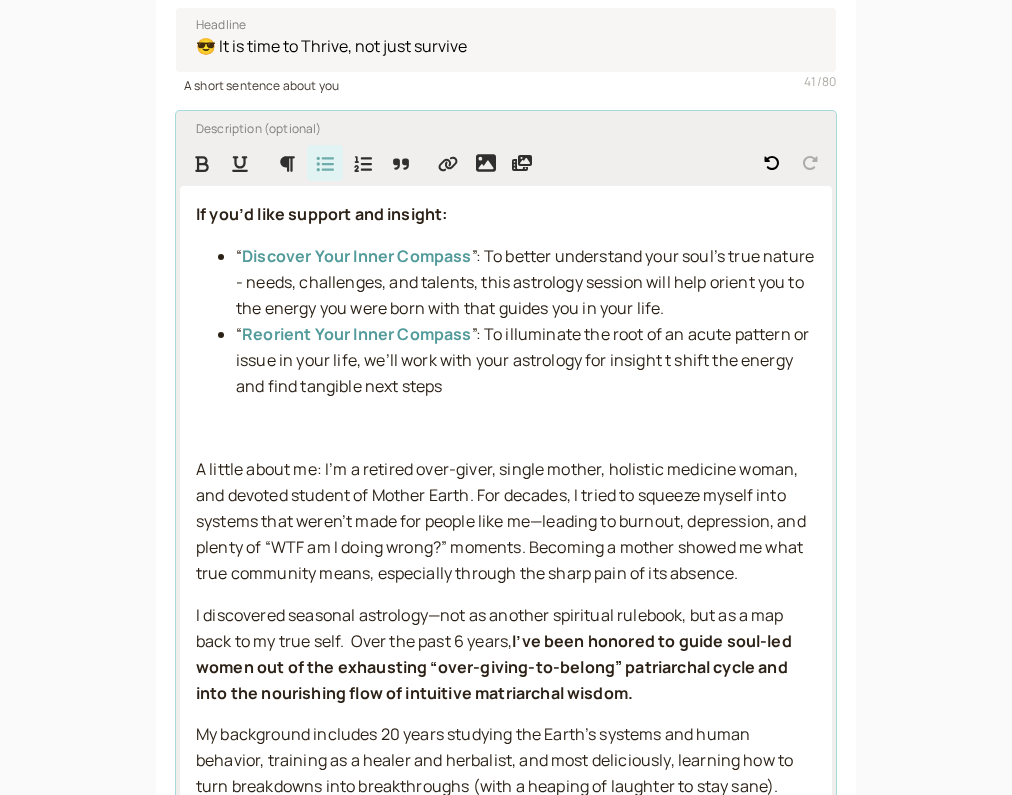 type 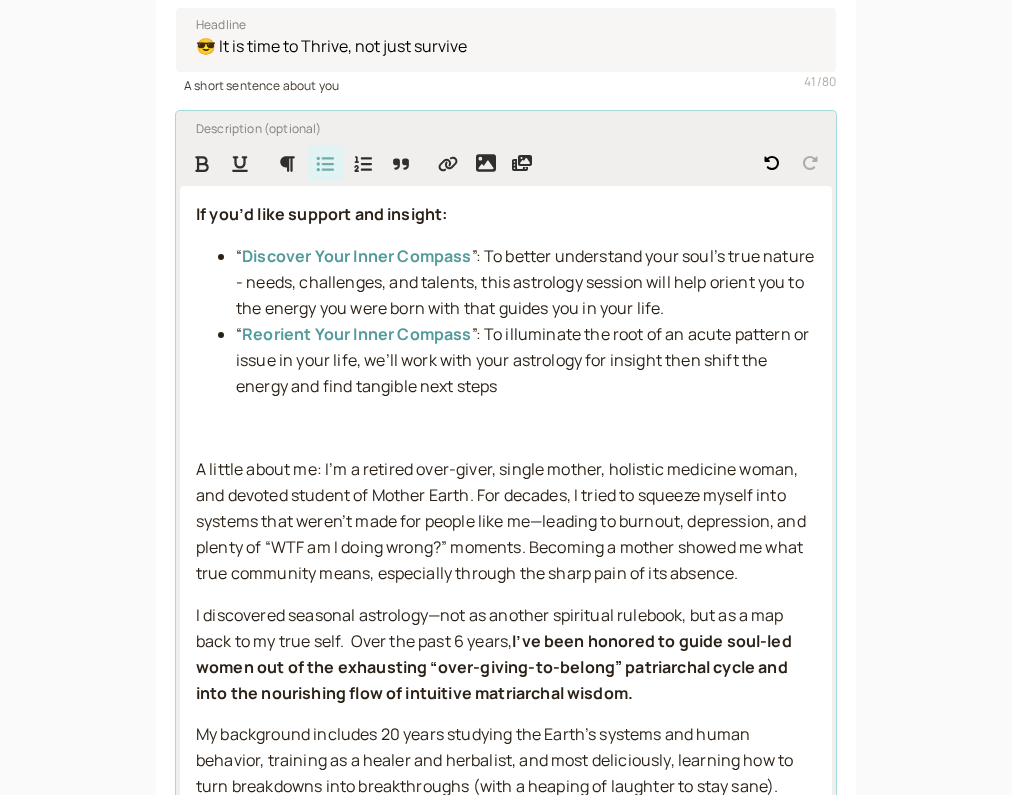 click on "”: To illuminate the root of an acute pattern or issue in your life, we’ll work with your astrology for insight then shift the energy and find tangible next steps" at bounding box center [524, 360] 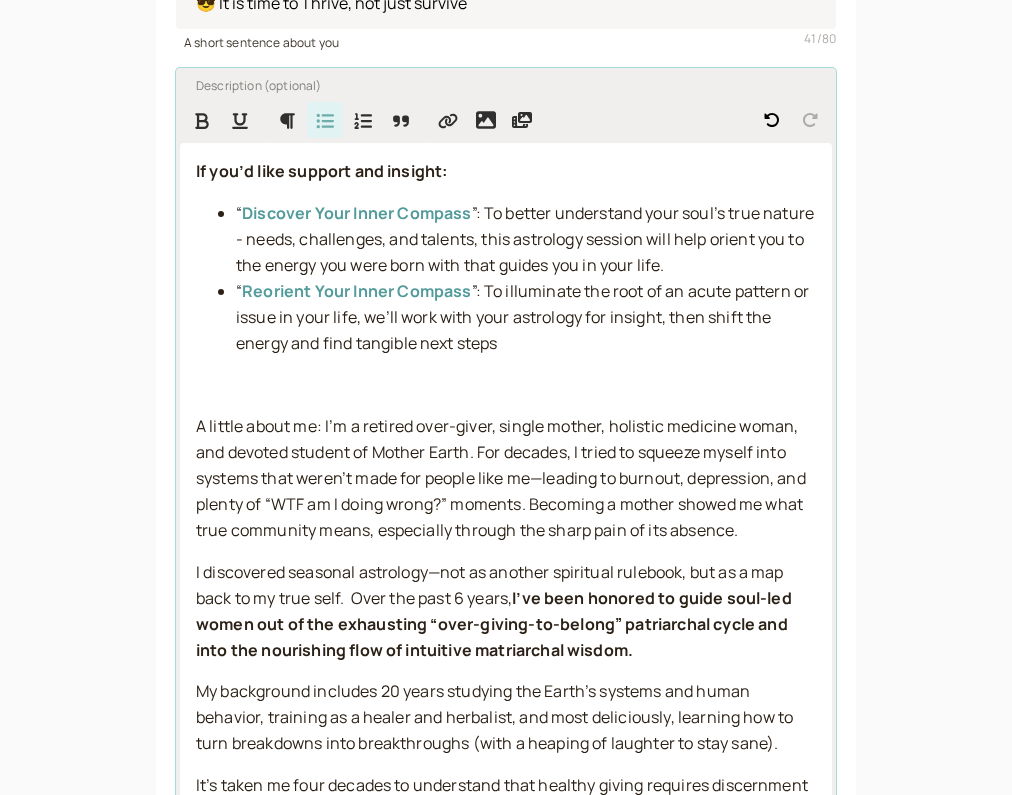 scroll, scrollTop: 566, scrollLeft: 0, axis: vertical 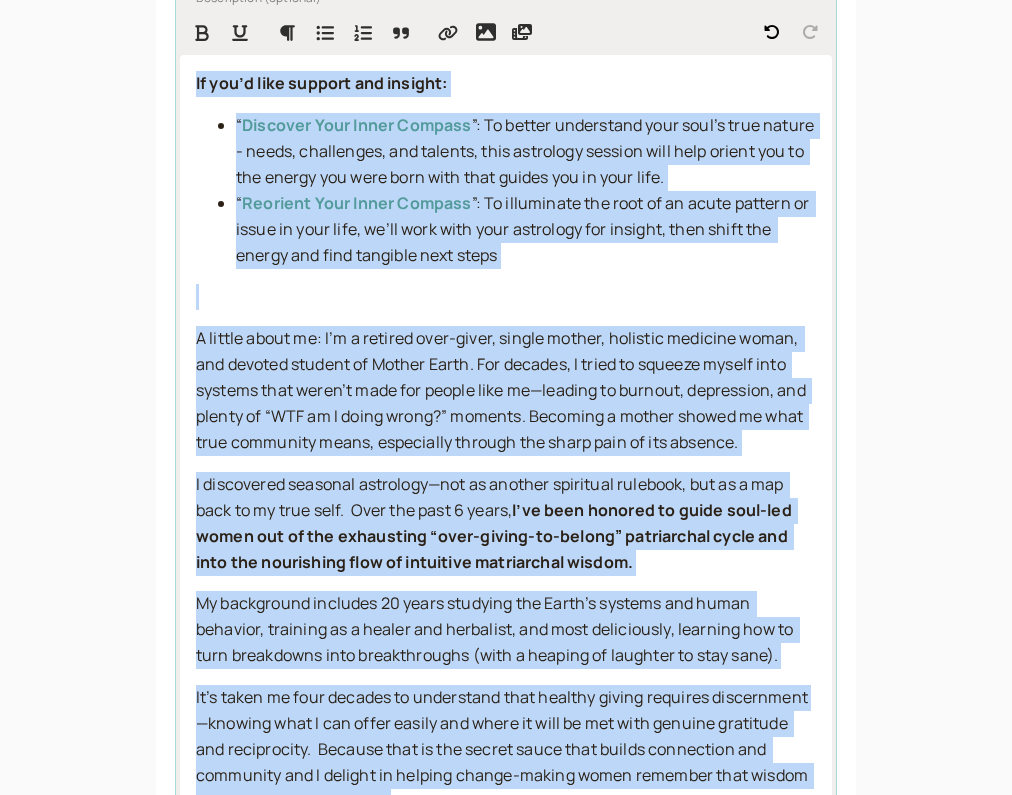 drag, startPoint x: 395, startPoint y: 549, endPoint x: 195, endPoint y: 75, distance: 514.46674 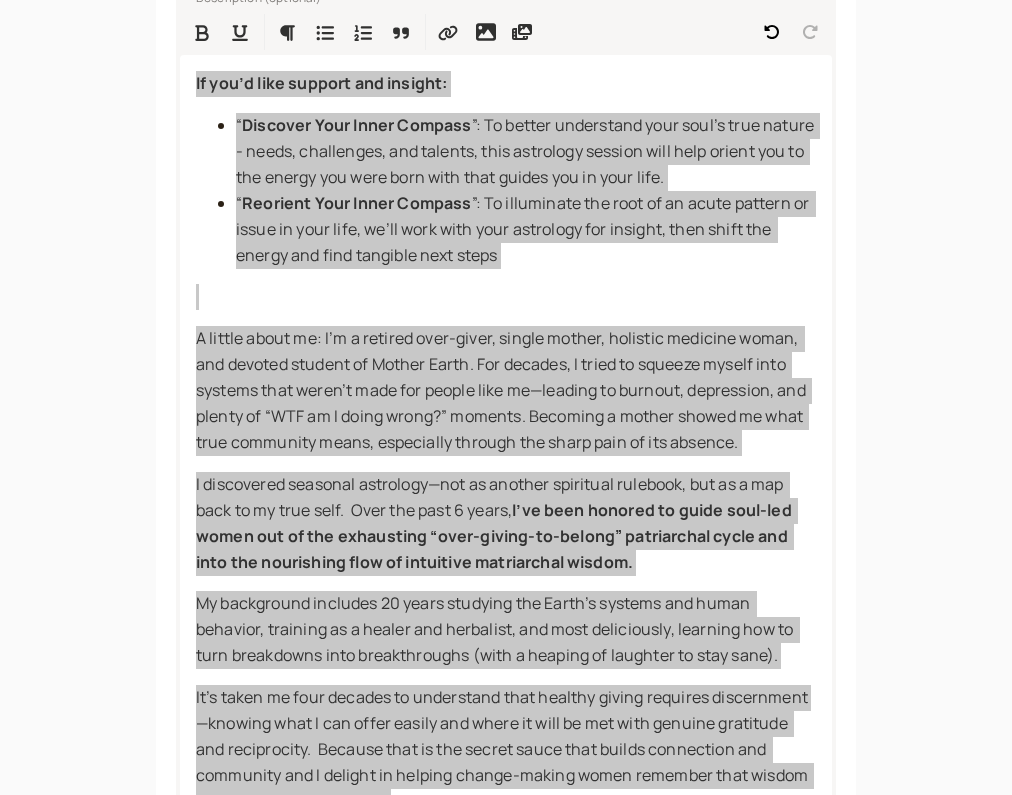 click on "If you’d like support and insight: “ Discover Your Inner Compass ”: To better understand your soul’s true nature - needs, challenges, and talents, this astrology session will help orient you to the energy you were born with that guides you in your life. “ Reorient Your Inner Compass ”: To illuminate the root of an acute pattern or issue in your life, we’ll work with your astrology for insight, then shift the energy and find tangible next steps A little about me: I’m a retired over-giver, single mother, holistic medicine woman, and devoted student of Mother Earth. For decades, I tried to squeeze myself into systems that weren’t made for people like me—leading to burnout, depression, and plenty of “WTF am I doing wrong?” moments. Becoming a mother showed me what true community means, especially through the sharp pain of its absence. I discovered seasonal astrology—not as another spiritual rulebook, but as a map back to my true self.  Over the past 6 years,  over-giving-to-belong" at bounding box center (506, 443) 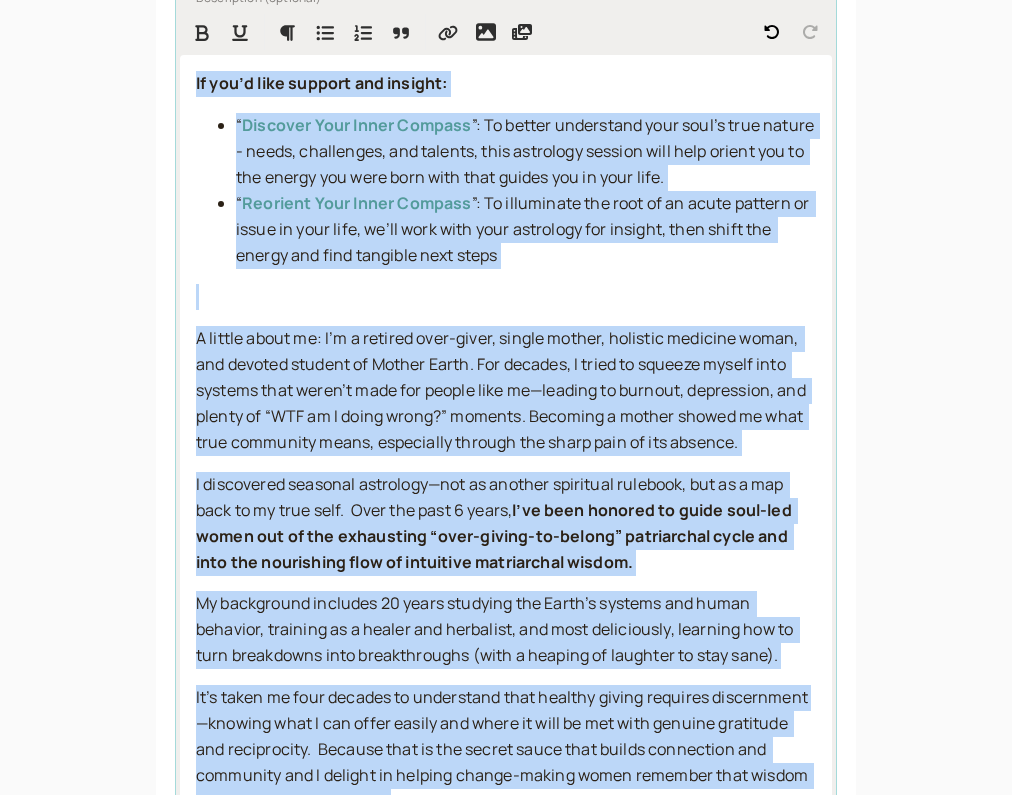 click at bounding box center [506, 297] 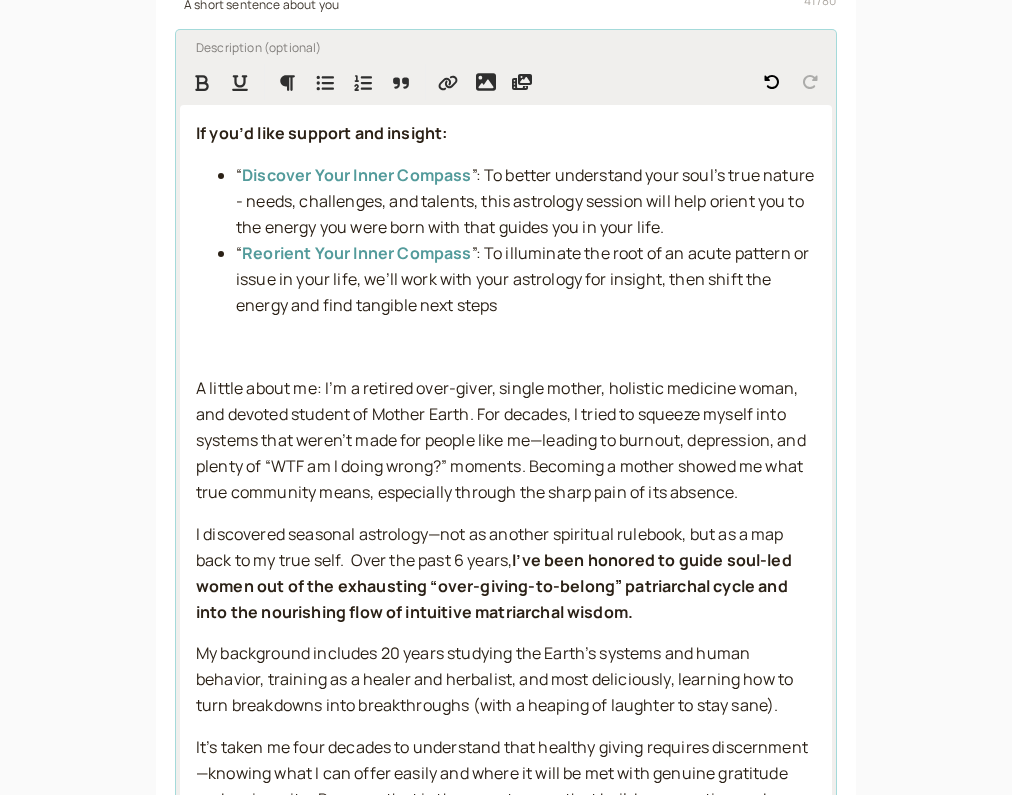 scroll, scrollTop: 604, scrollLeft: 0, axis: vertical 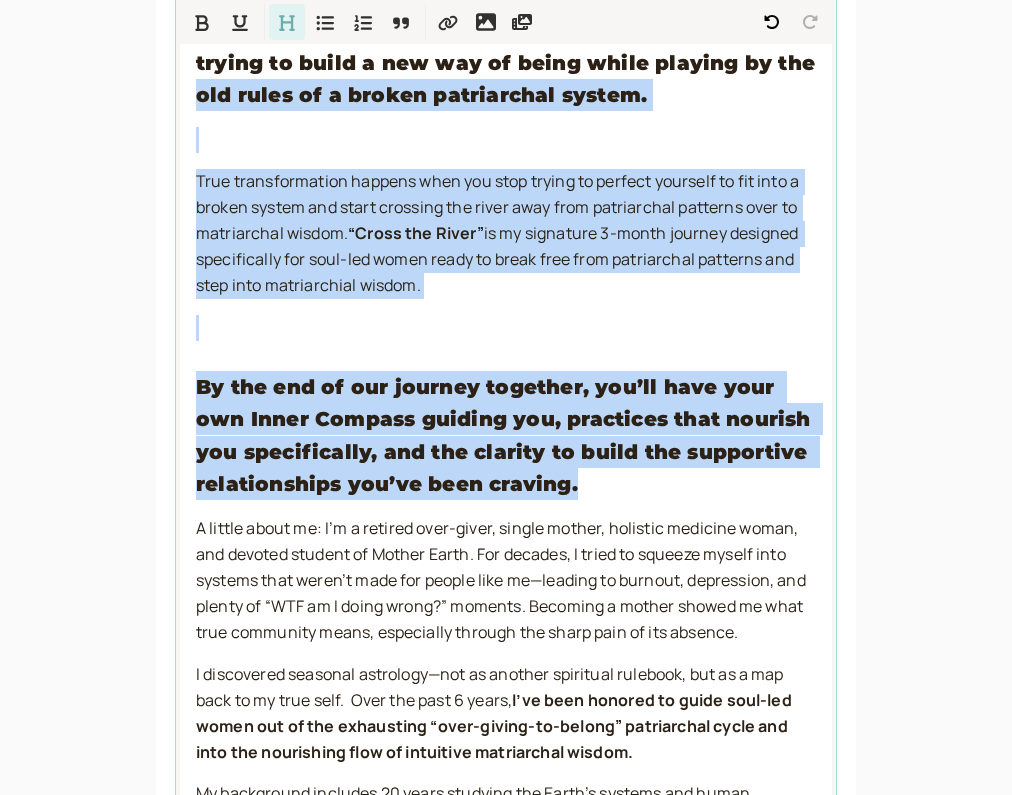 drag, startPoint x: 580, startPoint y: 460, endPoint x: 147, endPoint y: 79, distance: 576.7582 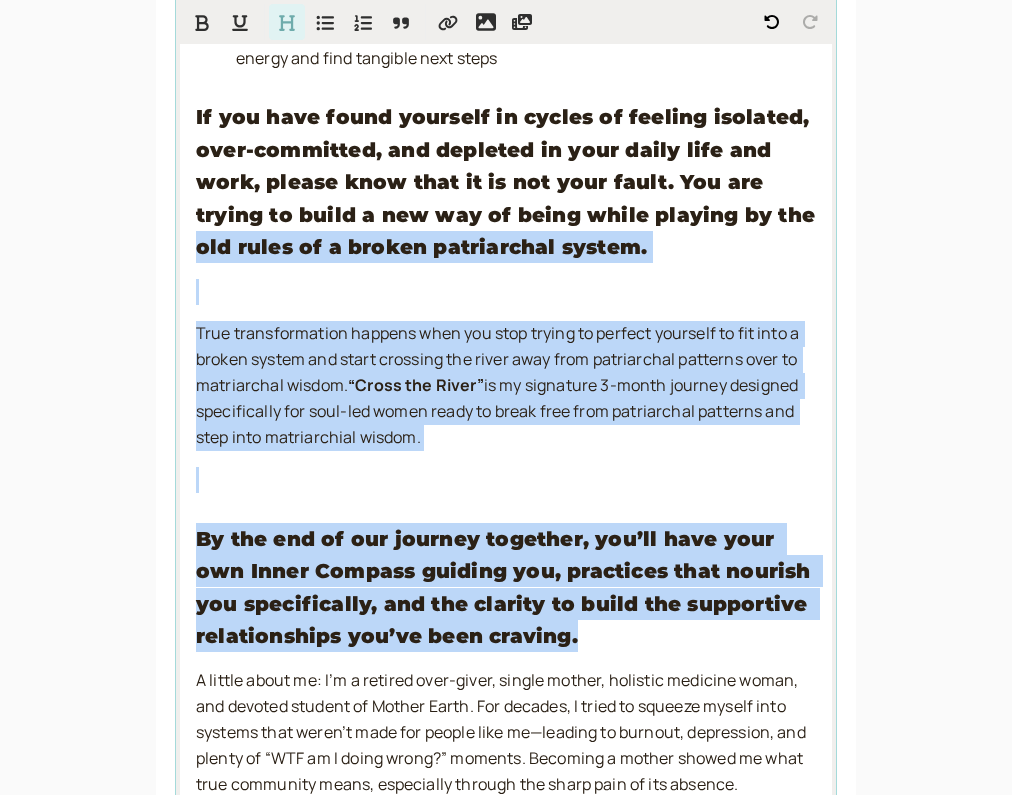 scroll, scrollTop: 843, scrollLeft: 0, axis: vertical 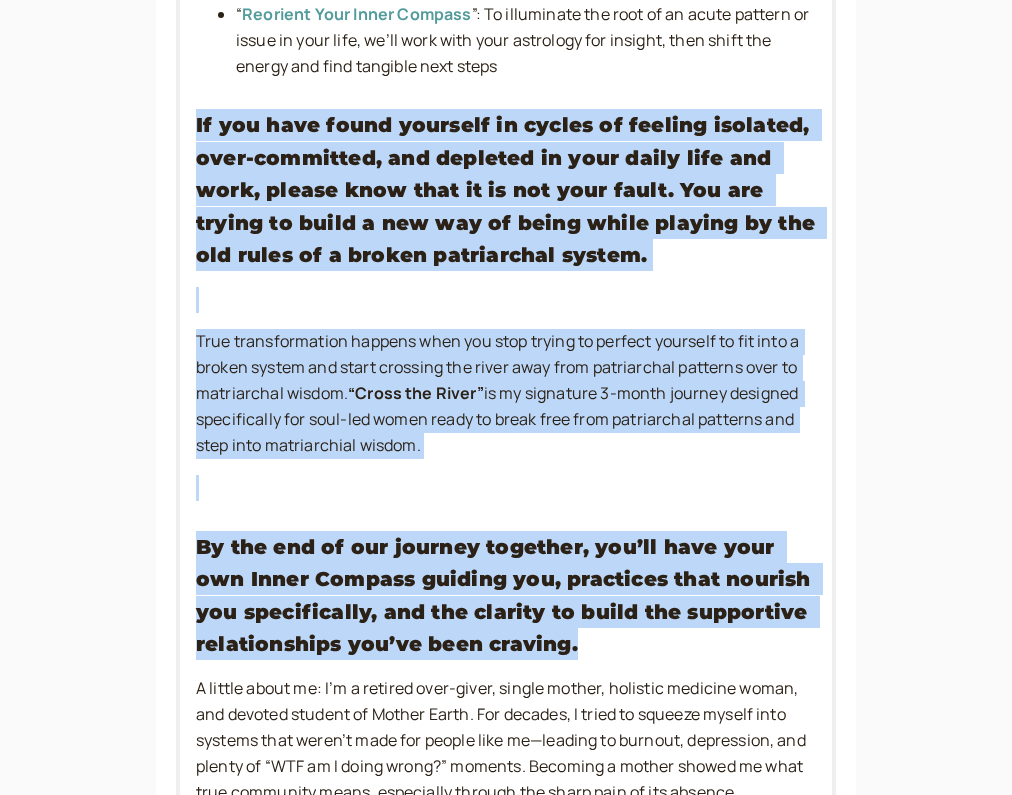 click on "Description (optional) If you’d like support and insight: “ Discover Your Inner Compass ”: To better understand your soul’s true nature - needs, challenges, and talents, this astrology session will help orient you to the energy you were born with that guides you in your life. “ Reorient Your Inner Compass ”: To illuminate the root of an acute pattern or issue in your life, we’ll work with your astrology for insight, then shift the energy and find tangible next steps If you have found yourself in cycles of feeling isolated, over-committed, and depleted in your daily life and work, please know that it is not your fault. You are trying to build a new way of being while playing by the old rules of a broken patriarchal system. True transformation happens when you stop trying to perfect yourself to fit into a broken system and start crossing the river away   from patriarchal patterns over to matriarchal wisdom.  “Cross the River”  over-giving-to-belong" at bounding box center (506, 488) 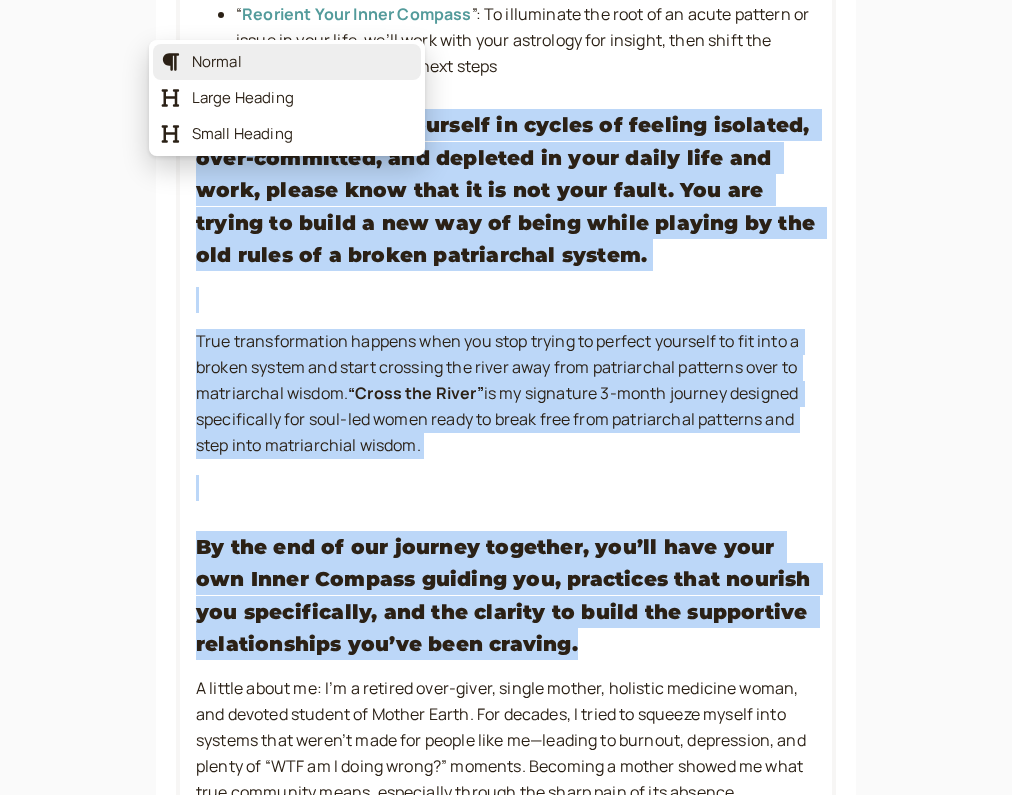 drag, startPoint x: 284, startPoint y: 17, endPoint x: 225, endPoint y: 63, distance: 74.8131 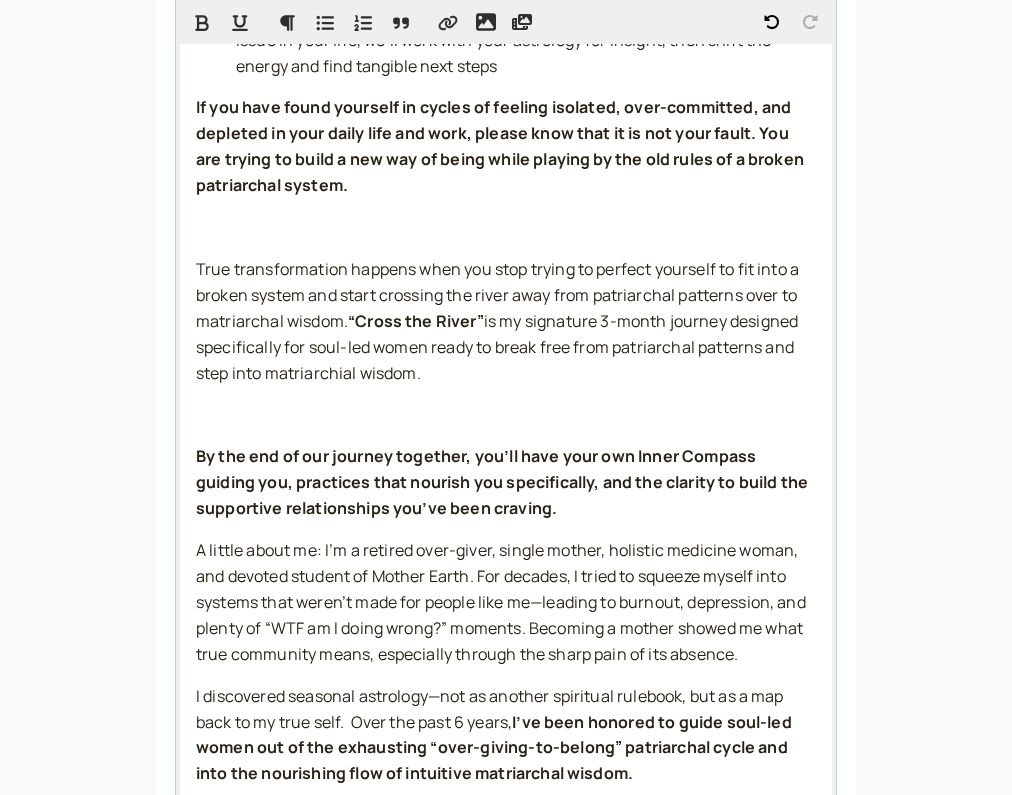 click on "If you have found yourself in cycles of feeling isolated, over-committed, and depleted in your daily life and work, please know that it is not your fault. You are trying to build a new way of being while playing by the old rules of a broken patriarchal system." at bounding box center (501, 146) 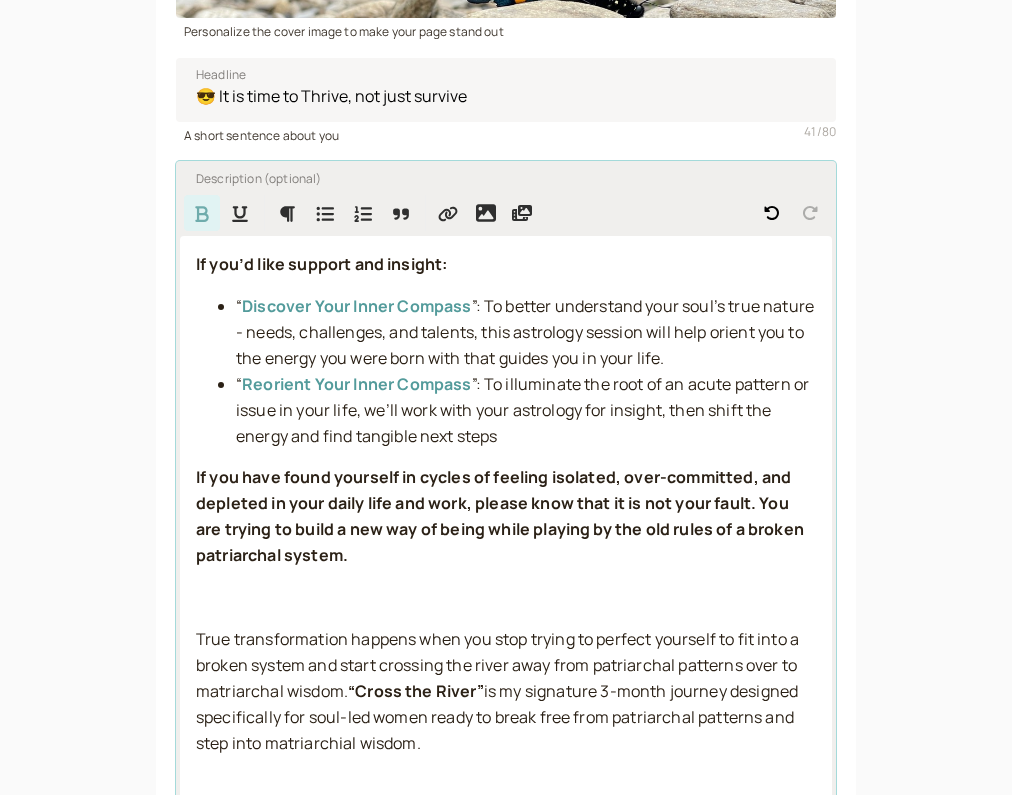scroll, scrollTop: 479, scrollLeft: 0, axis: vertical 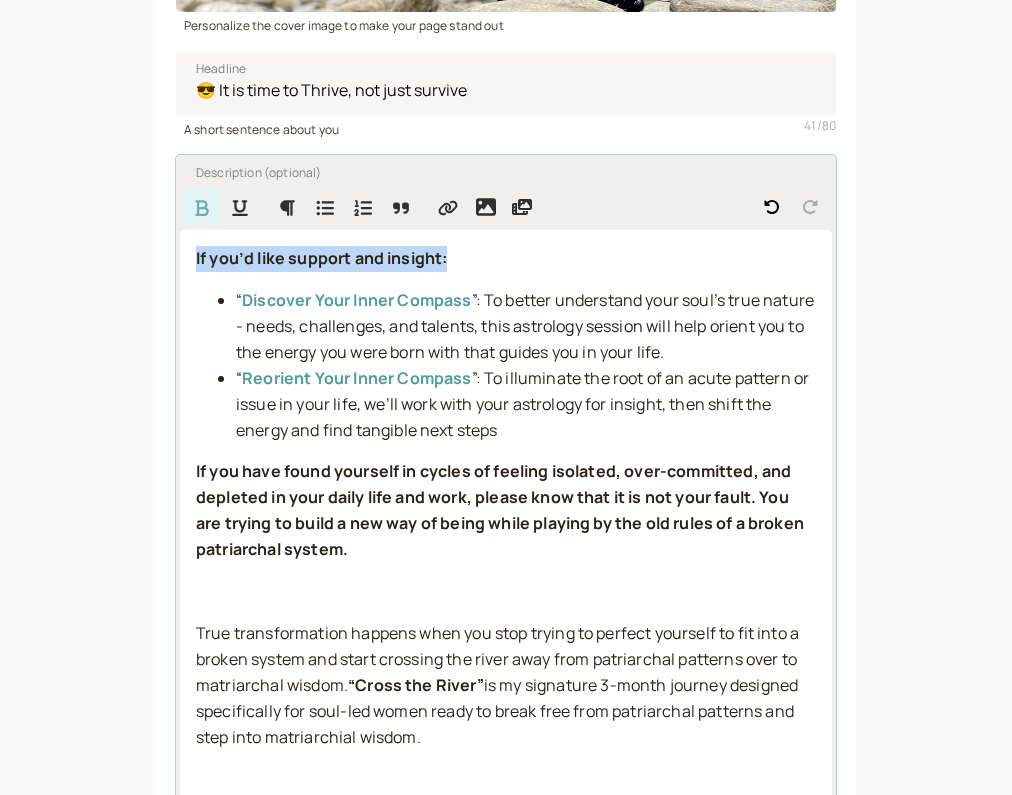 drag, startPoint x: 451, startPoint y: 256, endPoint x: 190, endPoint y: 253, distance: 261.01724 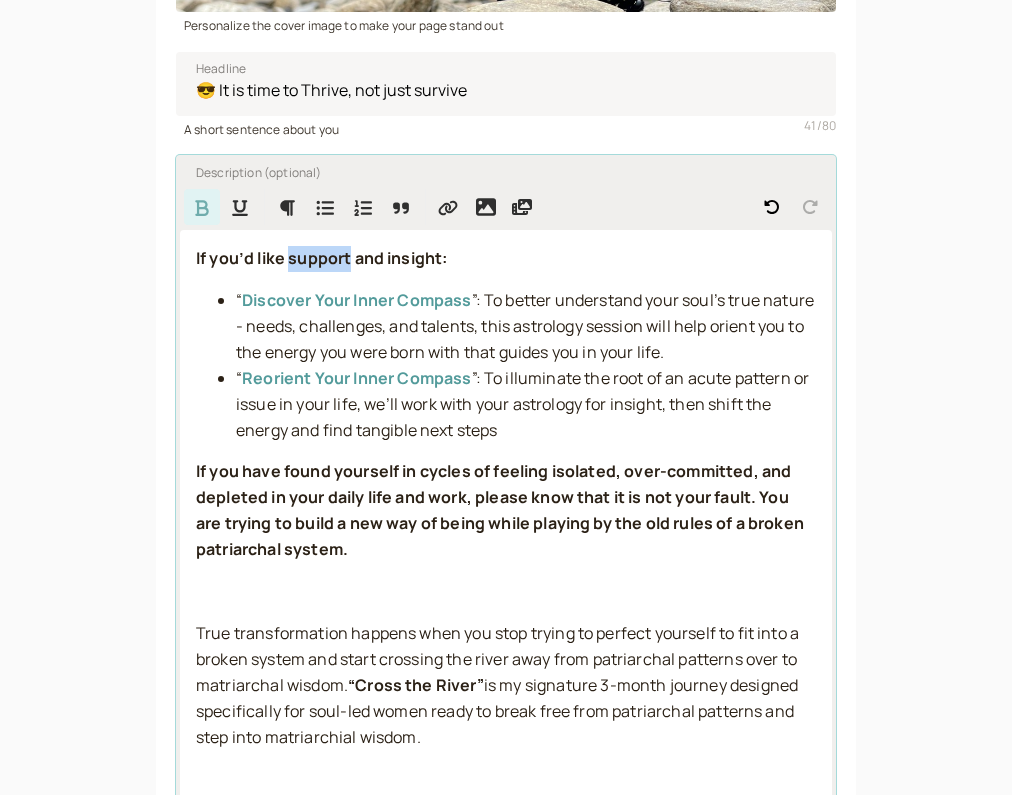 drag, startPoint x: 350, startPoint y: 257, endPoint x: 288, endPoint y: 258, distance: 62.008064 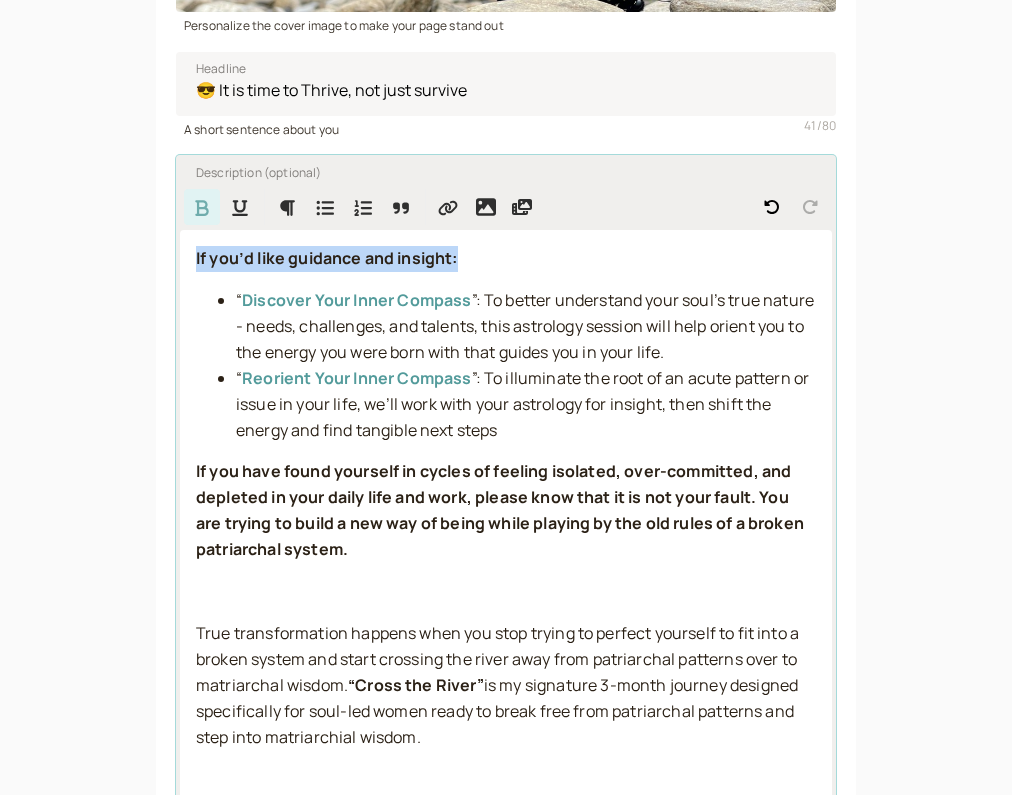 drag, startPoint x: 462, startPoint y: 258, endPoint x: 181, endPoint y: 266, distance: 281.11386 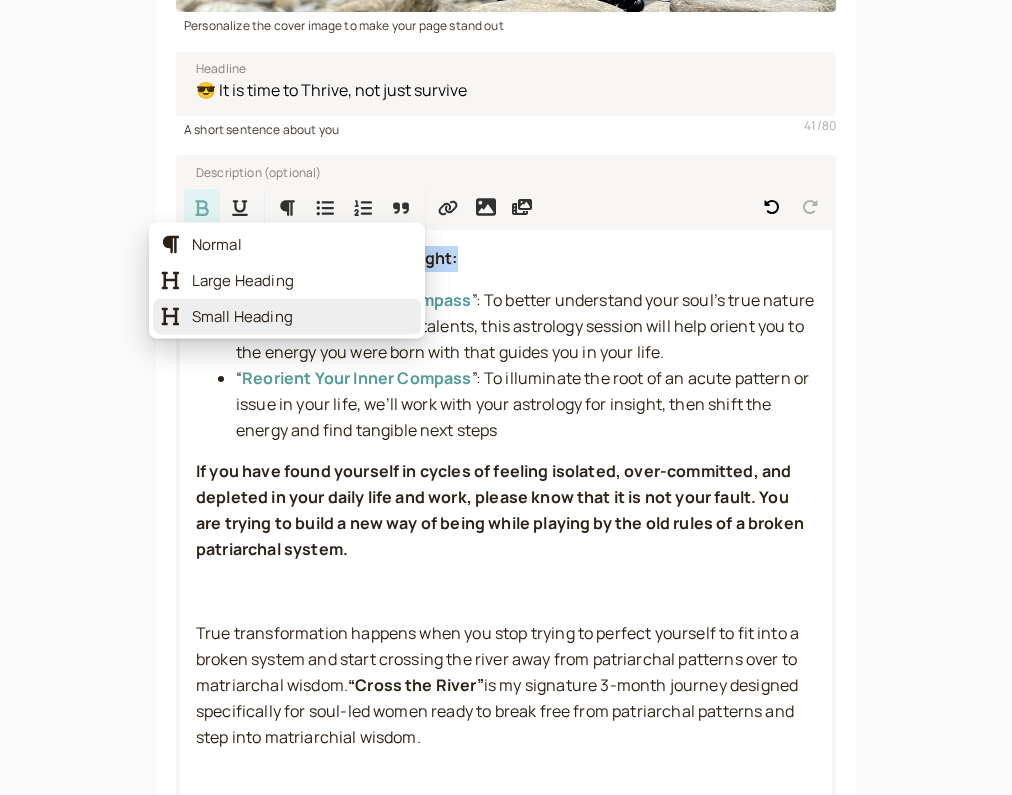 drag, startPoint x: 292, startPoint y: 205, endPoint x: 224, endPoint y: 314, distance: 128.47179 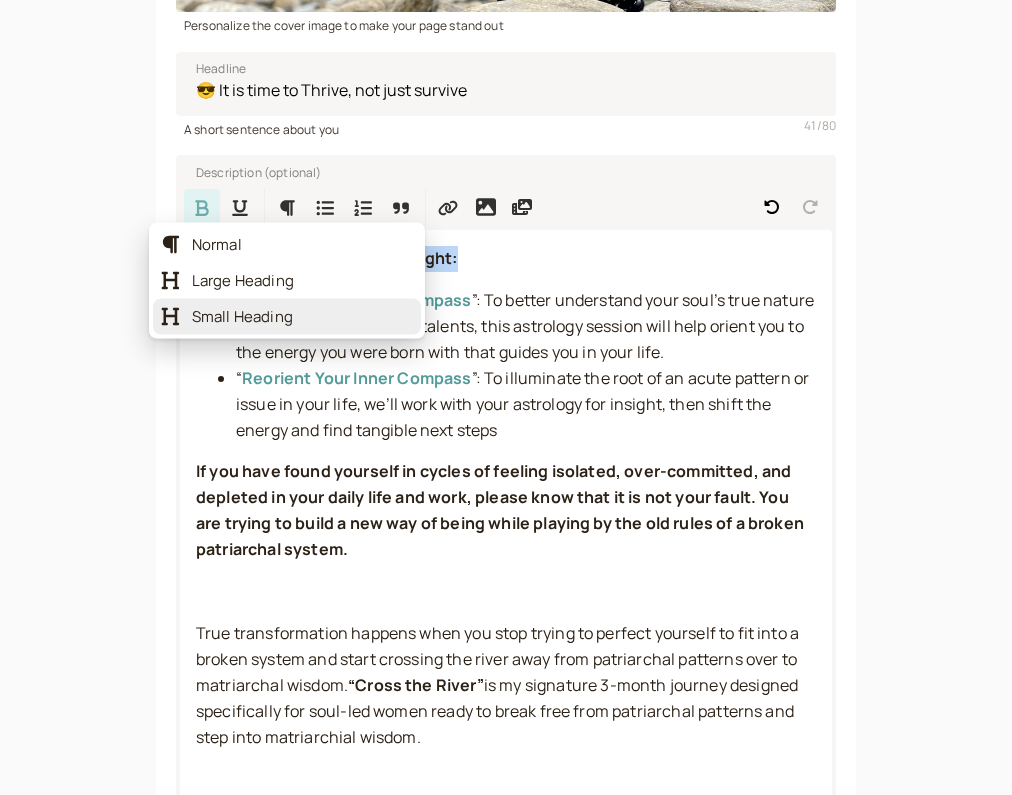 click on "introwise Dashboard Dashboard Booking page Booking Scheduling Scheduling Payments Payments Calls Calls Automation Automation Reports Reports What's new Page Branding Domain Edit booking page Personalize the cover image to make your page stand out 😎 It is time to Thrive, not just survive Headline 41 / 80 A short sentence about you Description (optional) If you’d like guidance and insight: “ Discover Your Inner Compass ”: To better understand your soul’s true nature - needs, challenges, and talents, this astrology session will help orient you to the energy you were born with that guides you in your life. “ Reorient Your Inner Compass ”: To illuminate the root of an acute pattern or issue in your life, we’ll work with your astrology for insight, then shift the energy and find tangible next steps True transformation happens when you stop trying to perfect yourself to fit into a broken system and start crossing the river away   from patriarchal patterns over to matriarchal wisdom." at bounding box center [506, 673] 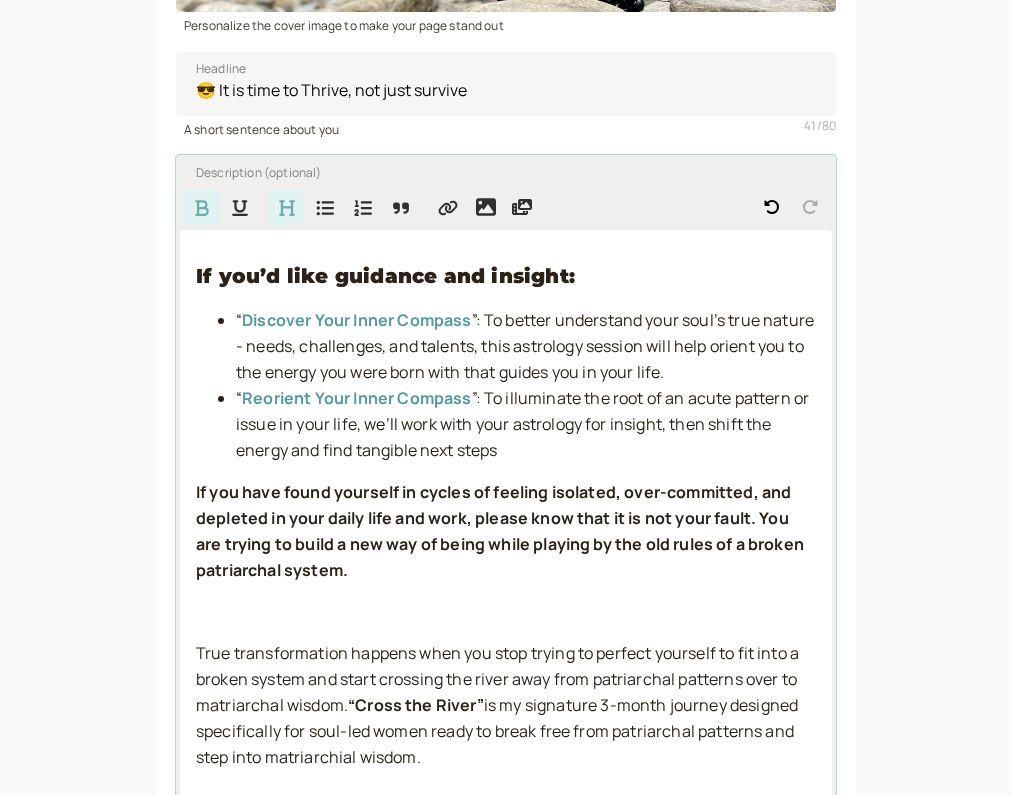 click on "“ Discover Your Inner Compass ”: To better understand your soul’s true nature - needs, challenges, and talents, this astrology session will help orient you to the energy you were born with that guides you in your life." at bounding box center [526, 347] 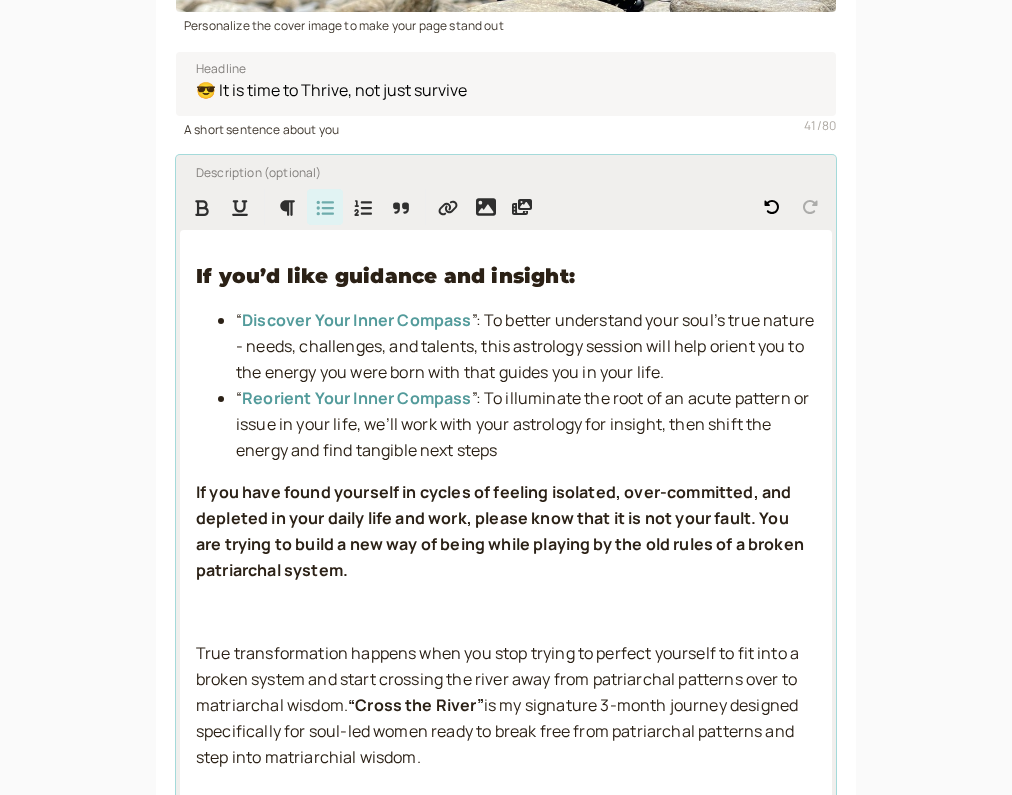 click on "If you’d like guidance and insight:" at bounding box center (385, 276) 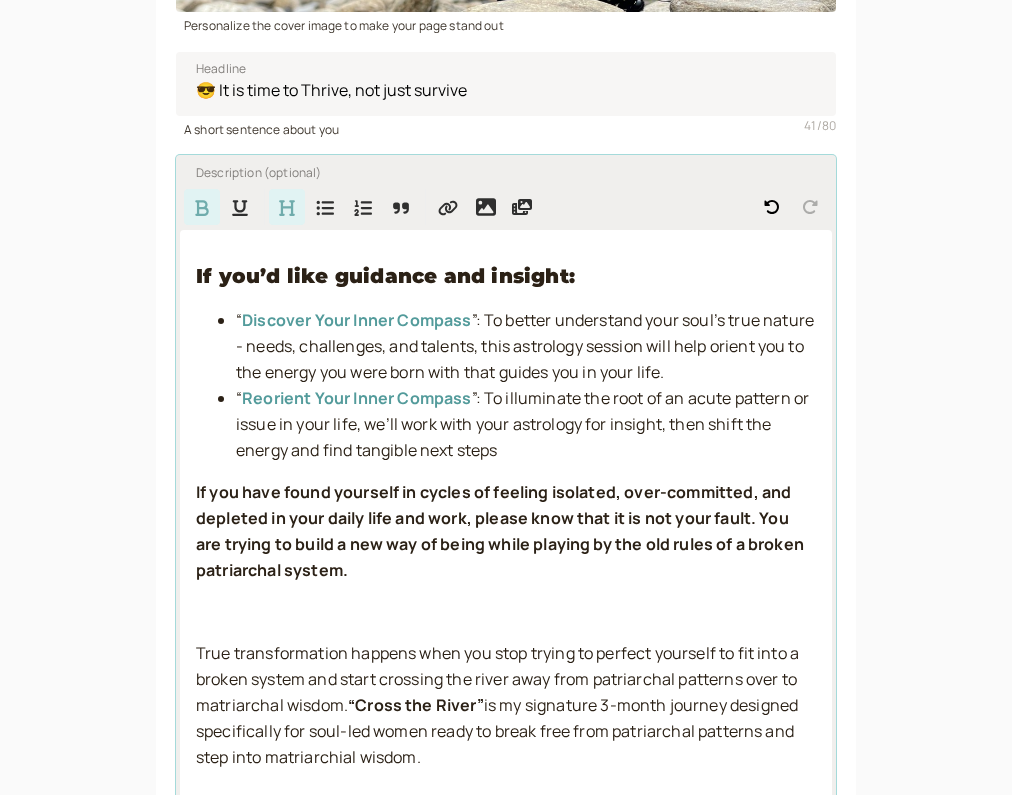 click on "If you’d like guidance and insight:" at bounding box center [385, 276] 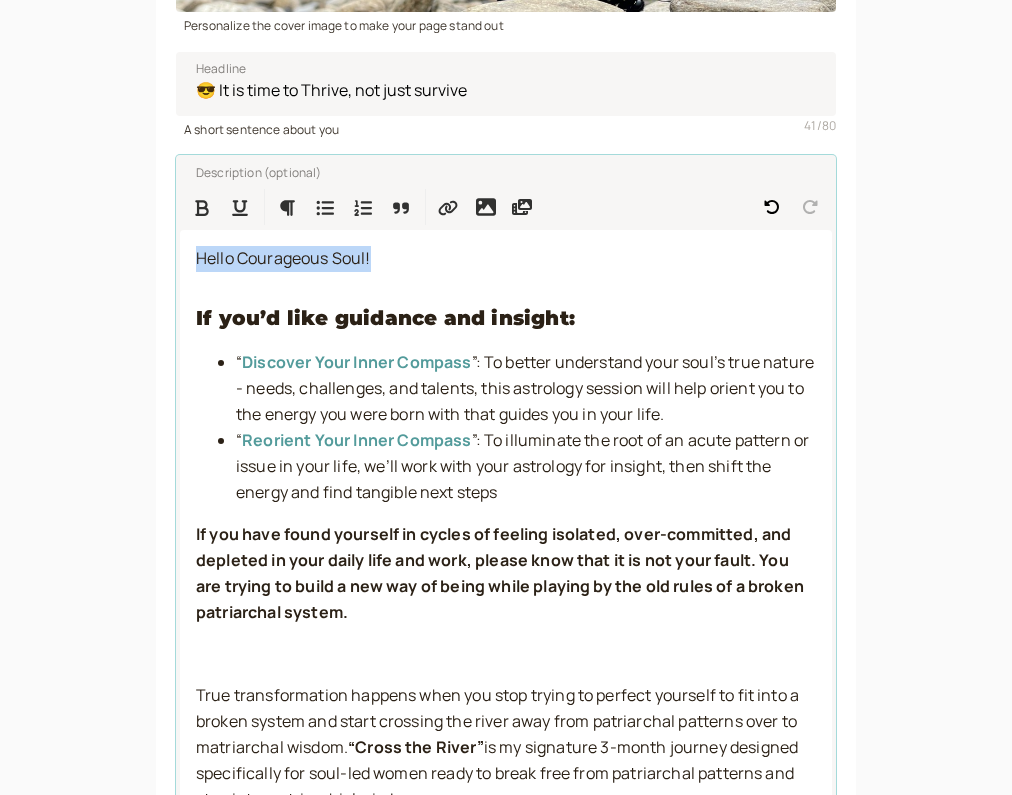 drag, startPoint x: 398, startPoint y: 255, endPoint x: 171, endPoint y: 260, distance: 227.05505 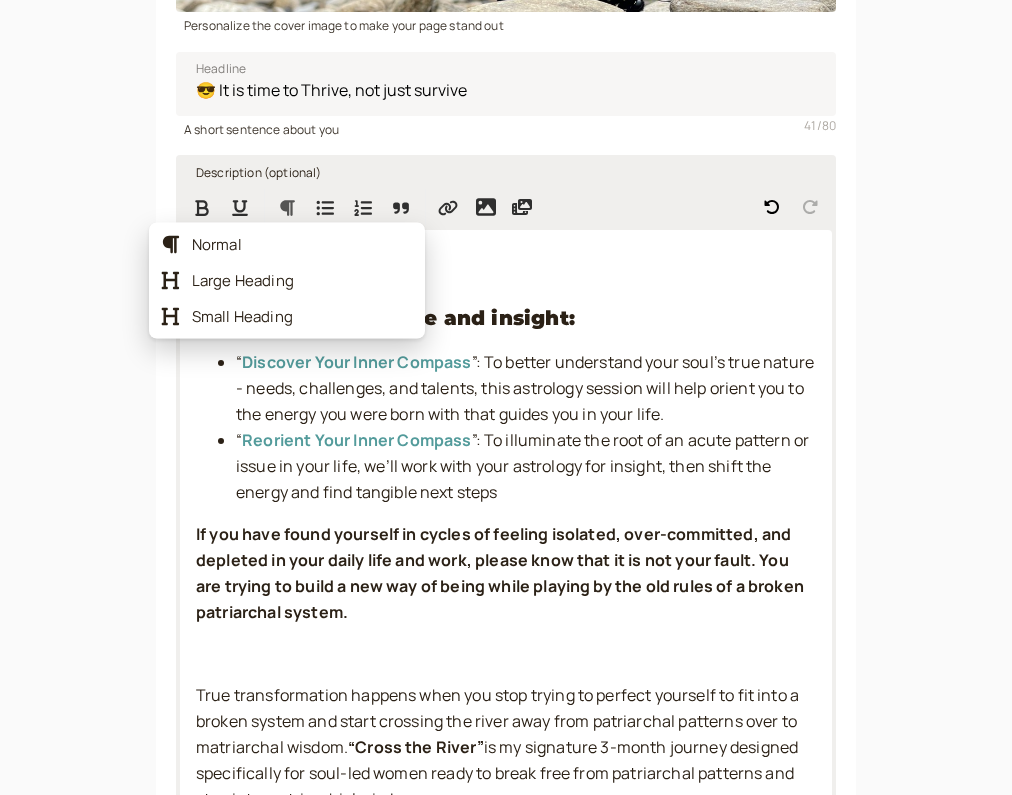 click 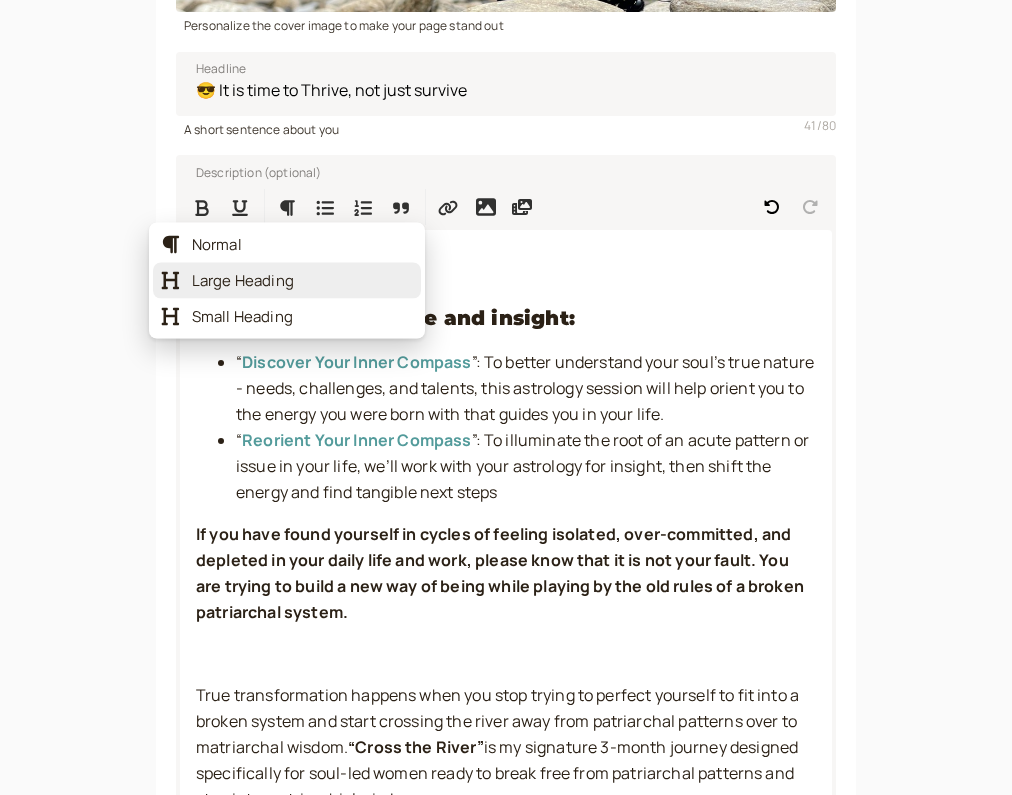 click on "Large Heading" at bounding box center (302, 281) 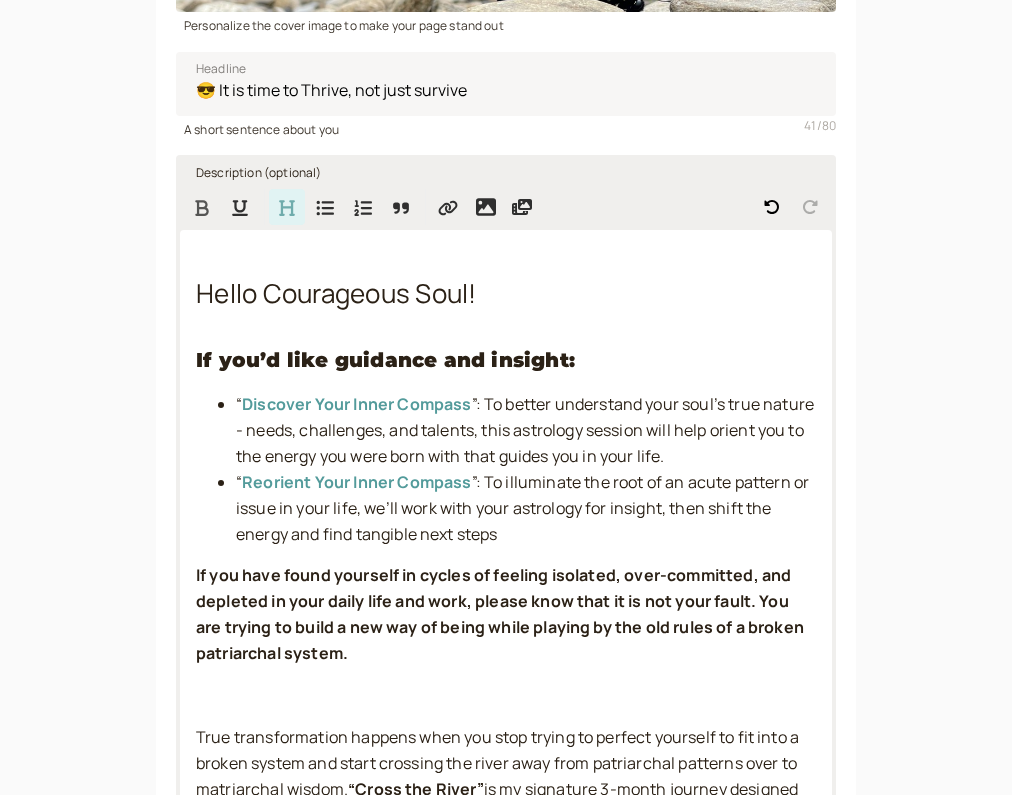 click 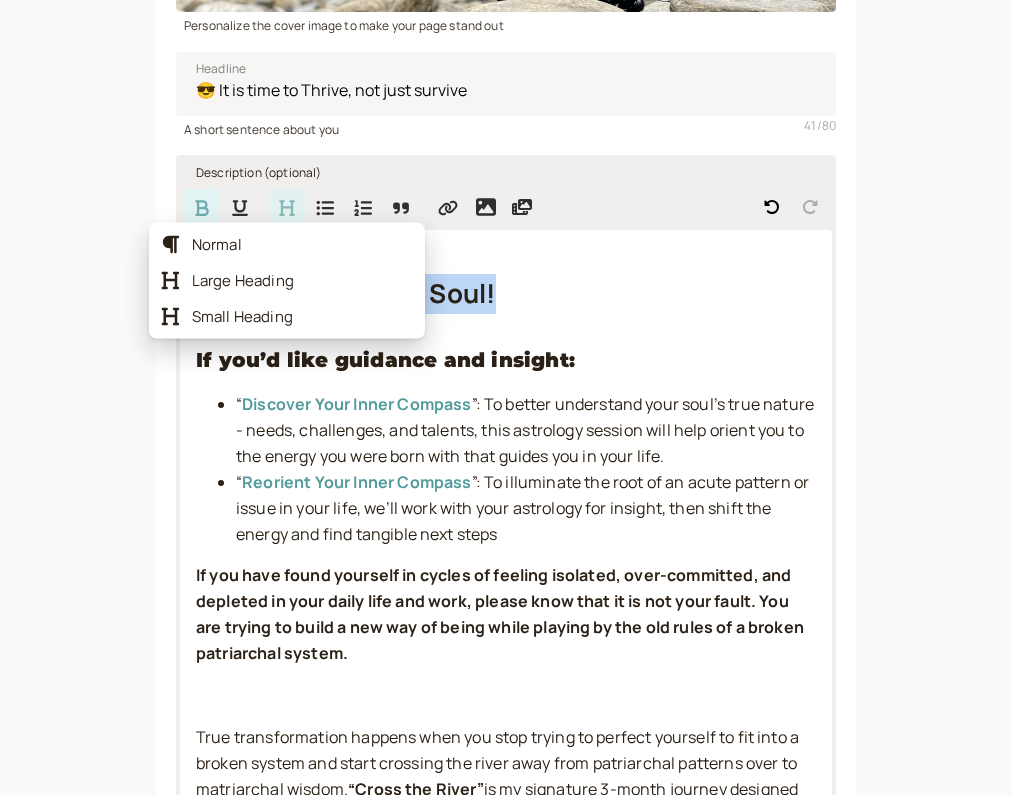 click 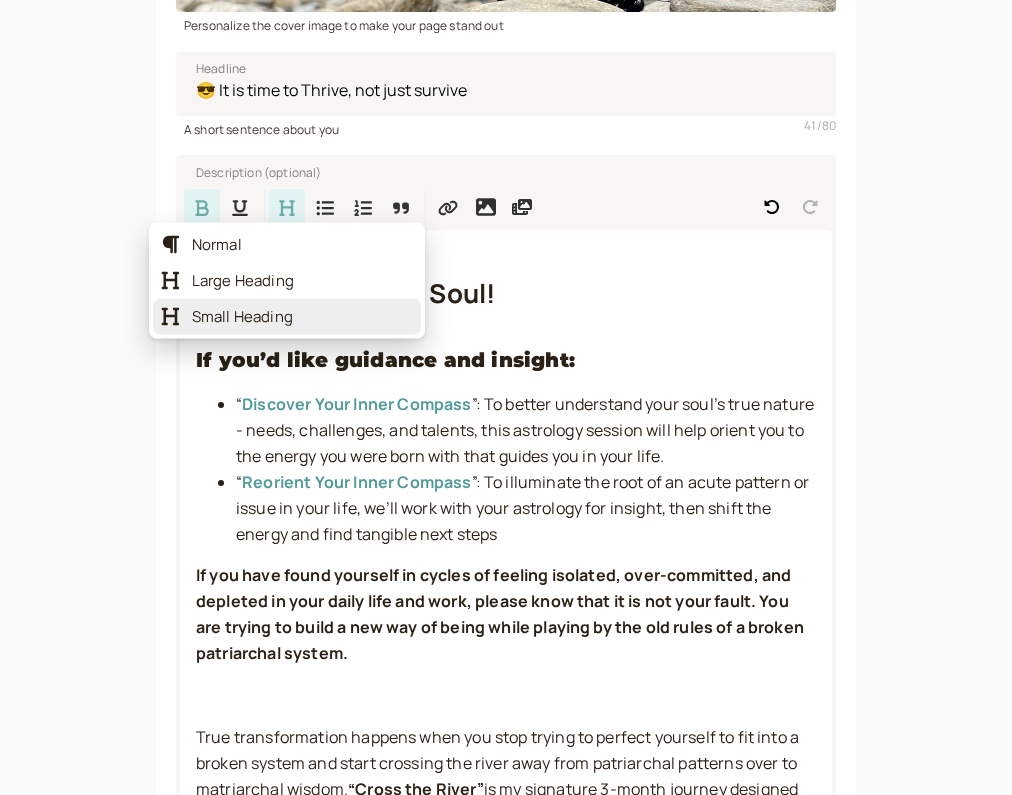 click on "Small Heading" at bounding box center (302, 317) 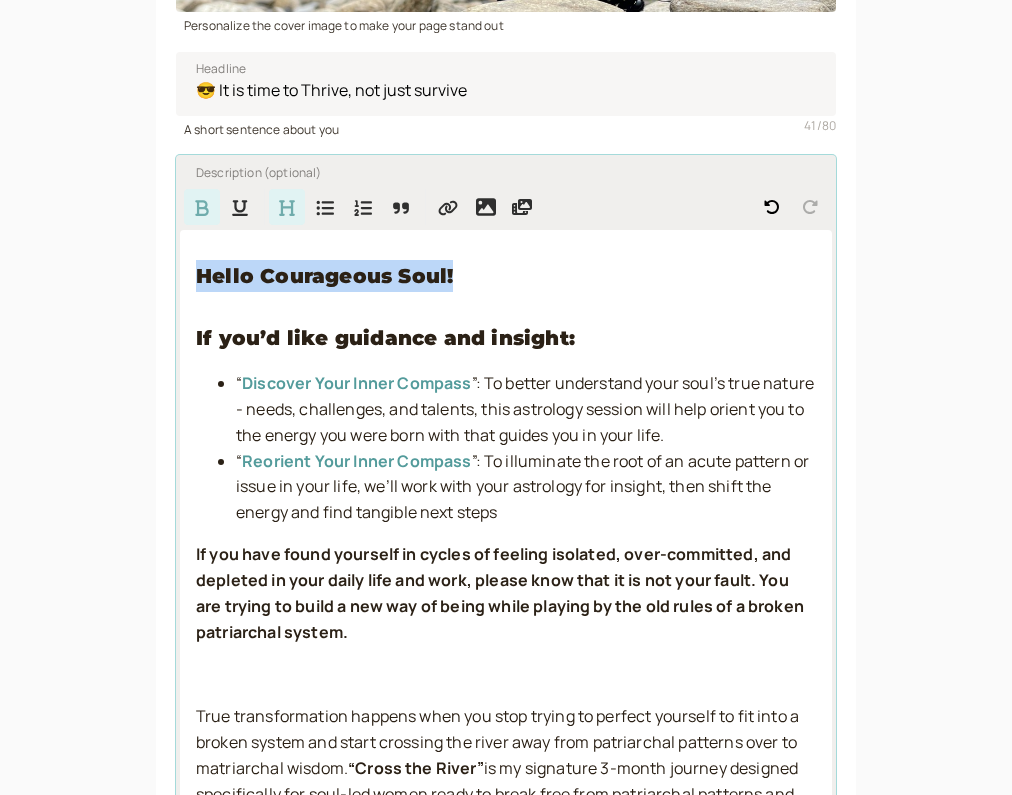 click on "Hello Courageous Soul!" at bounding box center (506, 276) 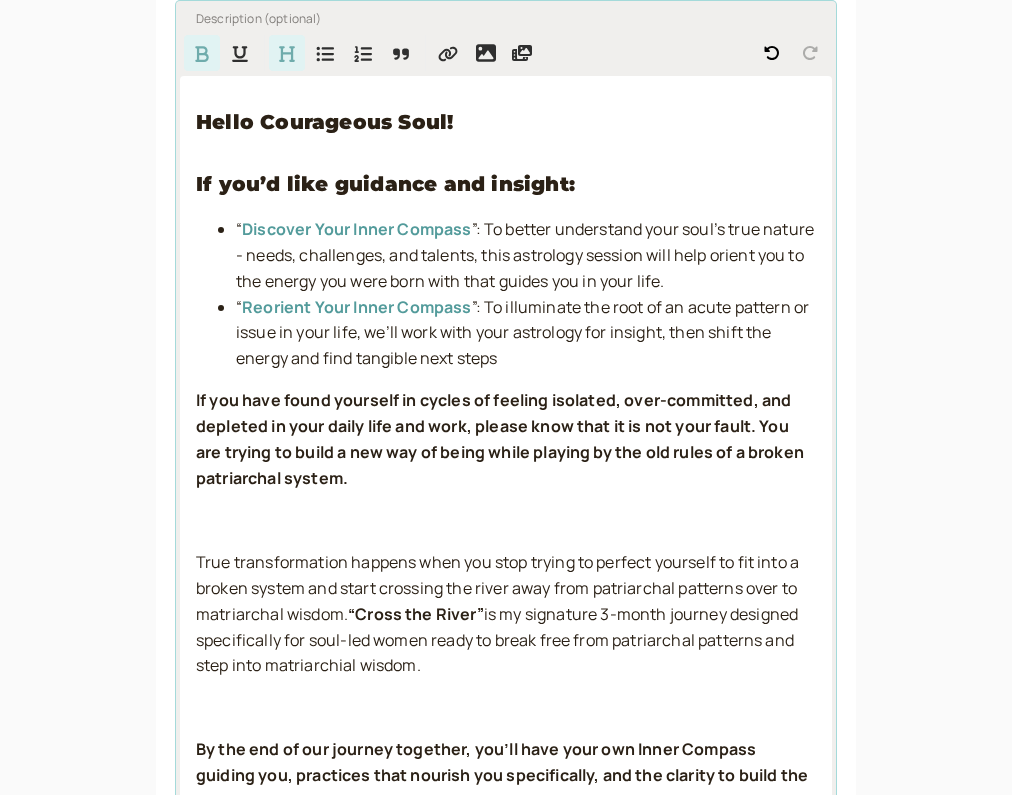scroll, scrollTop: 633, scrollLeft: 0, axis: vertical 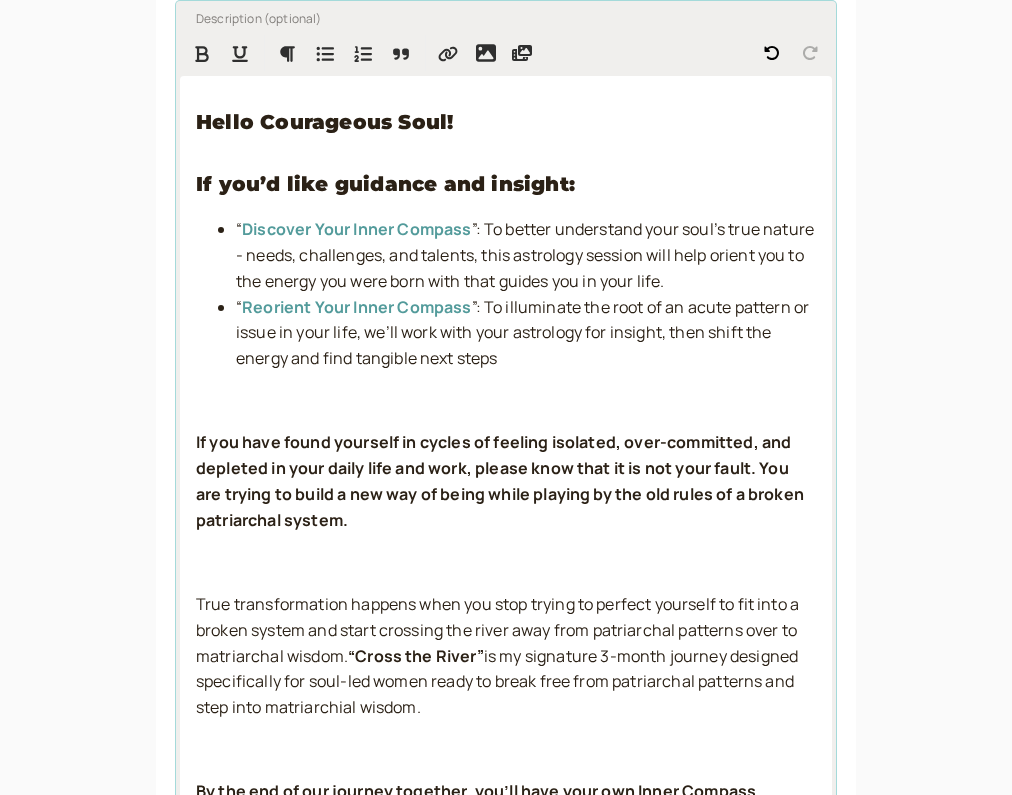 click at bounding box center [506, 563] 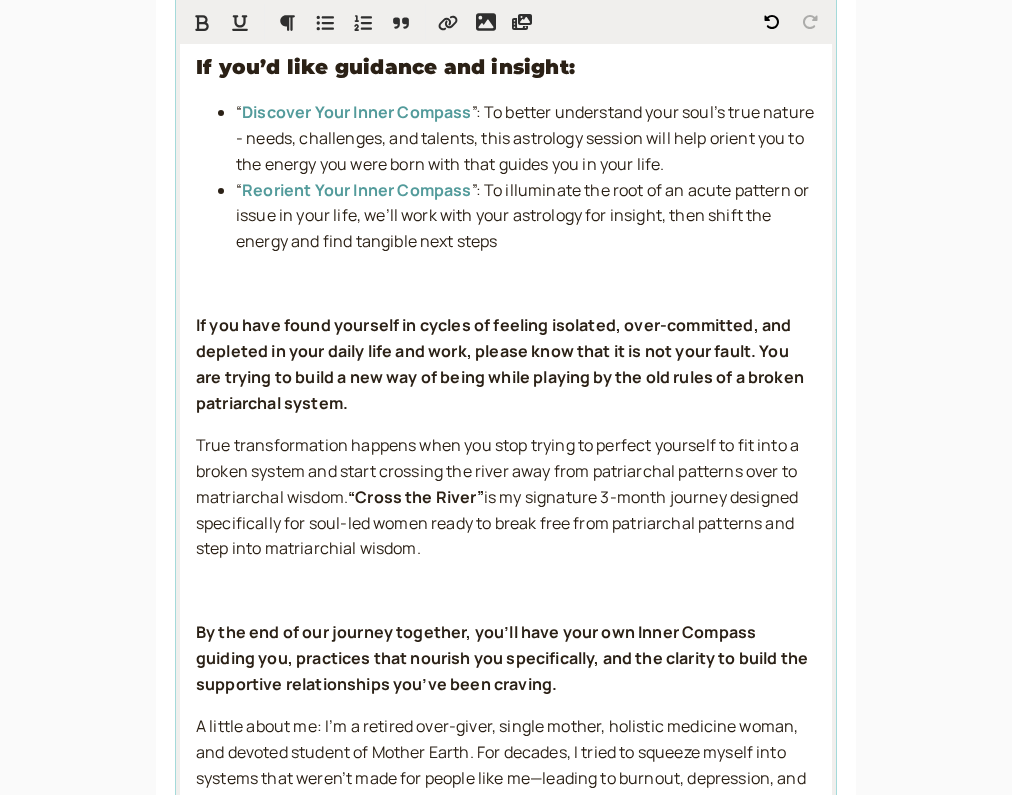 scroll, scrollTop: 773, scrollLeft: 0, axis: vertical 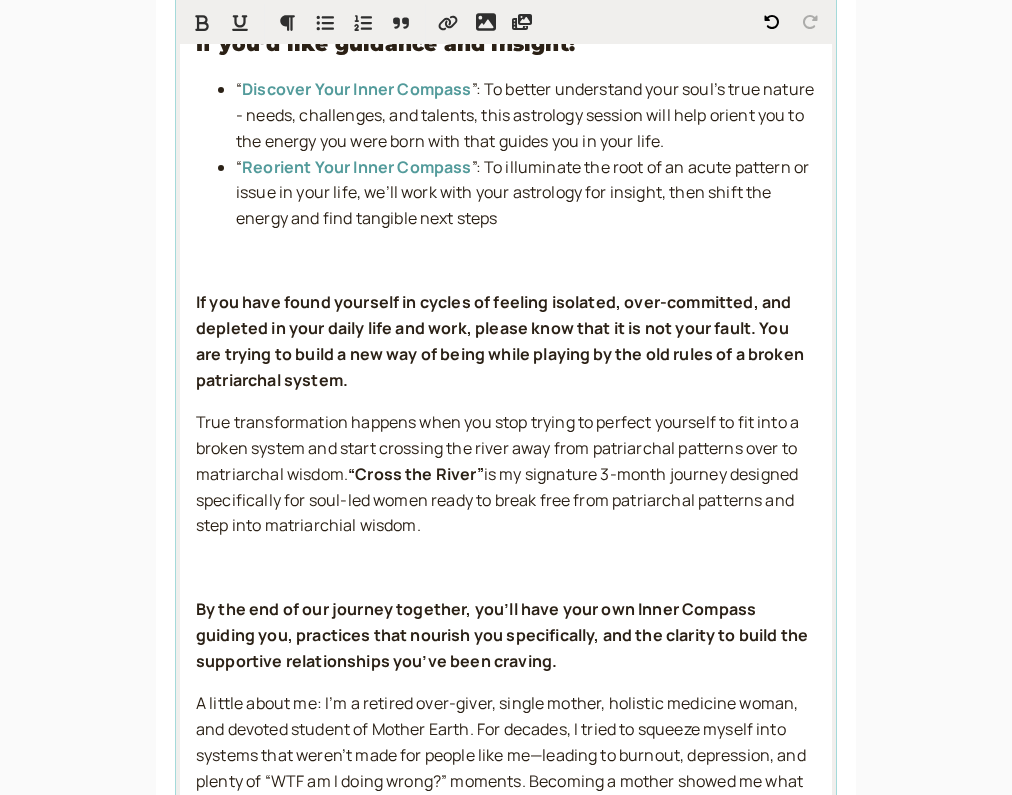 click at bounding box center (506, 568) 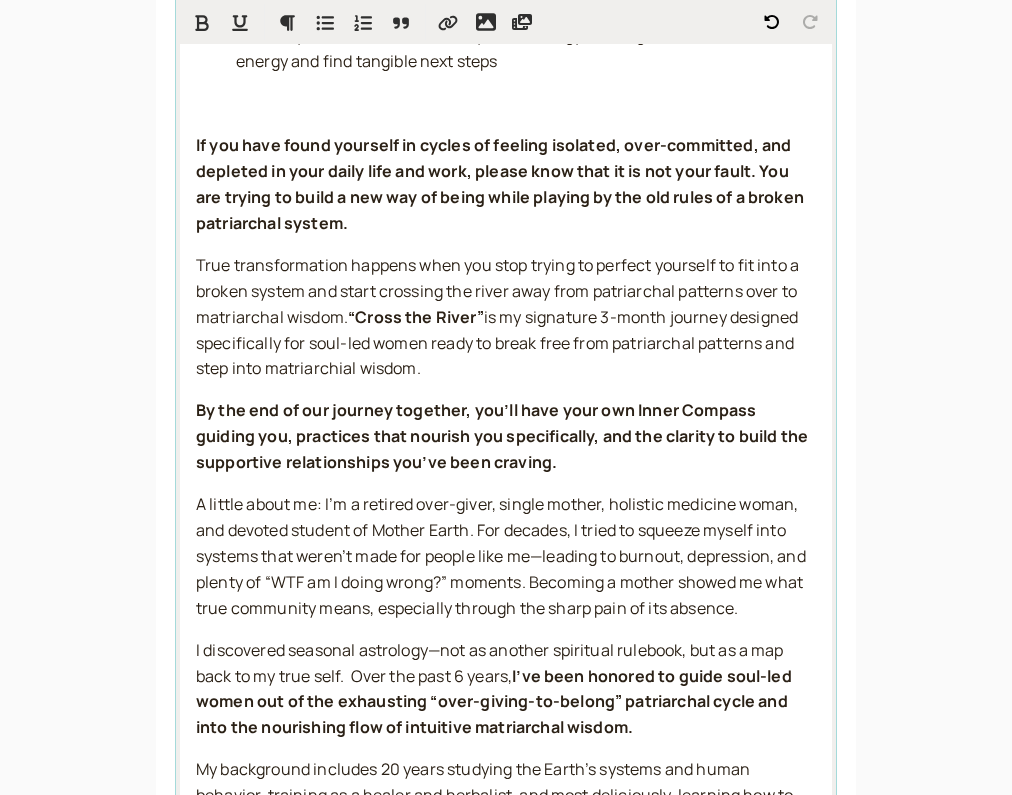 scroll, scrollTop: 934, scrollLeft: 0, axis: vertical 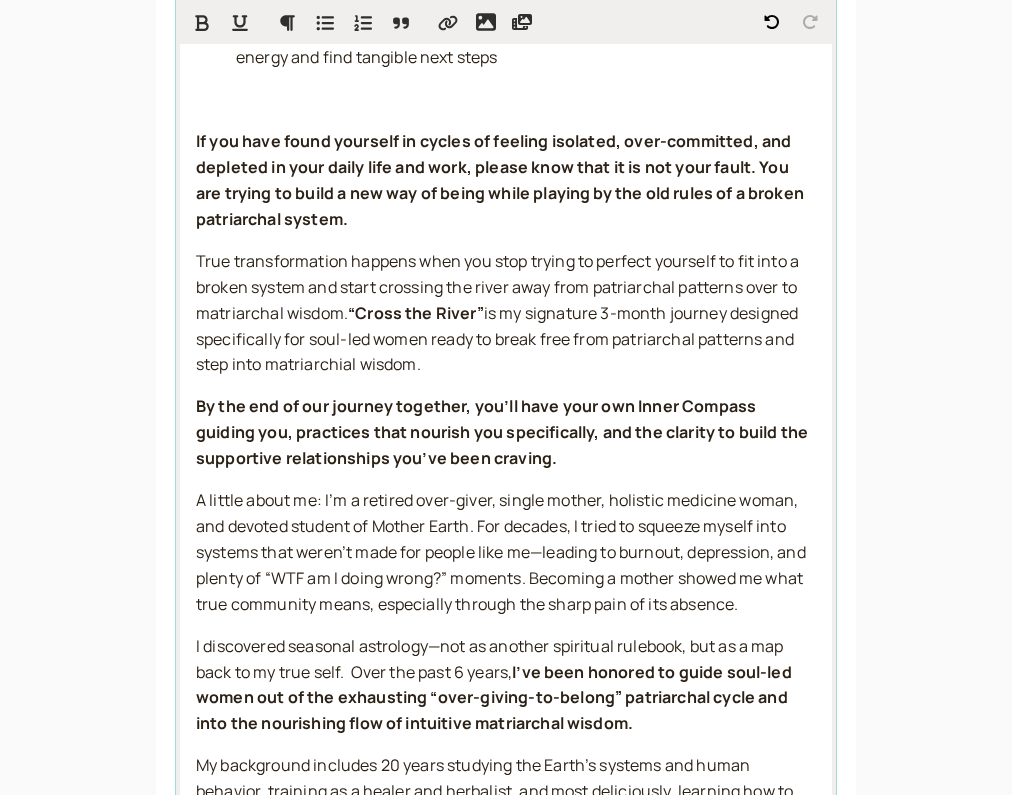 click on "Hello Courageous Soul! If you’d like guidance and insight: “ Discover Your Inner Compass ”: To better understand your soul’s true nature - needs, challenges, and talents, this astrology session will help orient you to the energy you were born with that guides you in your life. “ Reorient Your Inner Compass ”: To illuminate the root of an acute pattern or issue in your life, we’ll work with your astrology for insight, then shift the energy and find tangible next steps If you have found yourself in cycles of feeling isolated, over-committed, and depleted in your daily life and work, please know that it is not your fault. You are trying to build a new way of being while playing by the old rules of a broken patriarchal system. True transformation happens when you stop trying to perfect yourself to fit into a broken system and start crossing the river away   from patriarchal patterns over to matriarchal wisdom.  “Cross the River”  over-giving-to-belong" at bounding box center [506, 383] 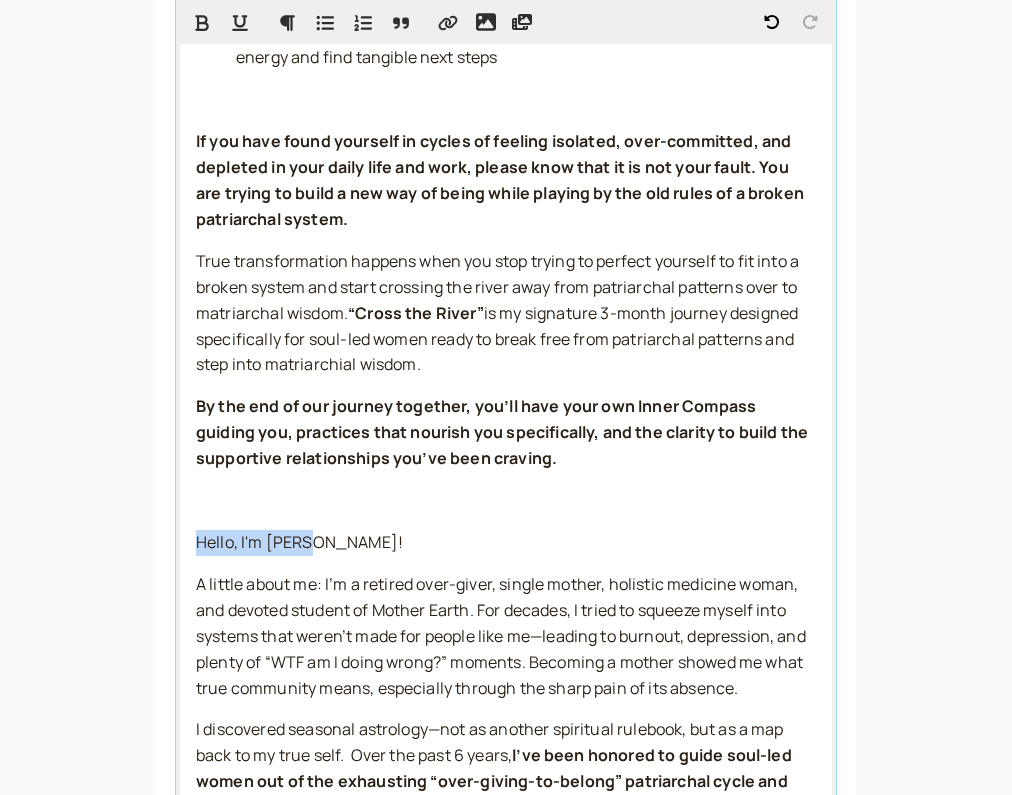 drag, startPoint x: 315, startPoint y: 524, endPoint x: 188, endPoint y: 528, distance: 127.06297 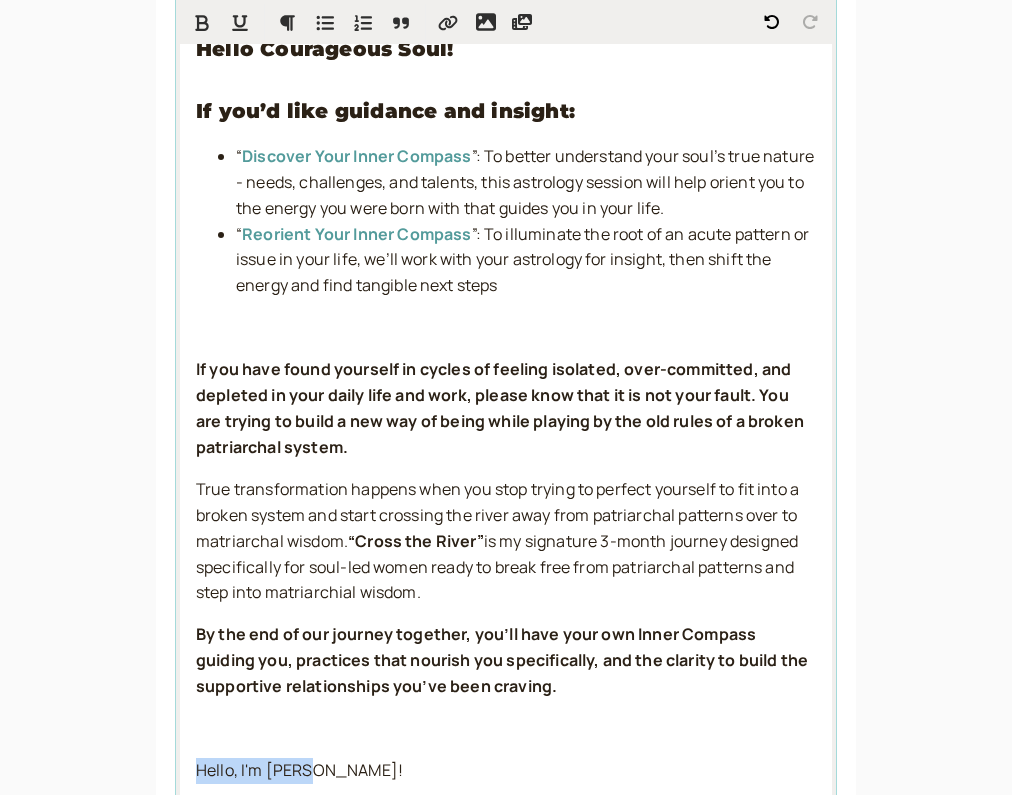 scroll, scrollTop: 700, scrollLeft: 0, axis: vertical 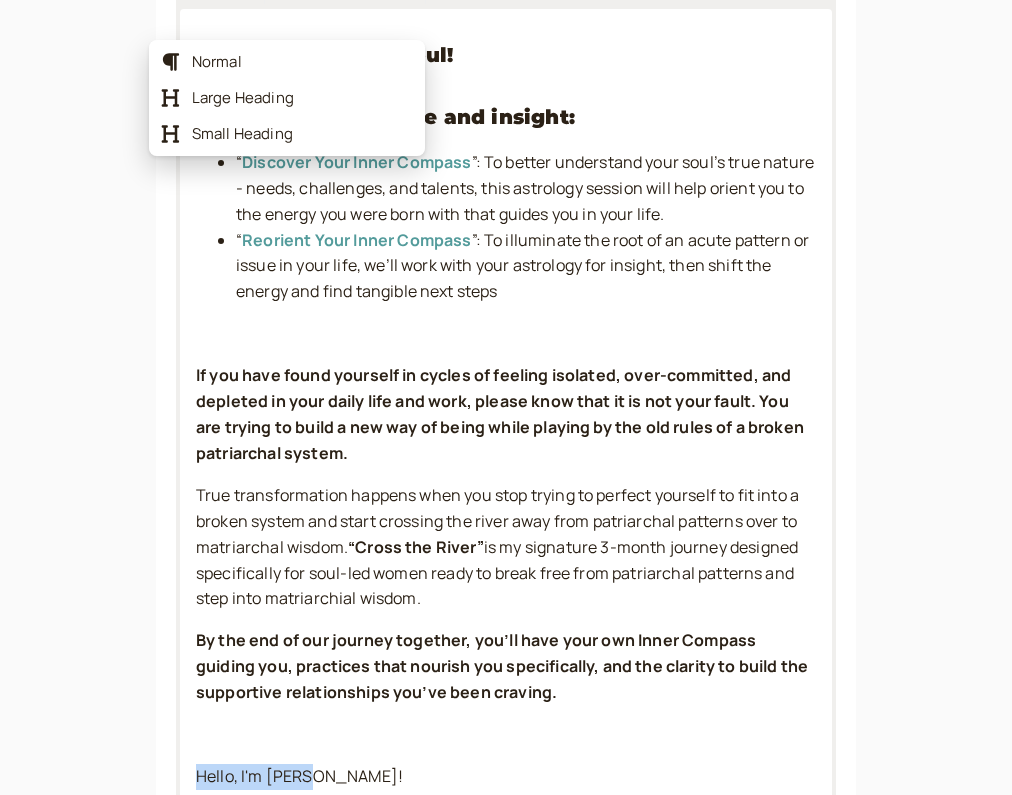 click on "Description (optional) Hello Courageous Soul! If you’d like guidance and insight: “ Discover Your Inner Compass ”: To better understand your soul’s true nature - needs, challenges, and talents, this astrology session will help orient you to the energy you were born with that guides you in your life. “ Reorient Your Inner Compass ”: To illuminate the root of an acute pattern or issue in your life, we’ll work with your astrology for insight, then shift the energy and find tangible next steps If you have found yourself in cycles of feeling isolated, over-committed, and depleted in your daily life and work, please know that it is not your fault. You are trying to build a new way of being while playing by the old rules of a broken patriarchal system. True transformation happens when you stop trying to perfect yourself to fit into a broken system and start crossing the river away   from patriarchal patterns over to matriarchal wisdom.  “Cross the River”  Hello, I'm Cara! over-giving-to-belong" at bounding box center [506, 624] 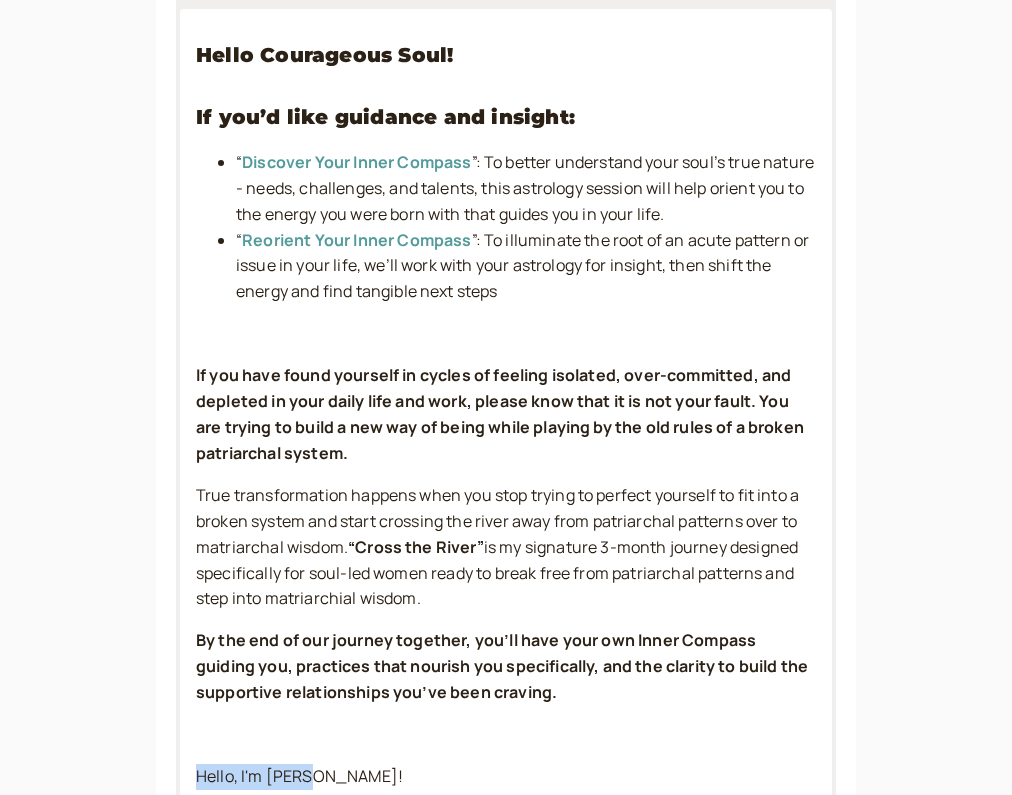 click on "Description (optional) Hello Courageous Soul! If you’d like guidance and insight: “ Discover Your Inner Compass ”: To better understand your soul’s true nature - needs, challenges, and talents, this astrology session will help orient you to the energy you were born with that guides you in your life. “ Reorient Your Inner Compass ”: To illuminate the root of an acute pattern or issue in your life, we’ll work with your astrology for insight, then shift the energy and find tangible next steps If you have found yourself in cycles of feeling isolated, over-committed, and depleted in your daily life and work, please know that it is not your fault. You are trying to build a new way of being while playing by the old rules of a broken patriarchal system. True transformation happens when you stop trying to perfect yourself to fit into a broken system and start crossing the river away   from patriarchal patterns over to matriarchal wisdom.  “Cross the River”  Hello, I'm Cara! over-giving-to-belong" at bounding box center (506, 624) 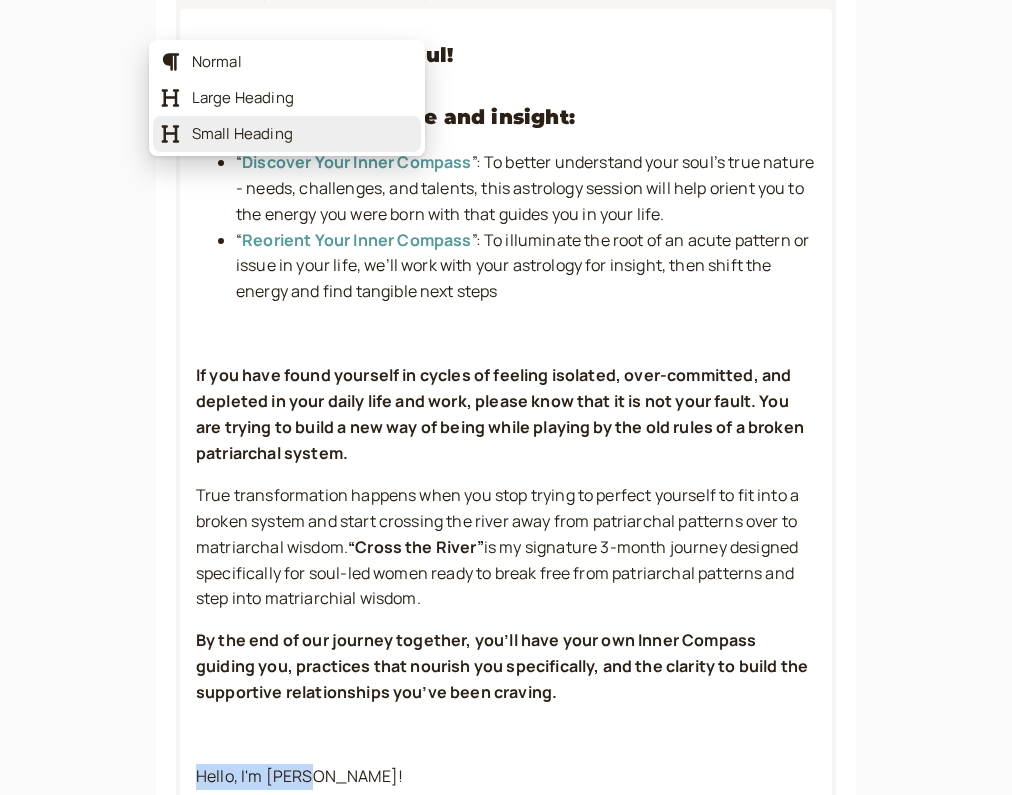 drag, startPoint x: 287, startPoint y: 22, endPoint x: 233, endPoint y: 129, distance: 119.85408 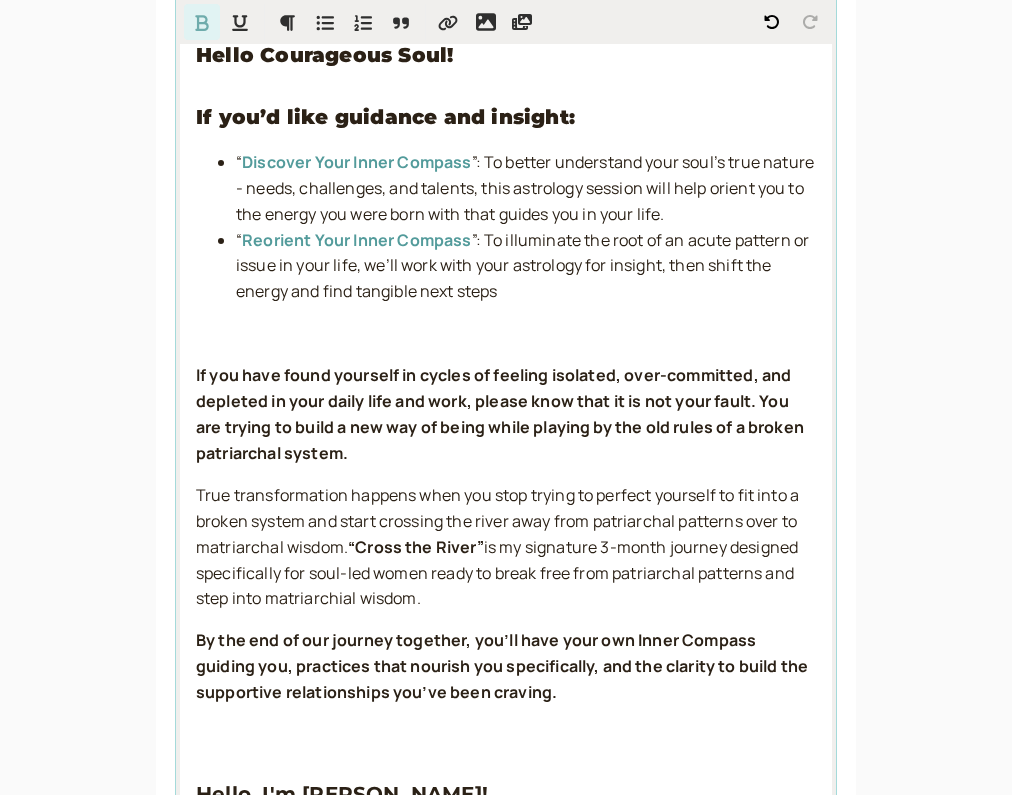 click on "Hello Courageous Soul! If you’d like guidance and insight: “ Discover Your Inner Compass ”: To better understand your soul’s true nature - needs, challenges, and talents, this astrology session will help orient you to the energy you were born with that guides you in your life. “ Reorient Your Inner Compass ”: To illuminate the root of an acute pattern or issue in your life, we’ll work with your astrology for insight, then shift the energy and find tangible next steps If you have found yourself in cycles of feeling isolated, over-committed, and depleted in your daily life and work, please know that it is not your fault. You are trying to build a new way of being while playing by the old rules of a broken patriarchal system. True transformation happens when you stop trying to perfect yourself to fit into a broken system and start crossing the river away   from patriarchal patterns over to matriarchal wisdom.  “Cross the River”  Hello, I'm Cara! over-giving-to-belong" at bounding box center [506, 670] 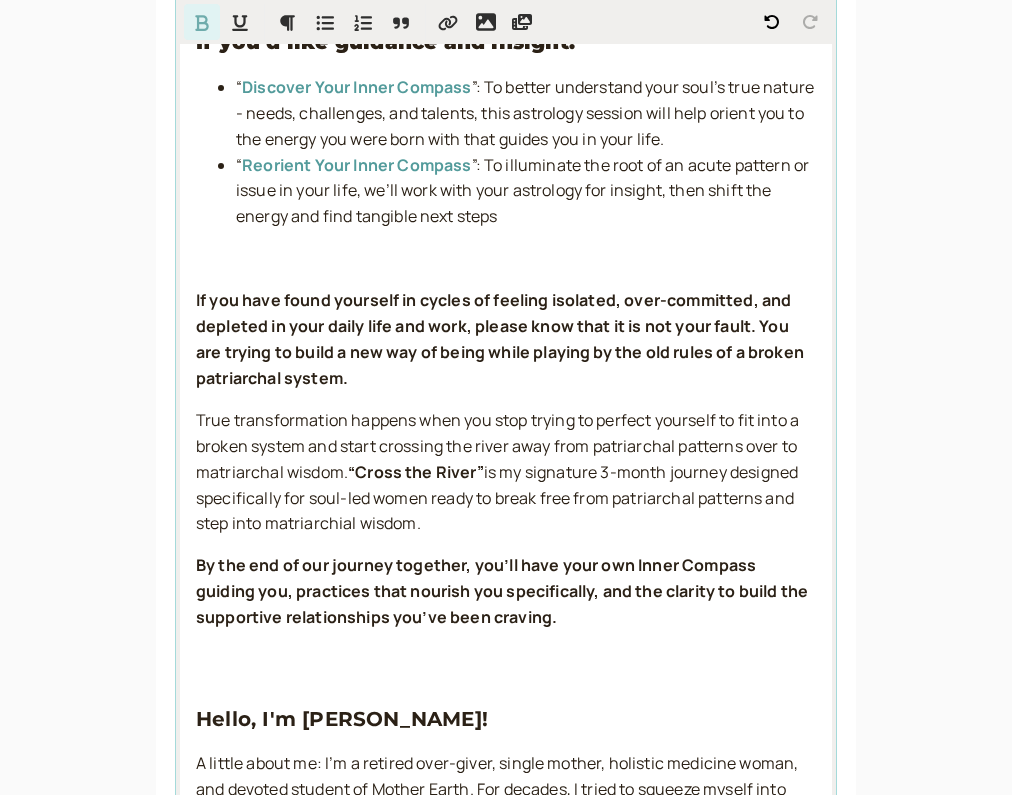 scroll, scrollTop: 857, scrollLeft: 0, axis: vertical 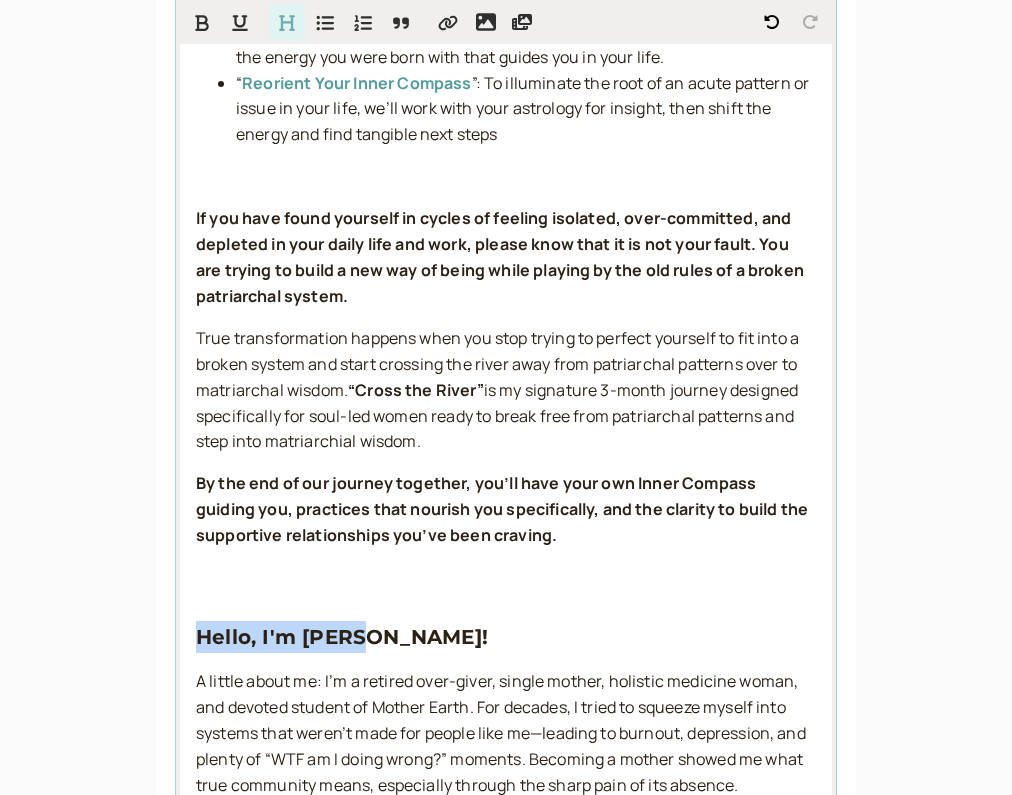 drag, startPoint x: 368, startPoint y: 610, endPoint x: 187, endPoint y: 602, distance: 181.17671 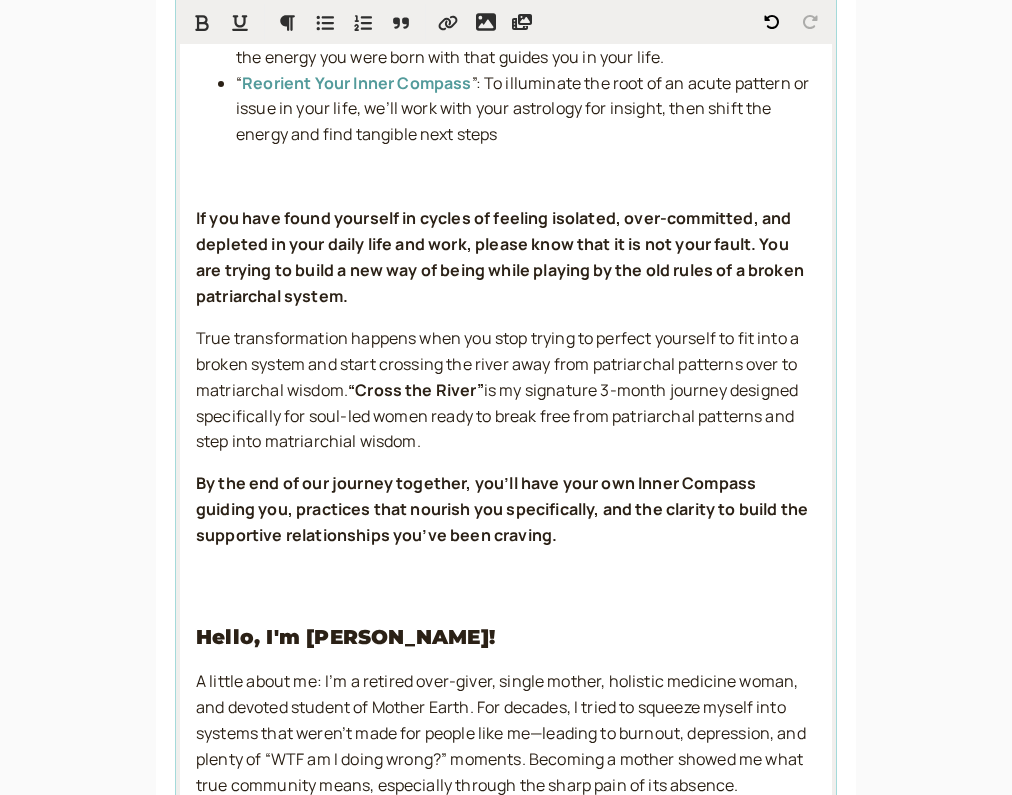 click on "Hello Courageous Soul! If you’d like guidance and insight: “ Discover Your Inner Compass ”: To better understand your soul’s true nature - needs, challenges, and talents, this astrology session will help orient you to the energy you were born with that guides you in your life. “ Reorient Your Inner Compass ”: To illuminate the root of an acute pattern or issue in your life, we’ll work with your astrology for insight, then shift the energy and find tangible next steps If you have found yourself in cycles of feeling isolated, over-committed, and depleted in your daily life and work, please know that it is not your fault. You are trying to build a new way of being while playing by the old rules of a broken patriarchal system. True transformation happens when you stop trying to perfect yourself to fit into a broken system and start crossing the river away   from patriarchal patterns over to matriarchal wisdom.  “Cross the River”  Hello, I'm Cara! over-giving-to-belong" at bounding box center (506, 513) 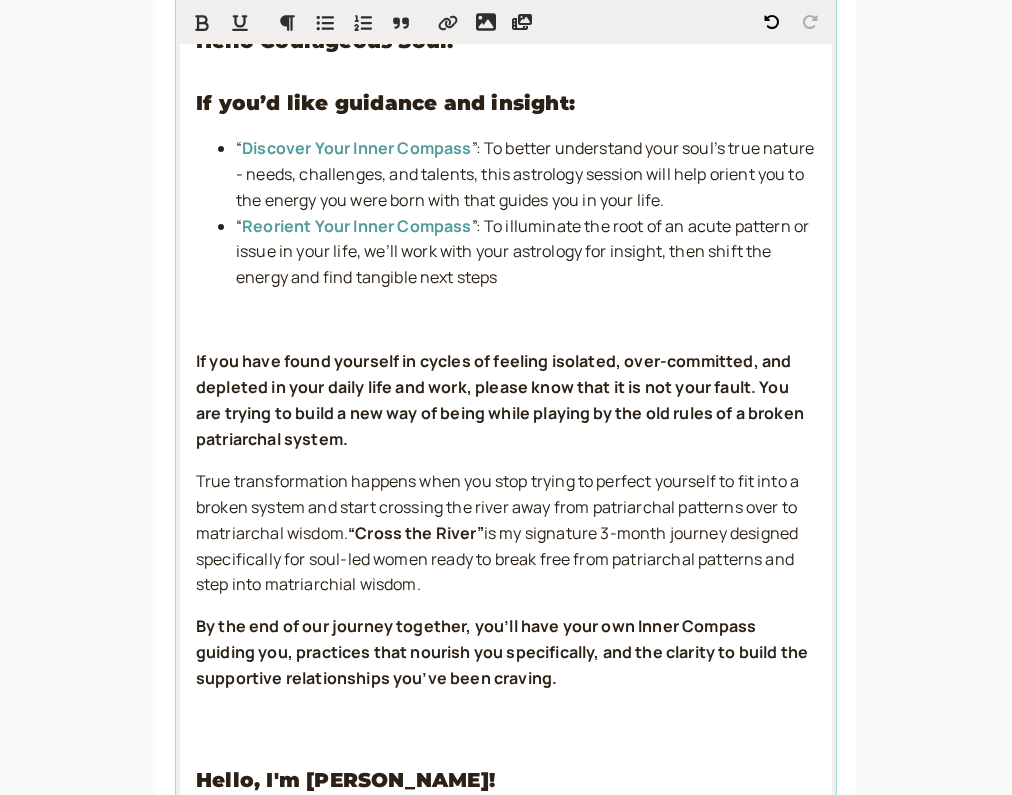 scroll, scrollTop: 716, scrollLeft: 0, axis: vertical 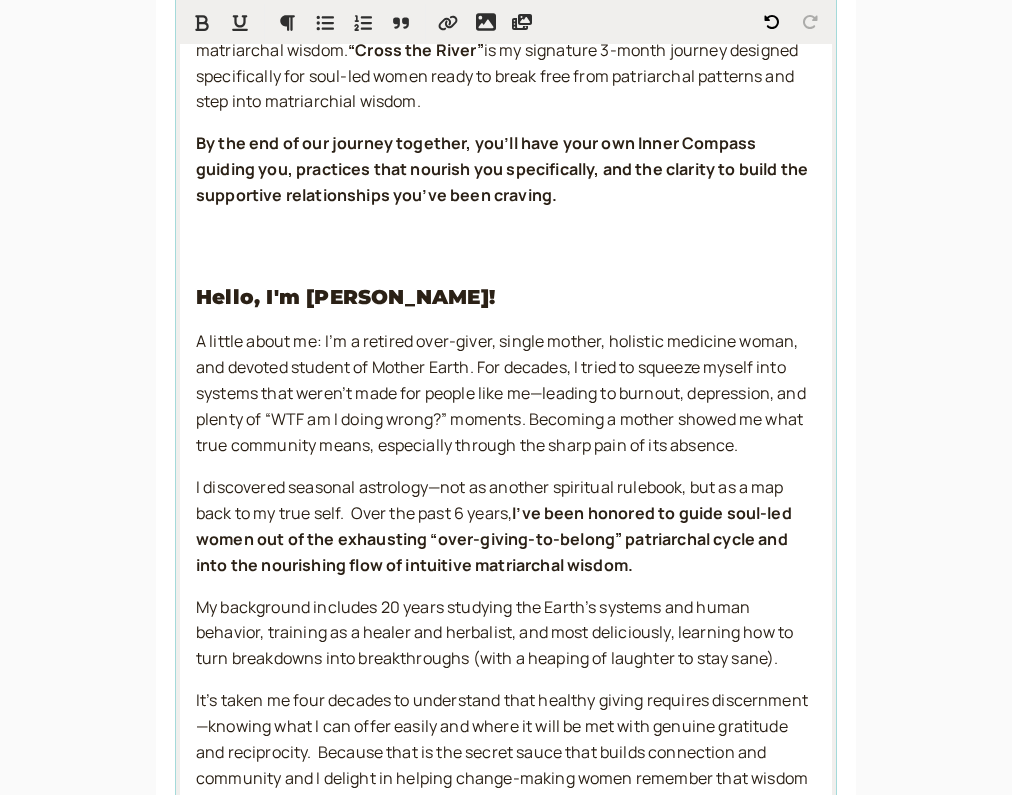 click on "I discovered seasonal astrology—not as another spiritual rulebook, but as a map back to my true self.  Over the past 6 years," at bounding box center (491, 500) 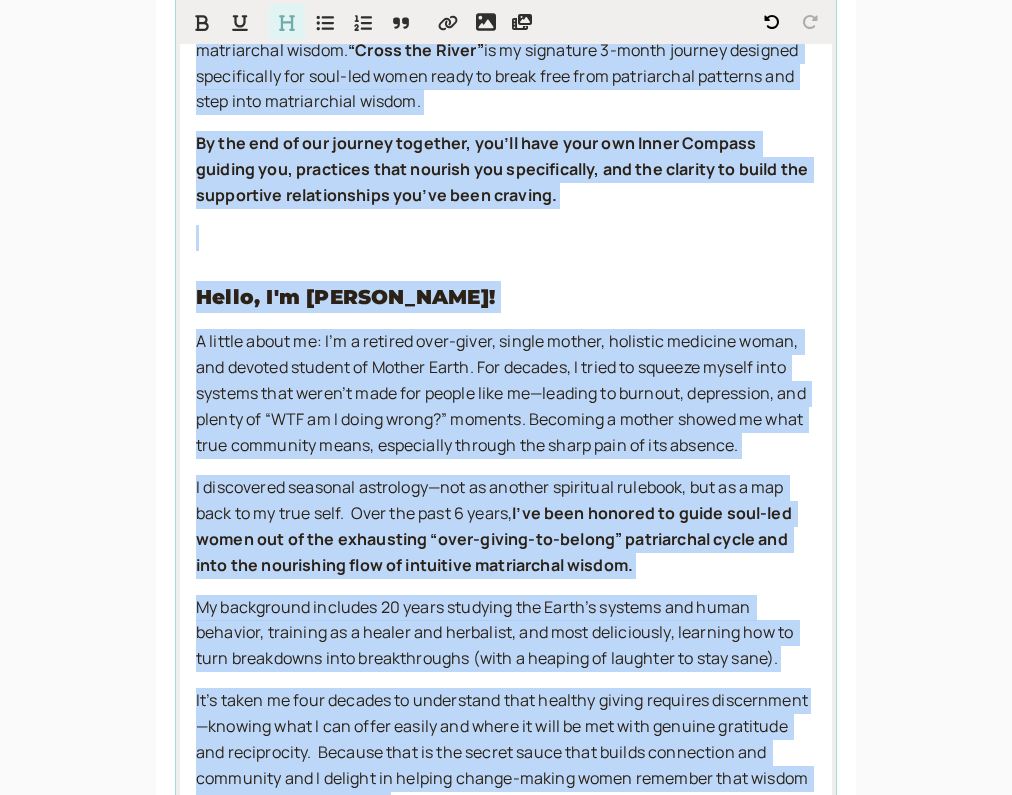 copy on "Hello Courageous Soul! If you’d like guidance and insight: “ Discover Your Inner Compass ”: To better understand your soul’s true nature - needs, challenges, and talents, this astrology session will help orient you to the energy you were born with that guides you in your life. “ Reorient Your Inner Compass ”: To illuminate the root of an acute pattern or issue in your life, we’ll work with your astrology for insight, then shift the energy and find tangible next steps If you have found yourself in cycles of feeling isolated, over-committed, and depleted in your daily life and work, please know that it is not your fault. You are trying to build a new way of being while playing by the old rules of a broken patriarchal system. True transformation happens when you stop trying to perfect yourself to fit into a broken system and start crossing the river away   from patriarchal patterns over to matriarchal wisdom.  “Cross the River”  is my signature 3-month journey designed specifically for soul-led women ready to..." 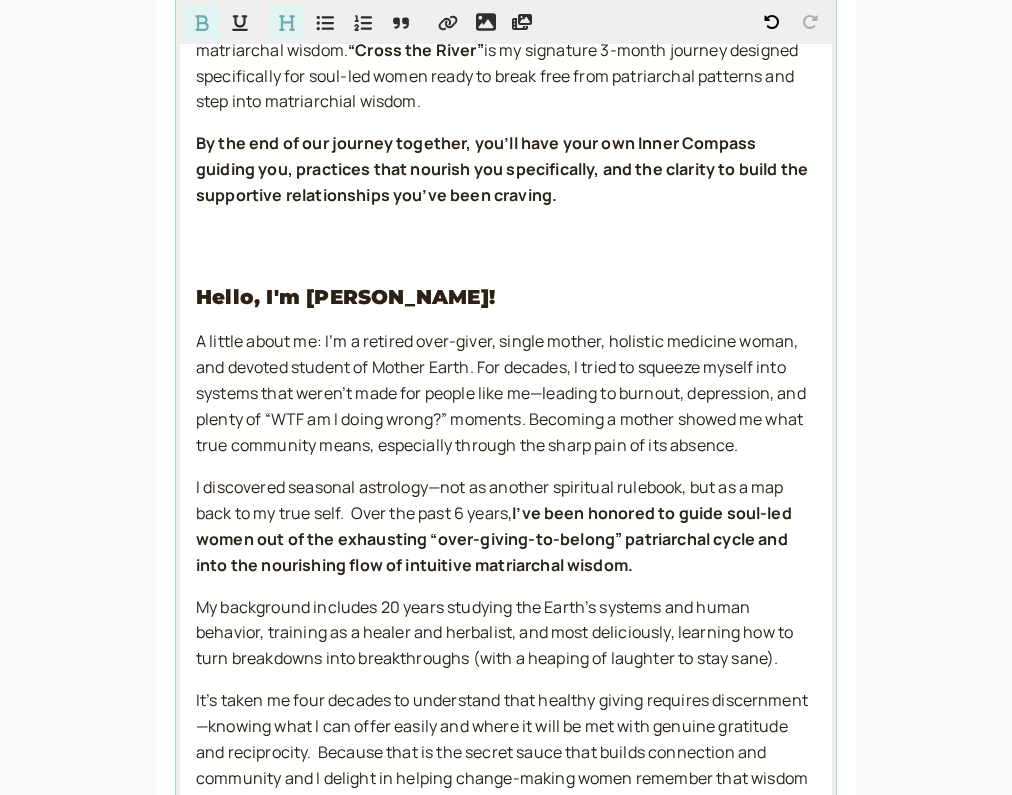 click on "Hello Courageous Soul! If you’d like guidance and insight: “ Discover Your Inner Compass ”: To better understand your soul’s true nature - needs, challenges, and talents, this astrology session will help orient you to the energy you were born with that guides you in your life. “ Reorient Your Inner Compass ”: To illuminate the root of an acute pattern or issue in your life, we’ll work with your astrology for insight, then shift the energy and find tangible next steps If you have found yourself in cycles of feeling isolated, over-committed, and depleted in your daily life and work, please know that it is not your fault. You are trying to build a new way of being while playing by the old rules of a broken patriarchal system. True transformation happens when you stop trying to perfect yourself to fit into a broken system and start crossing the river away   from patriarchal patterns over to matriarchal wisdom.  “Cross the River”  Hello, I'm Cara! over-giving-to-belong" at bounding box center (506, 173) 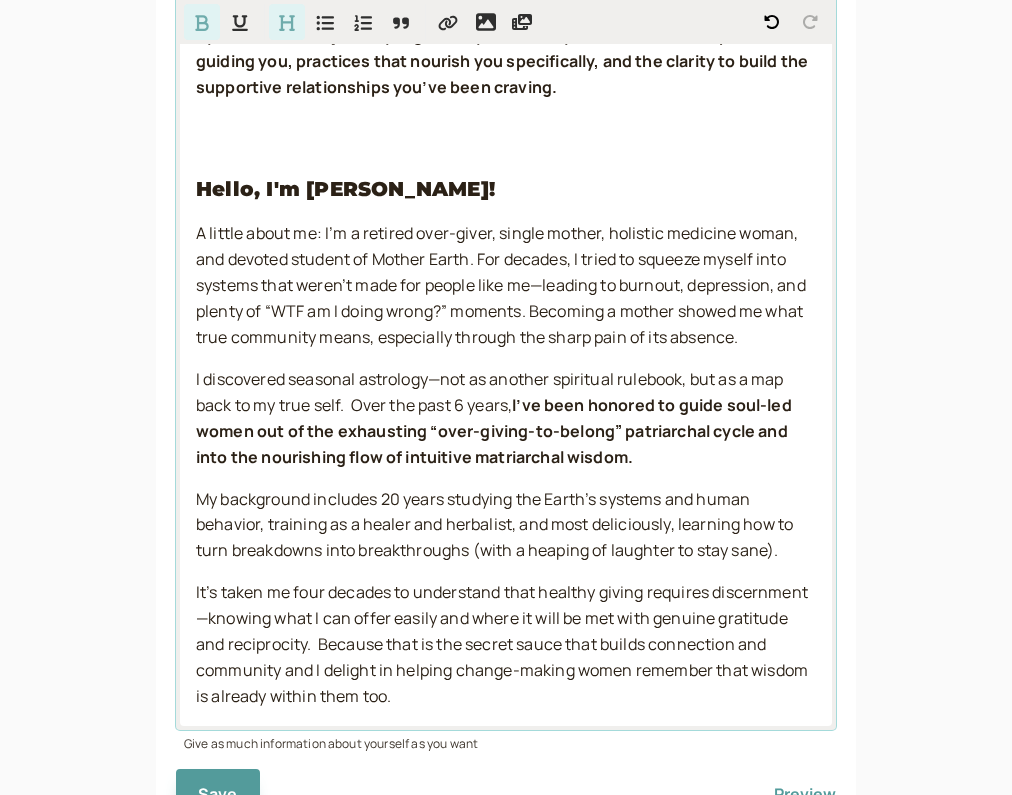 scroll, scrollTop: 1312, scrollLeft: 0, axis: vertical 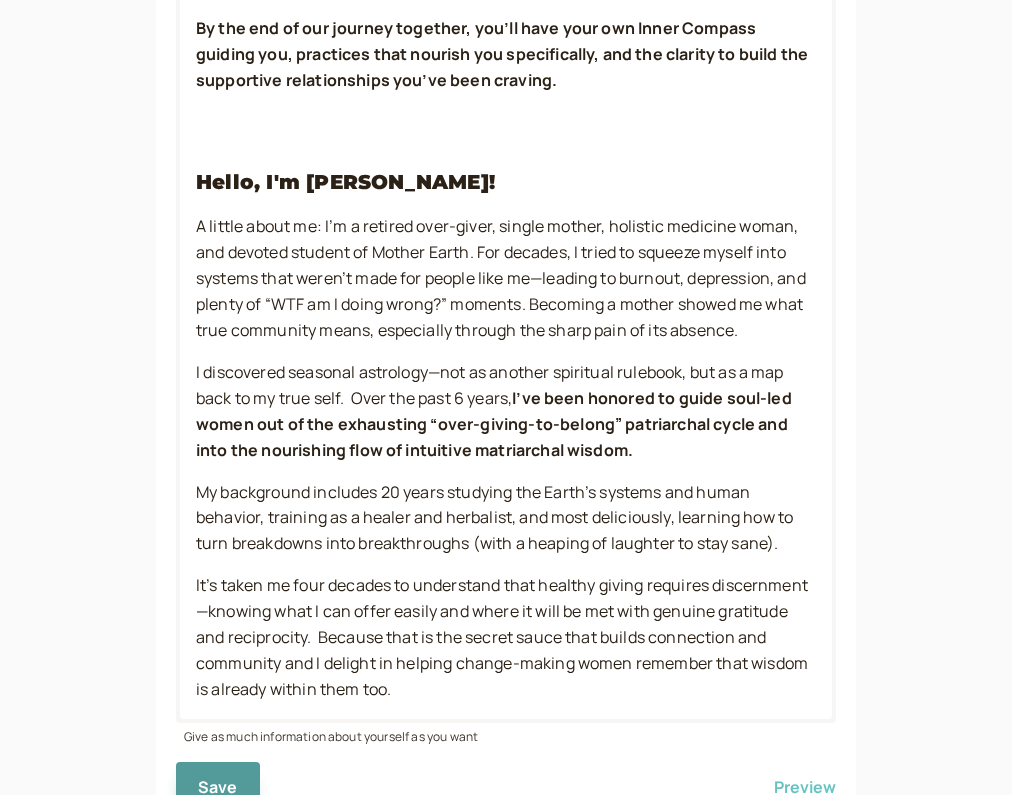 click on "Preview" at bounding box center (805, 787) 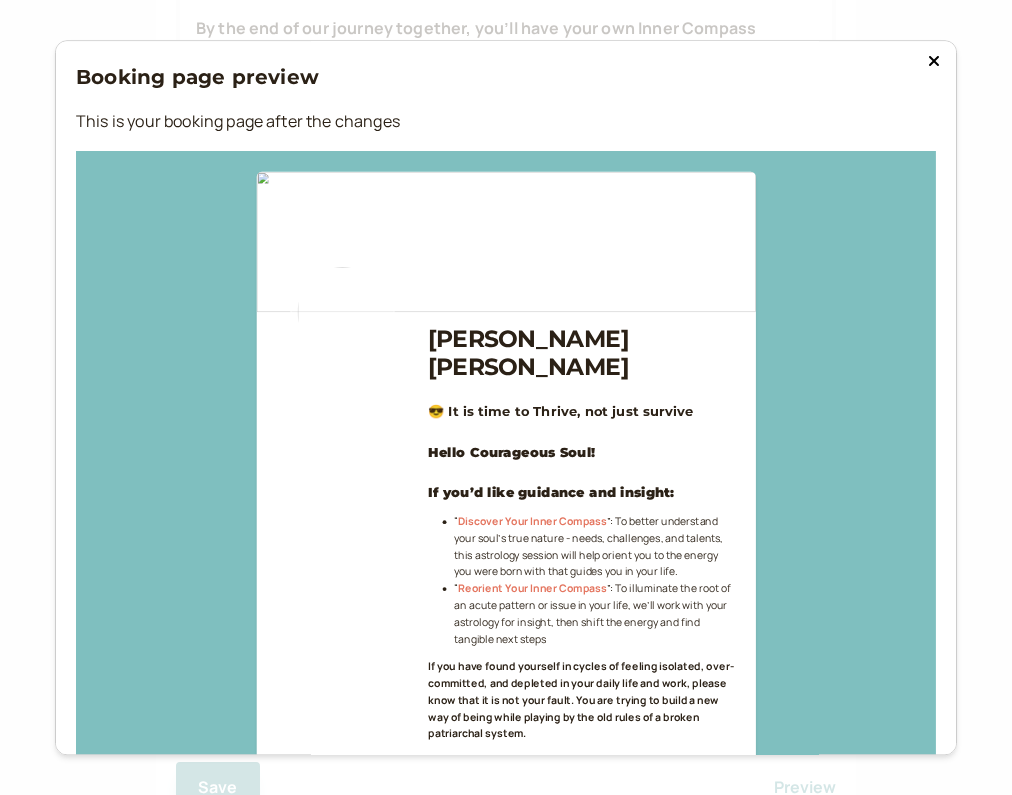 scroll, scrollTop: 0, scrollLeft: 0, axis: both 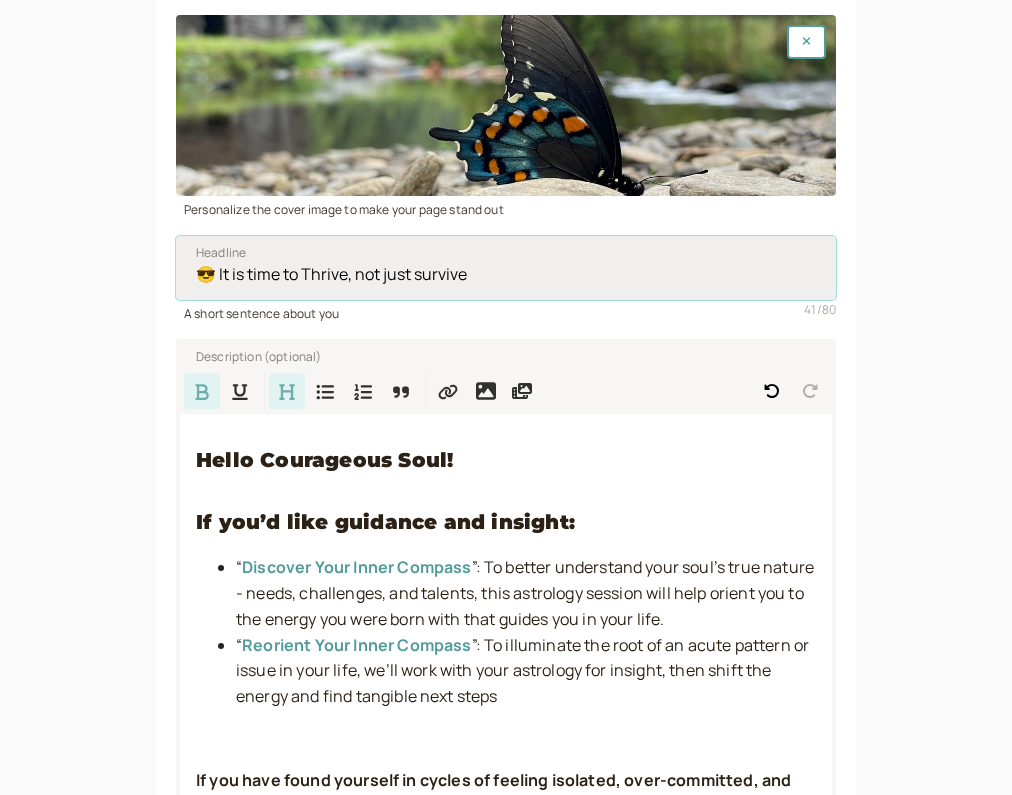click on "😎 It is time to Thrive, not just survive" at bounding box center [506, 268] 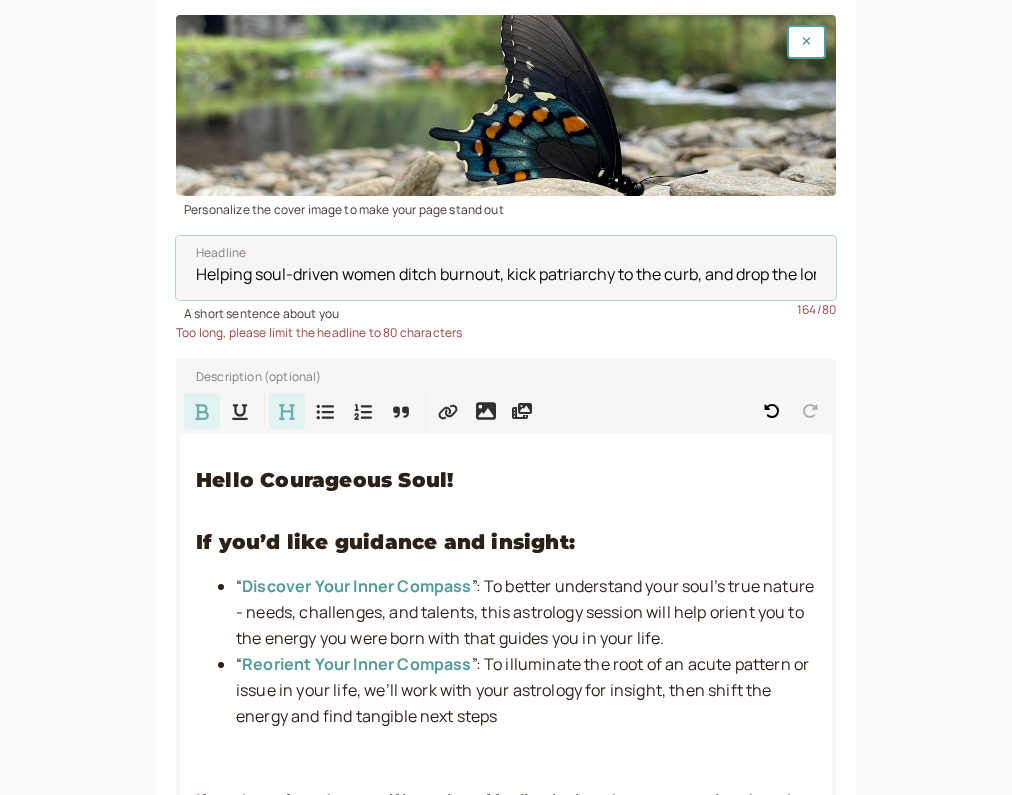 drag, startPoint x: 818, startPoint y: 279, endPoint x: 97, endPoint y: 267, distance: 721.09985 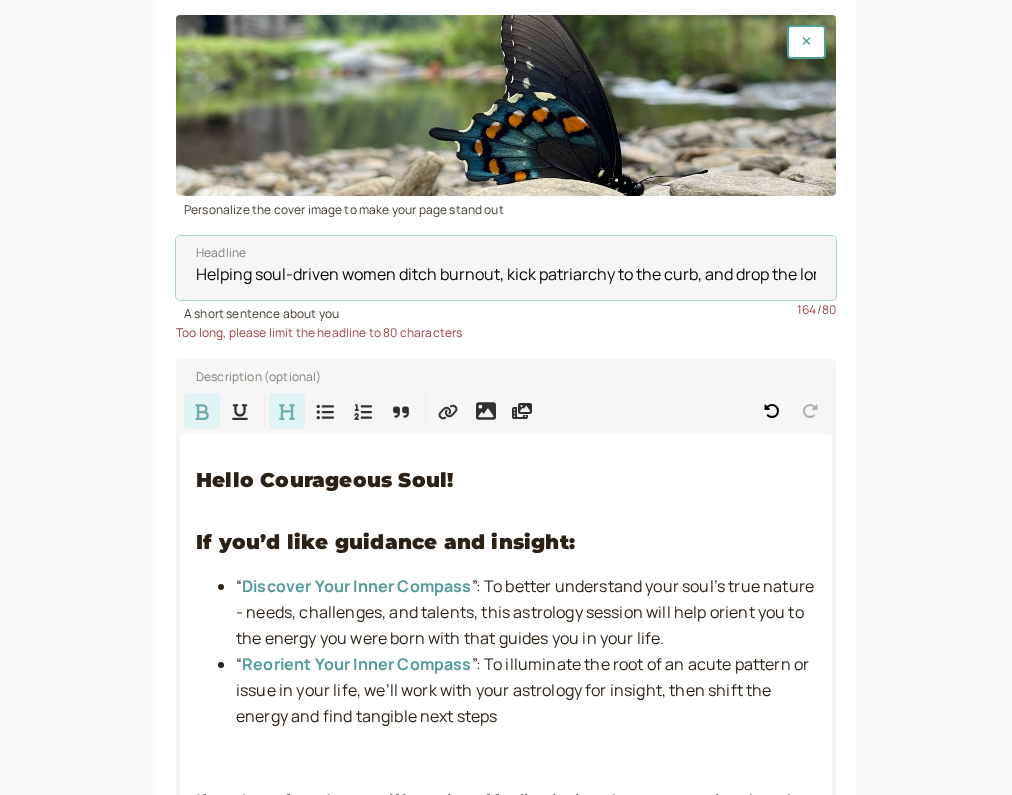 click on "introwise Dashboard Dashboard Booking page Booking Scheduling Scheduling Payments Payments Calls Calls Automation Automation Reports Reports What's new Page Branding Domain Edit booking page Personalize the cover image to make your page stand out Helping soul-driven women ditch burnout, kick patriarchy to the curb, and drop the lone wolf act—leading with fierce heart, grounded wisdom, and courageous kinship. Headline 164 / 80 A short sentence about you Too long, please limit the headline to 80 characters Description (optional) Hello Courageous Soul! If you’d like guidance and insight: “ Discover Your Inner Compass ”: To better understand your soul’s true nature - needs, challenges, and talents, this astrology session will help orient you to the energy you were born with that guides you in your life. “ Reorient Your Inner Compass ”: To illuminate the root of an acute pattern or issue in your life, we’ll work with your astrology for insight, then shift the energy and find tangible next steps" at bounding box center [506, 939] 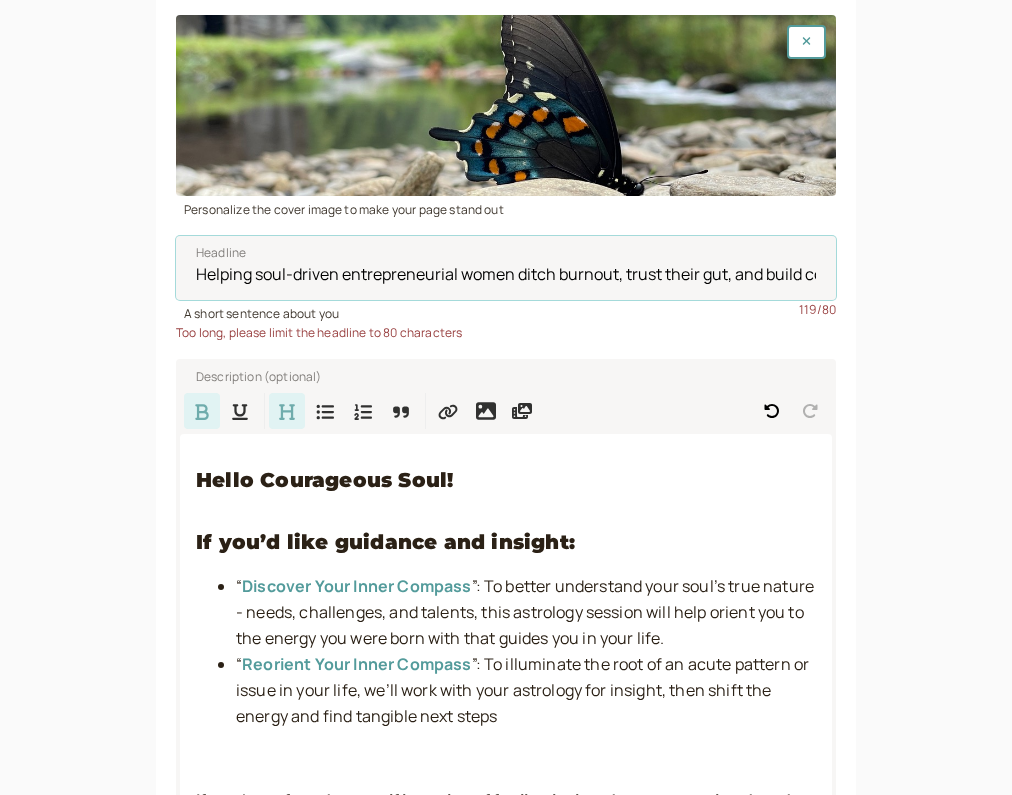 drag, startPoint x: 823, startPoint y: 274, endPoint x: 78, endPoint y: 278, distance: 745.01074 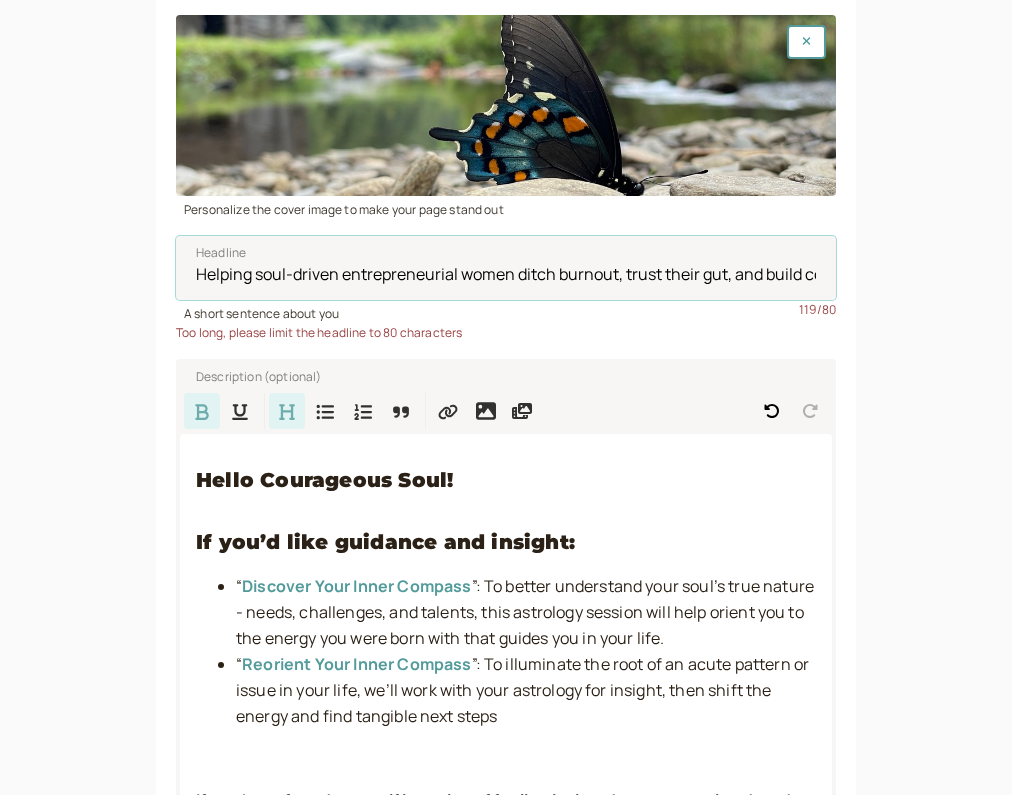 click on "introwise Dashboard Dashboard Booking page Booking Scheduling Scheduling Payments Payments Calls Calls Automation Automation Reports Reports What's new Page Branding Domain Edit booking page Personalize the cover image to make your page stand out Helping soul-driven entrepreneurial women ditch burnout, trust their gut, and build courageous lives rooted in kinship. Headline 119 / 80 A short sentence about you Too long, please limit the headline to 80 characters Description (optional) Hello Courageous Soul! If you’d like guidance and insight: “ Discover Your Inner Compass ”: To better understand your soul’s true nature - needs, challenges, and talents, this astrology session will help orient you to the energy you were born with that guides you in your life. “ Reorient Your Inner Compass ”: To illuminate the root of an acute pattern or issue in your life, we’ll work with your astrology for insight, then shift the energy and find tangible next steps   “Cross the River”  Hello, I'm Cara! Save" at bounding box center [506, 939] 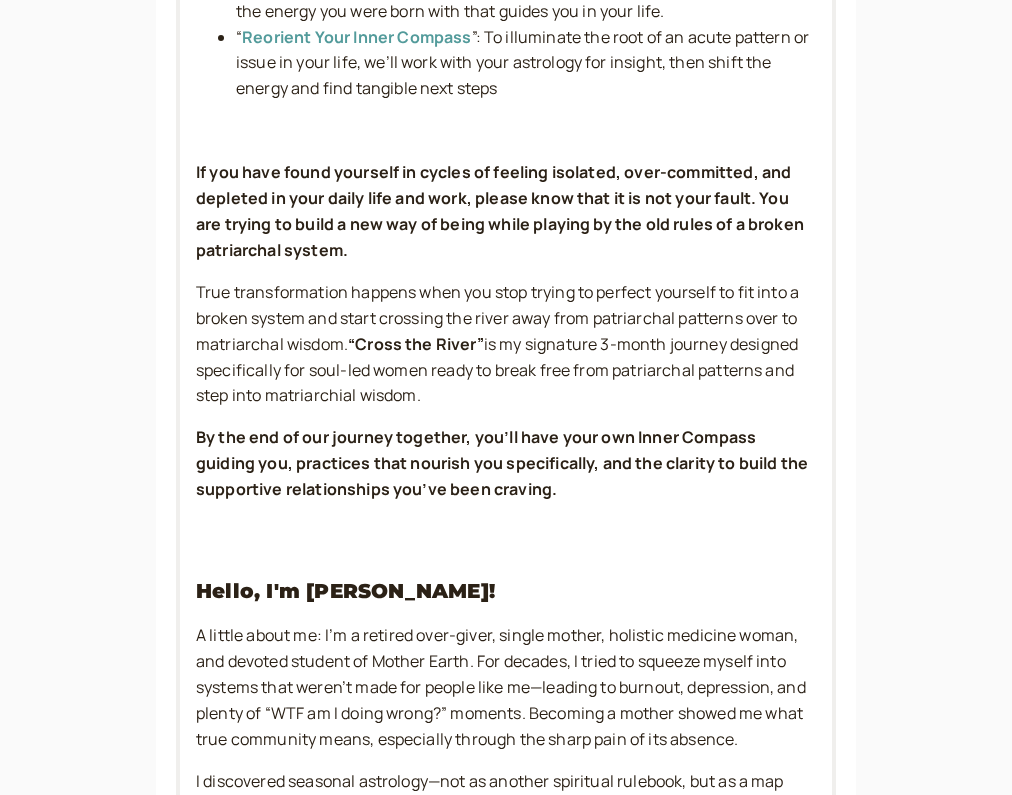 scroll, scrollTop: 902, scrollLeft: 0, axis: vertical 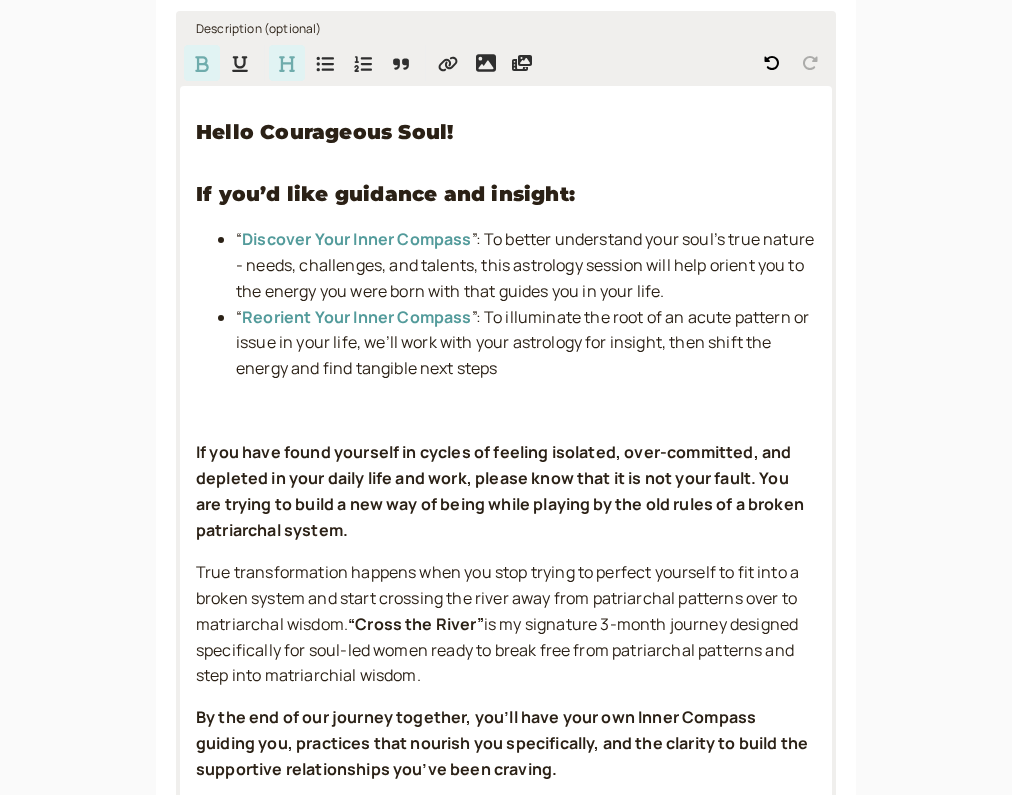 type on "Guiding soulful women to root deep in their wisdom & rise in kinship" 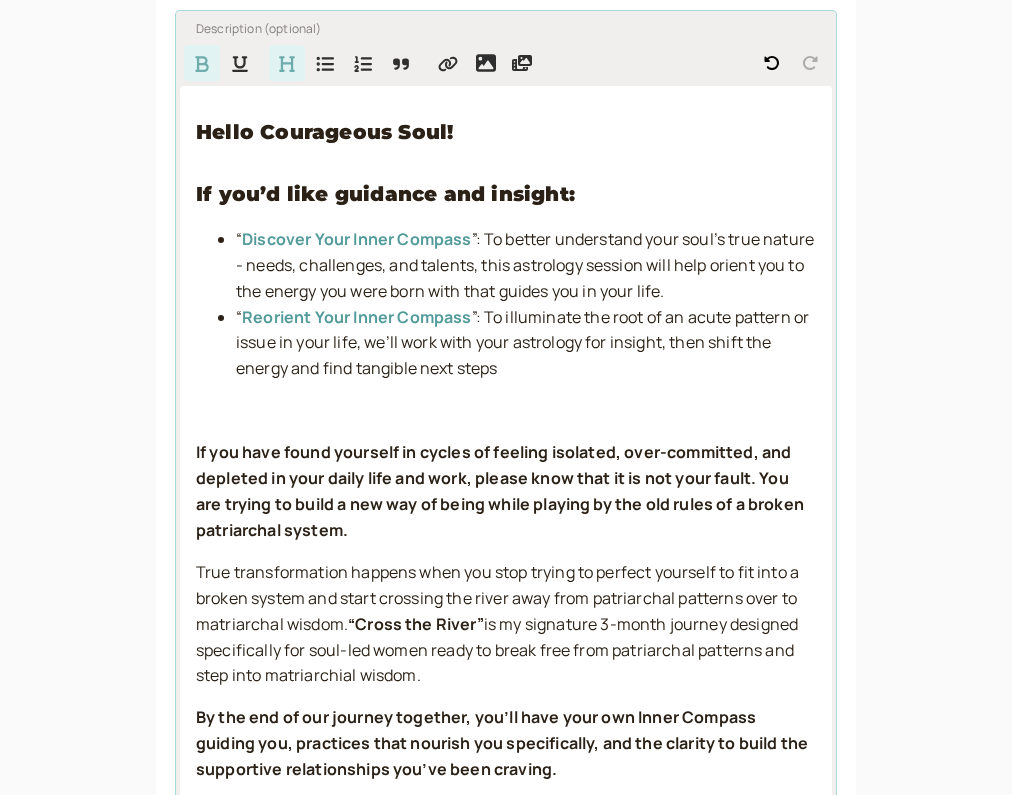 click at bounding box center (506, 411) 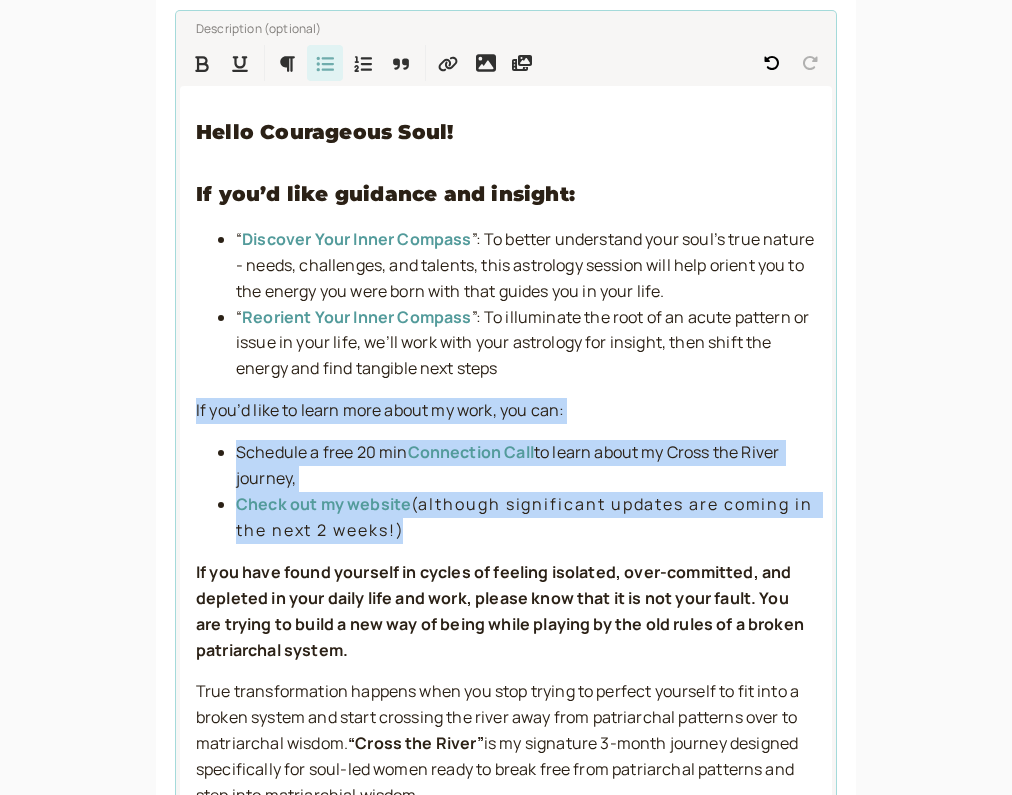 drag, startPoint x: 421, startPoint y: 520, endPoint x: 130, endPoint y: 392, distance: 317.90723 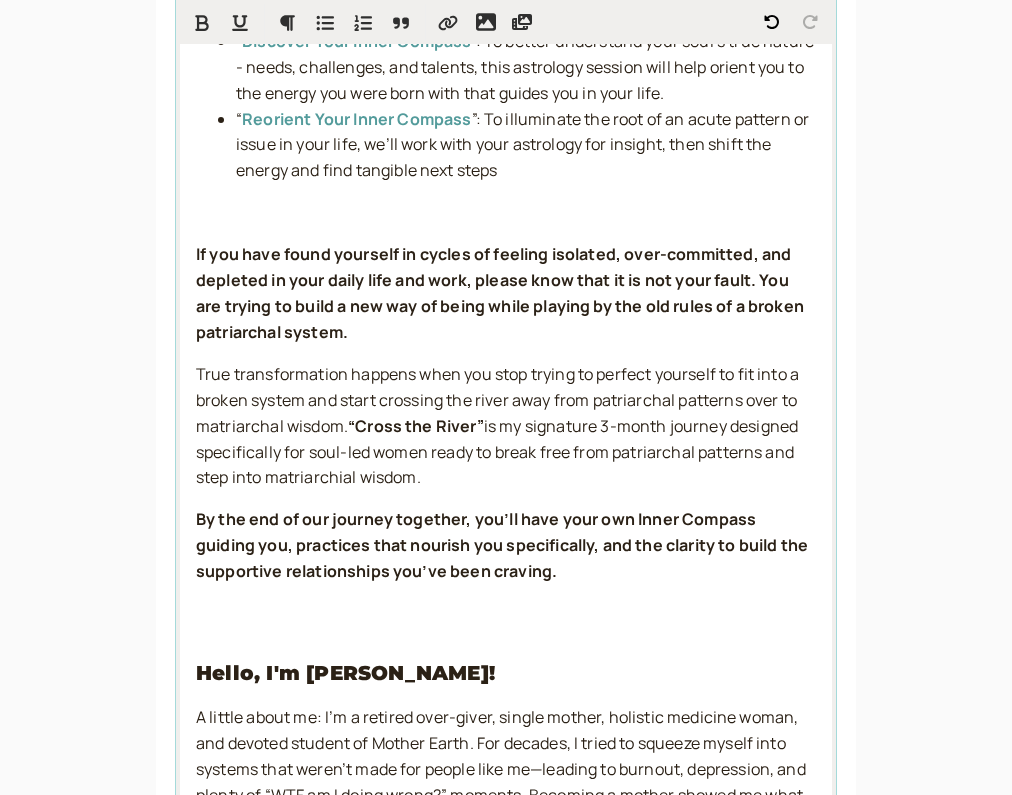 scroll, scrollTop: 834, scrollLeft: 0, axis: vertical 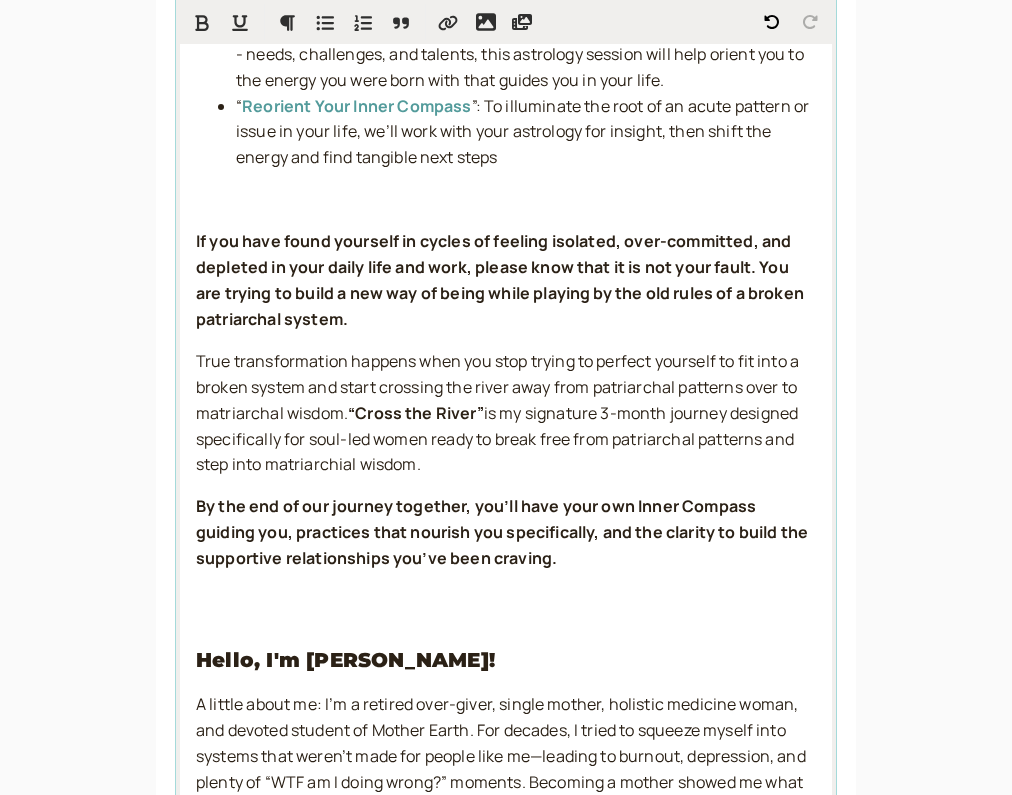click at bounding box center (506, 601) 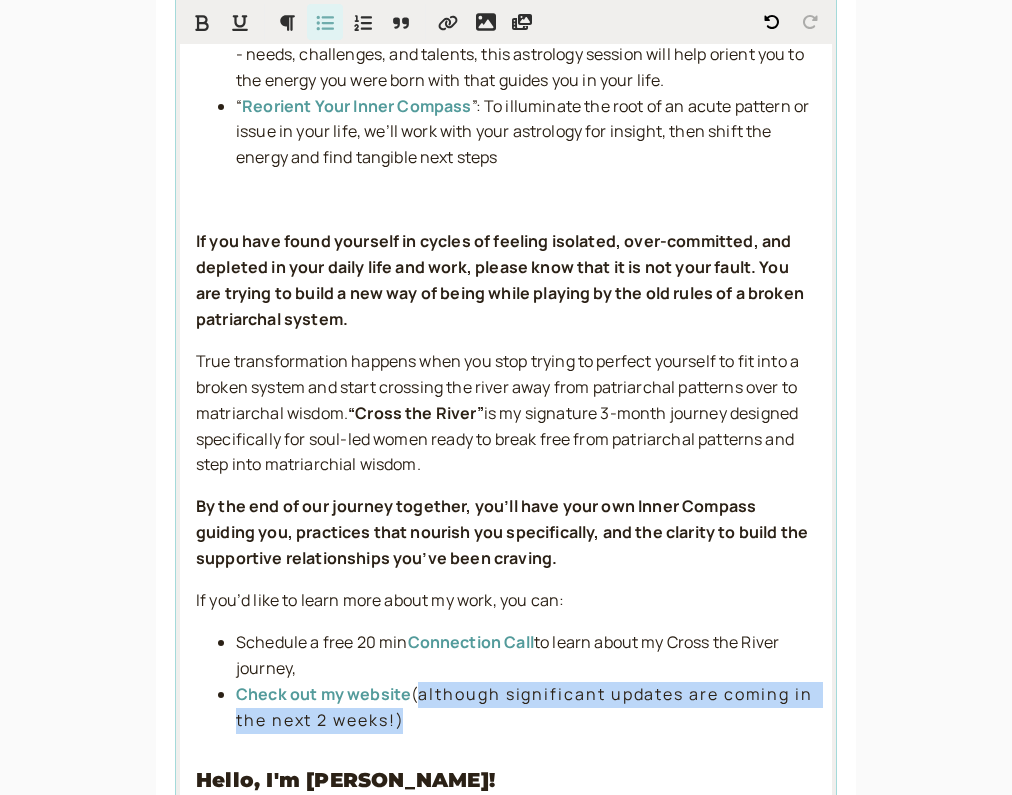 drag, startPoint x: 414, startPoint y: 666, endPoint x: 427, endPoint y: 696, distance: 32.695564 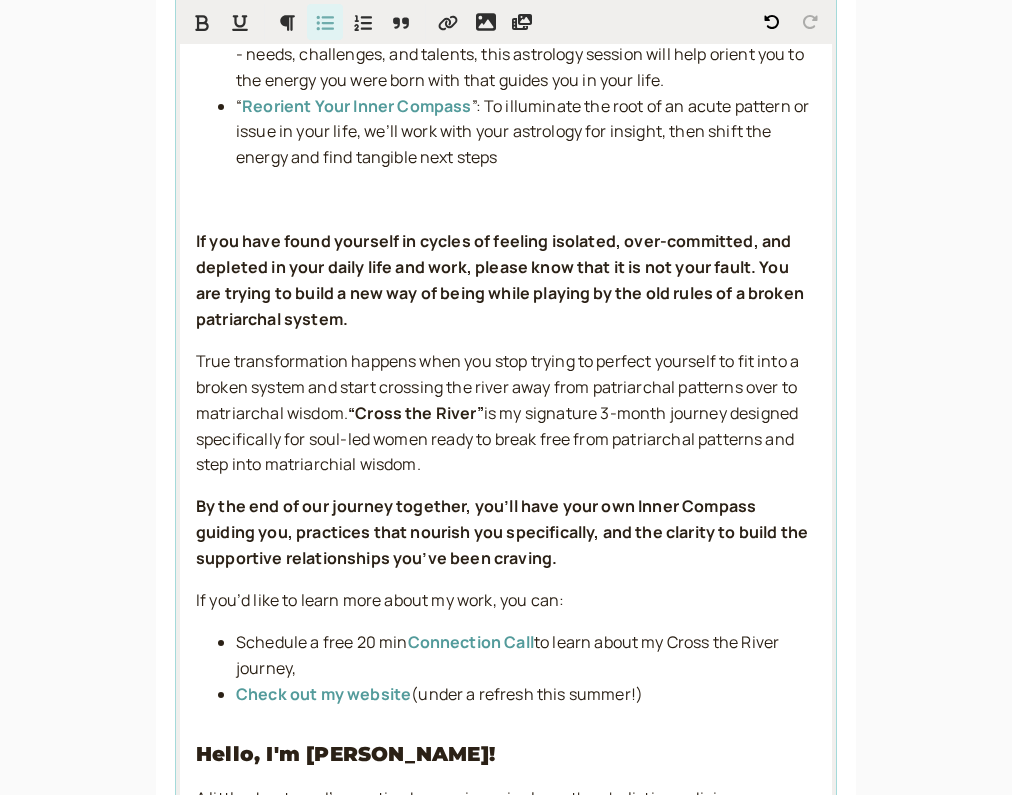 click on "Hello, I'm Cara!" at bounding box center [506, 754] 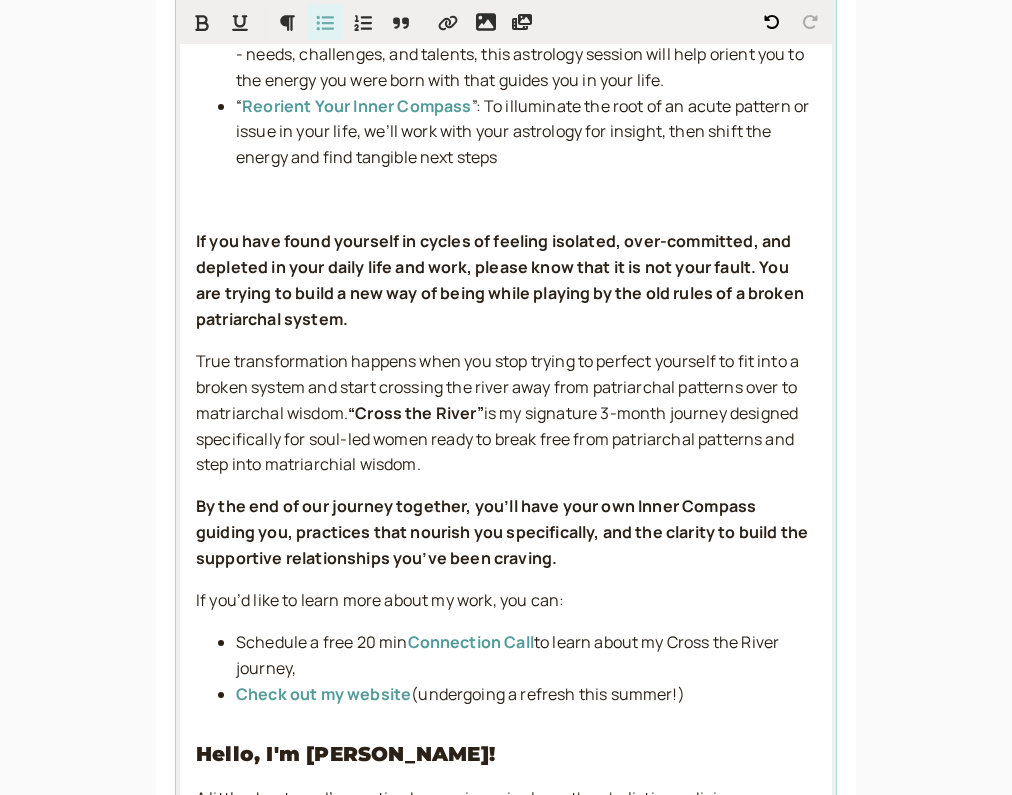 click on "Hello Courageous Soul! If you’d like guidance and insight: “ Discover Your Inner Compass ”: To better understand your soul’s true nature - needs, challenges, and talents, this astrology session will help orient you to the energy you were born with that guides you in your life. “ Reorient Your Inner Compass ”: To illuminate the root of an acute pattern or issue in your life, we’ll work with your astrology for insight, then shift the energy and find tangible next steps If you have found yourself in cycles of feeling isolated, over-committed, and depleted in your daily life and work, please know that it is not your fault. You are trying to build a new way of being while playing by the old rules of a broken patriarchal system. True transformation happens when you stop trying to perfect yourself to fit into a broken system and start crossing the river away   from patriarchal patterns over to matriarchal wisdom.  “Cross the River”  If you’d like to learn more about my work, you can:" at bounding box center [506, 582] 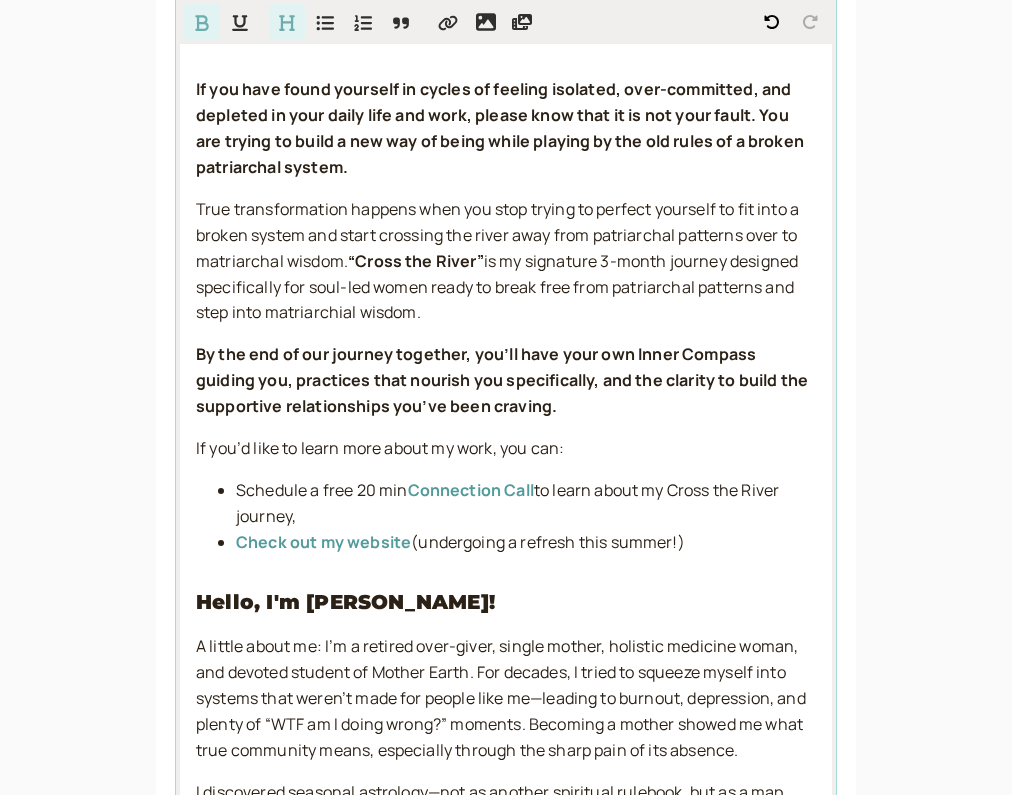 scroll, scrollTop: 988, scrollLeft: 0, axis: vertical 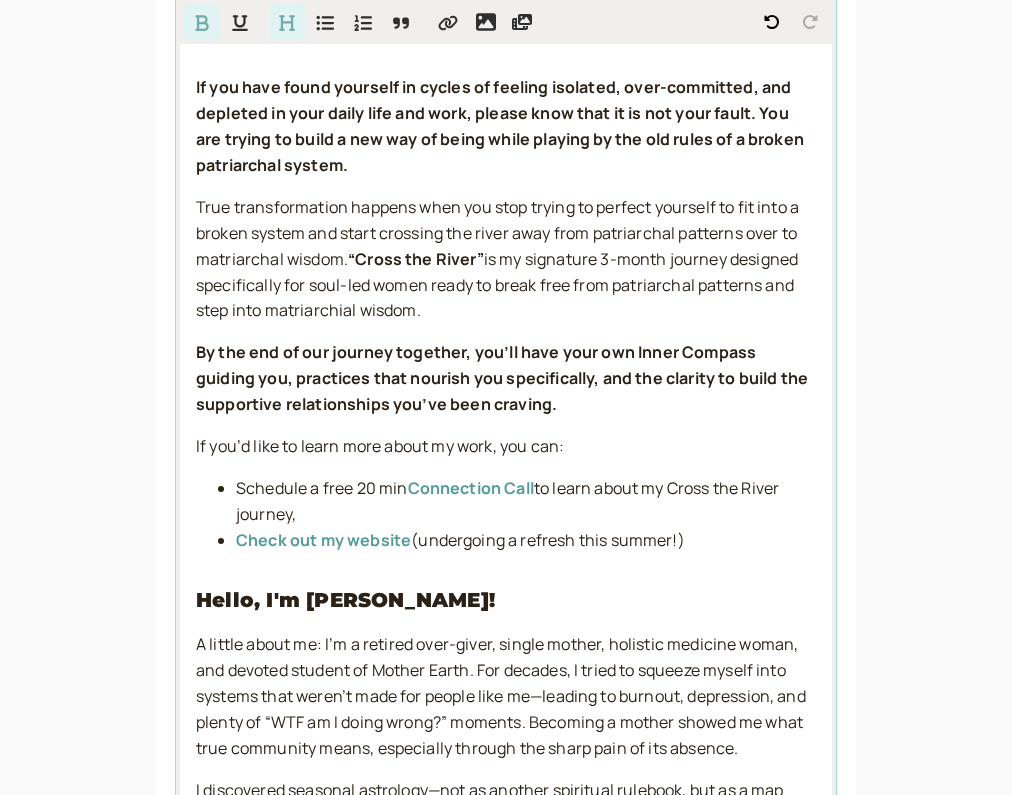 click on "Hello Courageous Soul! If you’d like guidance and insight: “ Discover Your Inner Compass ”: To better understand your soul’s true nature - needs, challenges, and talents, this astrology session will help orient you to the energy you were born with that guides you in your life. “ Reorient Your Inner Compass ”: To illuminate the root of an acute pattern or issue in your life, we’ll work with your astrology for insight, then shift the energy and find tangible next steps If you have found yourself in cycles of feeling isolated, over-committed, and depleted in your daily life and work, please know that it is not your fault. You are trying to build a new way of being while playing by the old rules of a broken patriarchal system. True transformation happens when you stop trying to perfect yourself to fit into a broken system and start crossing the river away   from patriarchal patterns over to matriarchal wisdom.  “Cross the River”  If you’d like to learn more about my work, you can:" at bounding box center (506, 428) 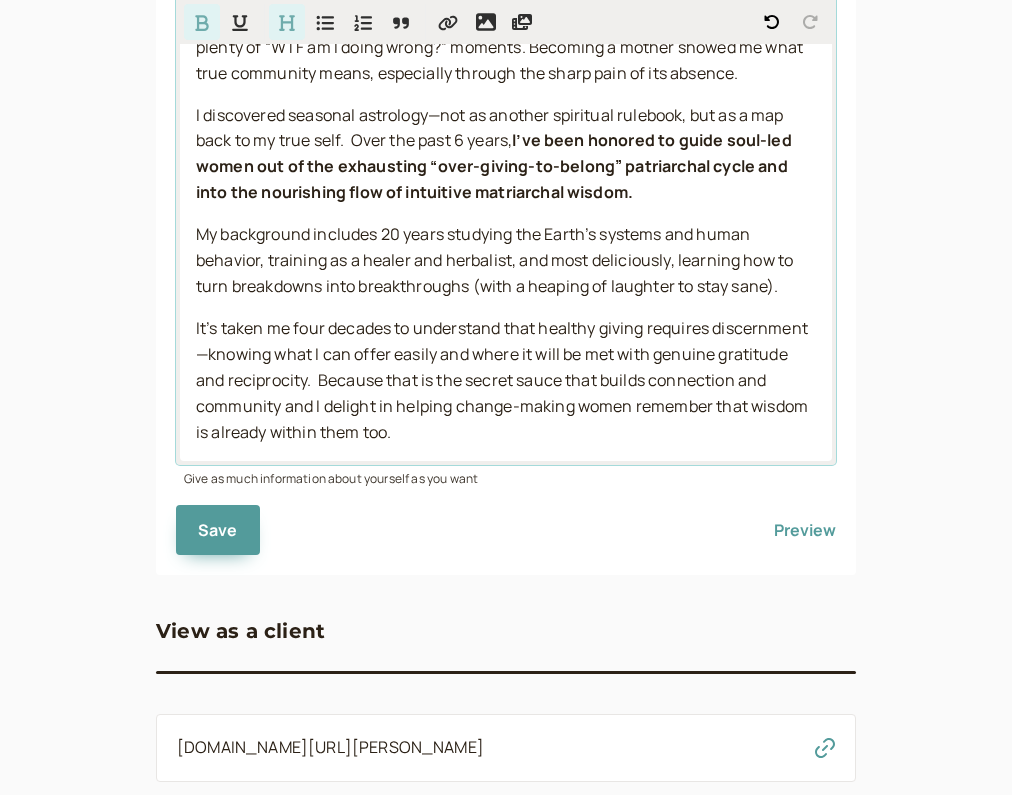 scroll, scrollTop: 1711, scrollLeft: 0, axis: vertical 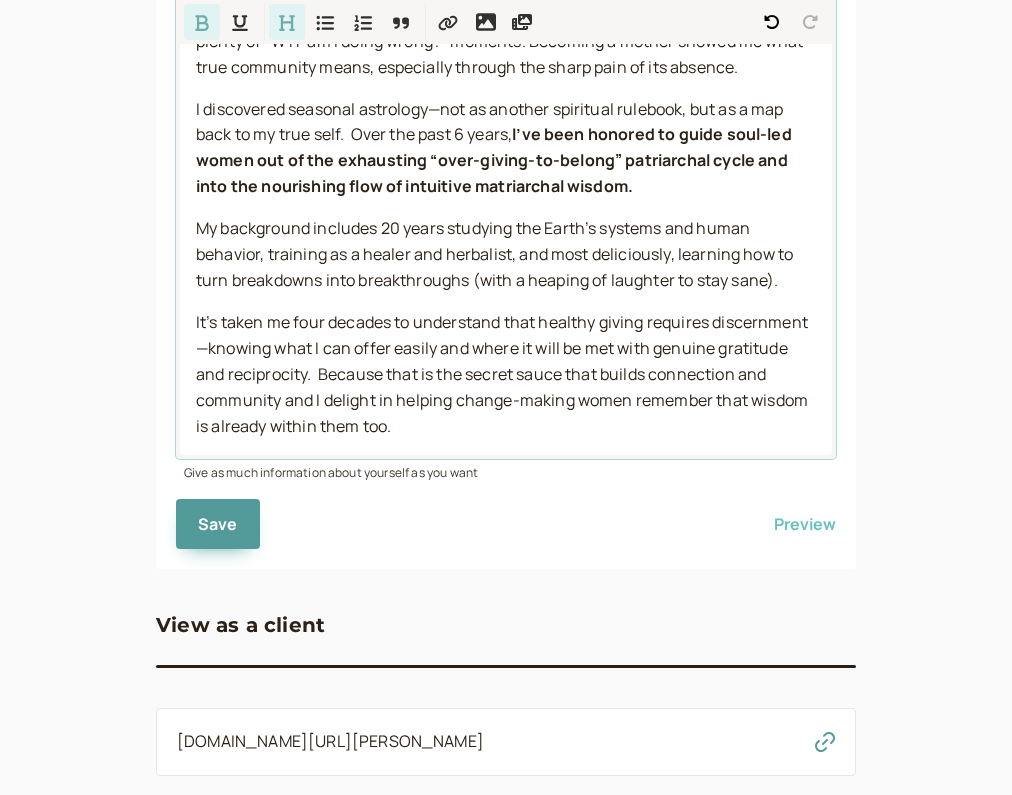 click on "Preview" at bounding box center [805, 524] 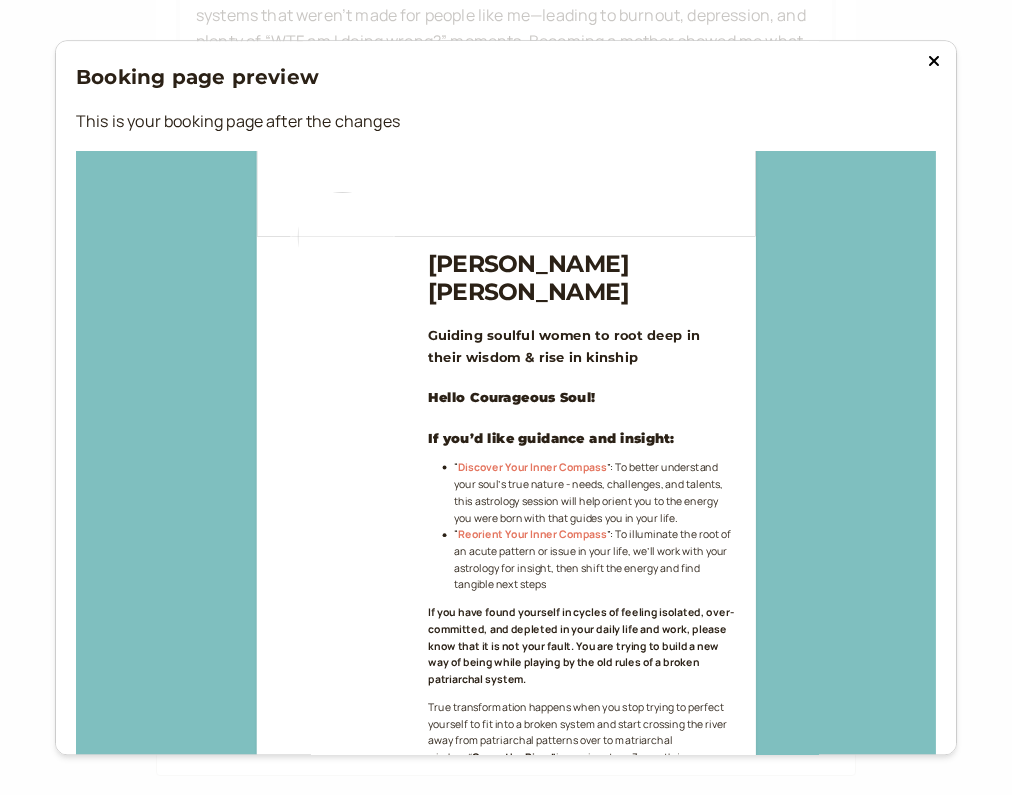 scroll, scrollTop: 120, scrollLeft: 0, axis: vertical 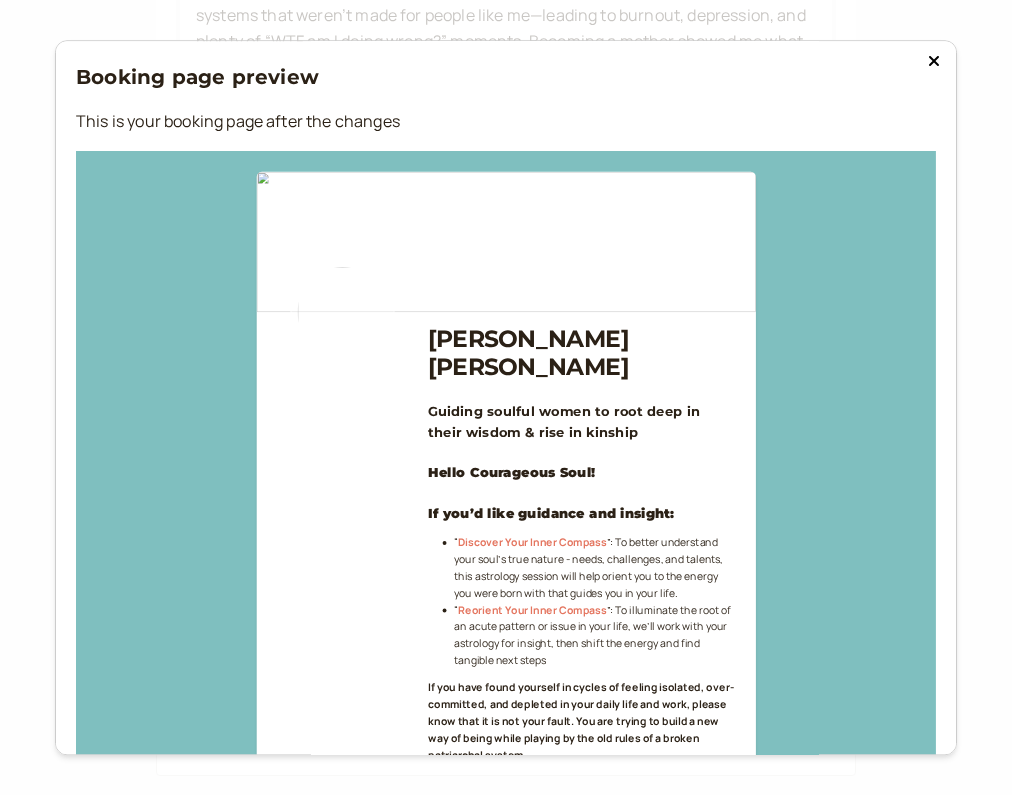 click 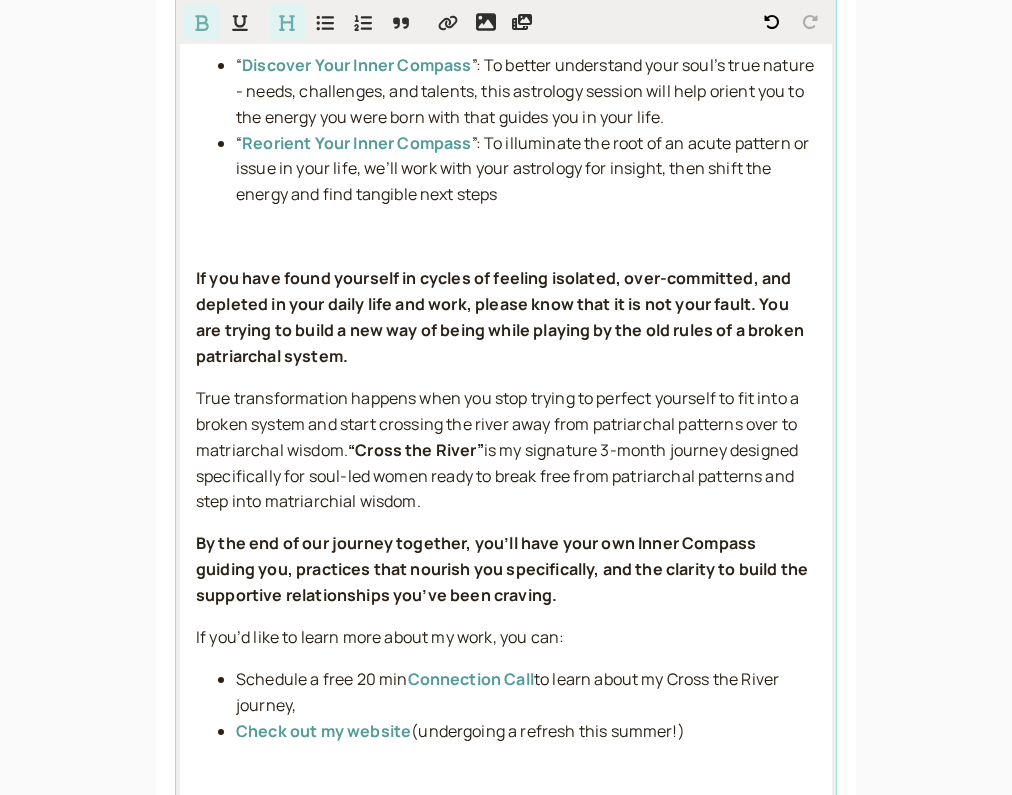 scroll, scrollTop: 778, scrollLeft: 0, axis: vertical 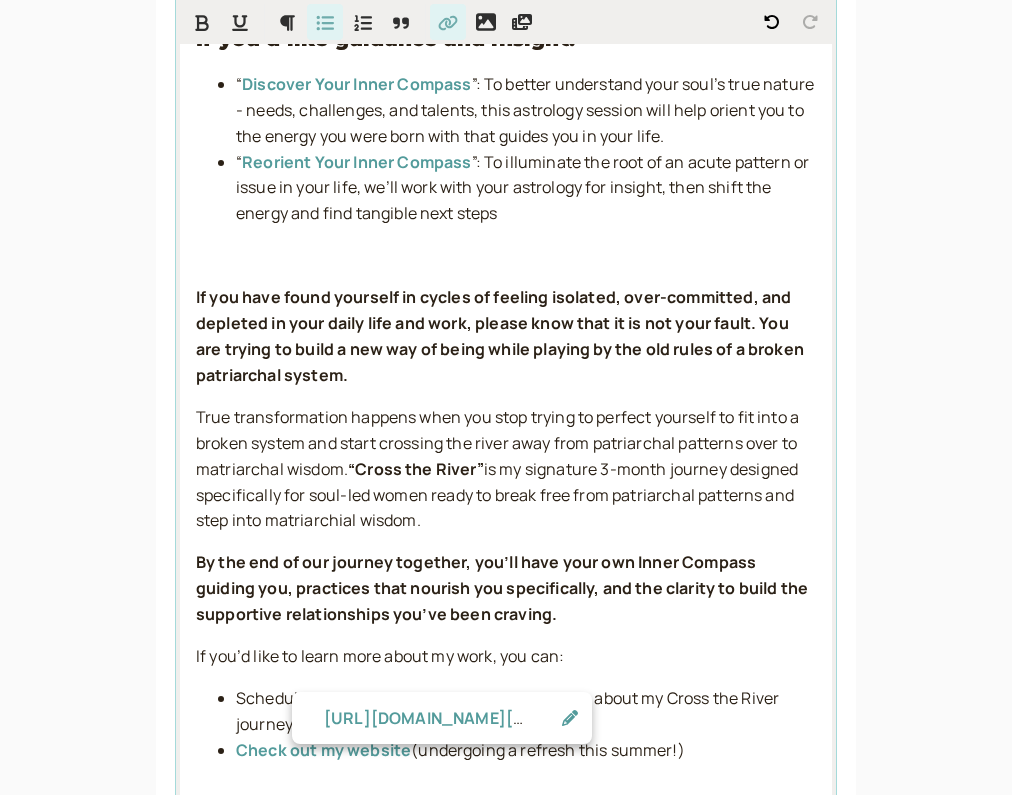 click on "Connection Call" at bounding box center [471, 698] 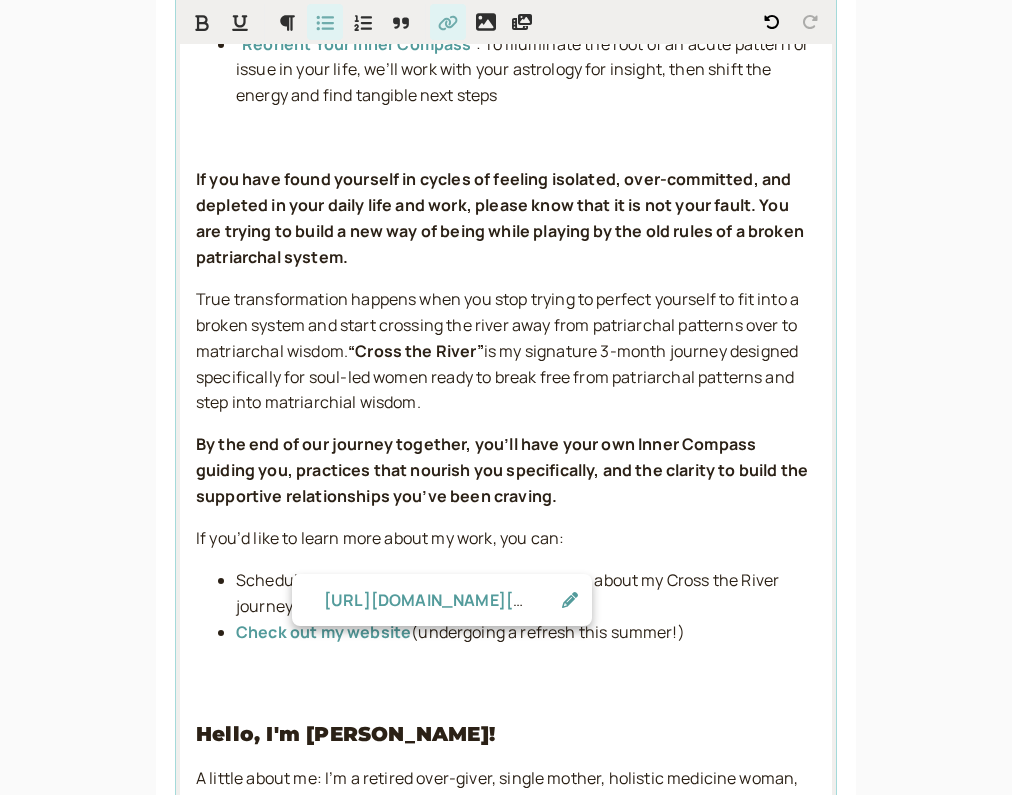 scroll, scrollTop: 907, scrollLeft: 0, axis: vertical 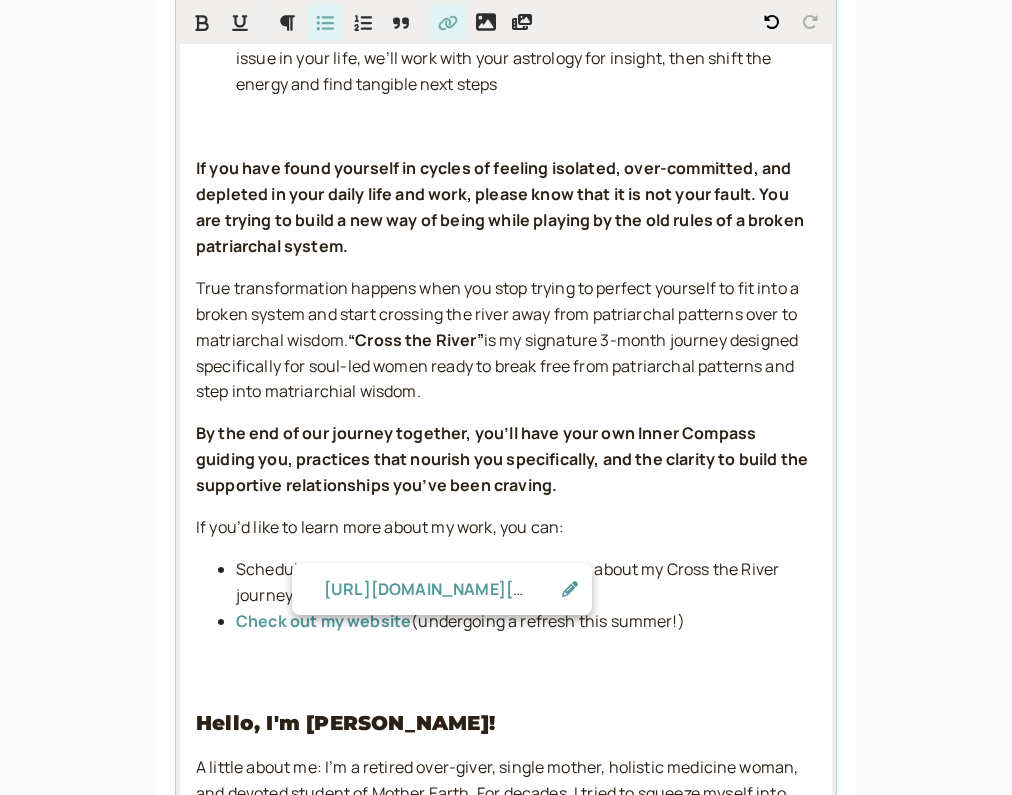 click on "Hello Courageous Soul! If you’d like guidance and insight: “ Discover Your Inner Compass ”: To better understand your soul’s true nature - needs, challenges, and talents, this astrology session will help orient you to the energy you were born with that guides you in your life. “ Reorient Your Inner Compass ”: To illuminate the root of an acute pattern or issue in your life, we’ll work with your astrology for insight, then shift the energy and find tangible next steps If you have found yourself in cycles of feeling isolated, over-committed, and depleted in your daily life and work, please know that it is not your fault. You are trying to build a new way of being while playing by the old rules of a broken patriarchal system. True transformation happens when you stop trying to perfect yourself to fit into a broken system and start crossing the river away   from patriarchal patterns over to matriarchal wisdom.  “Cross the River”  If you’d like to learn more about my work, you can:" at bounding box center (506, 530) 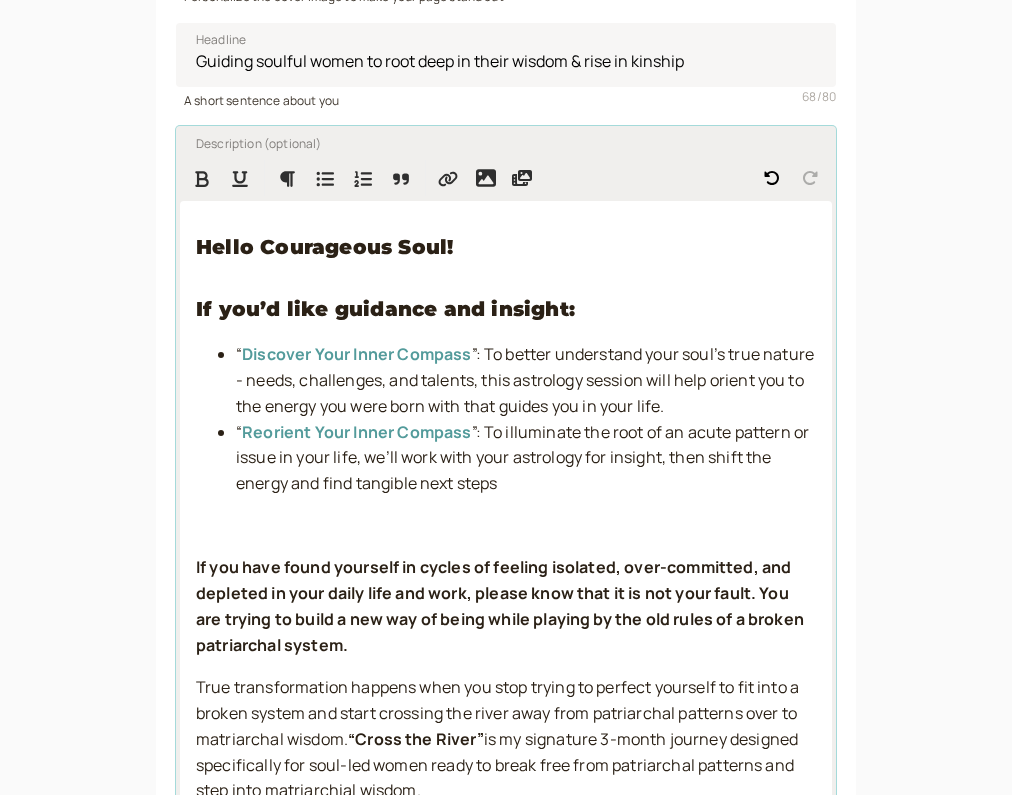 scroll, scrollTop: 473, scrollLeft: 0, axis: vertical 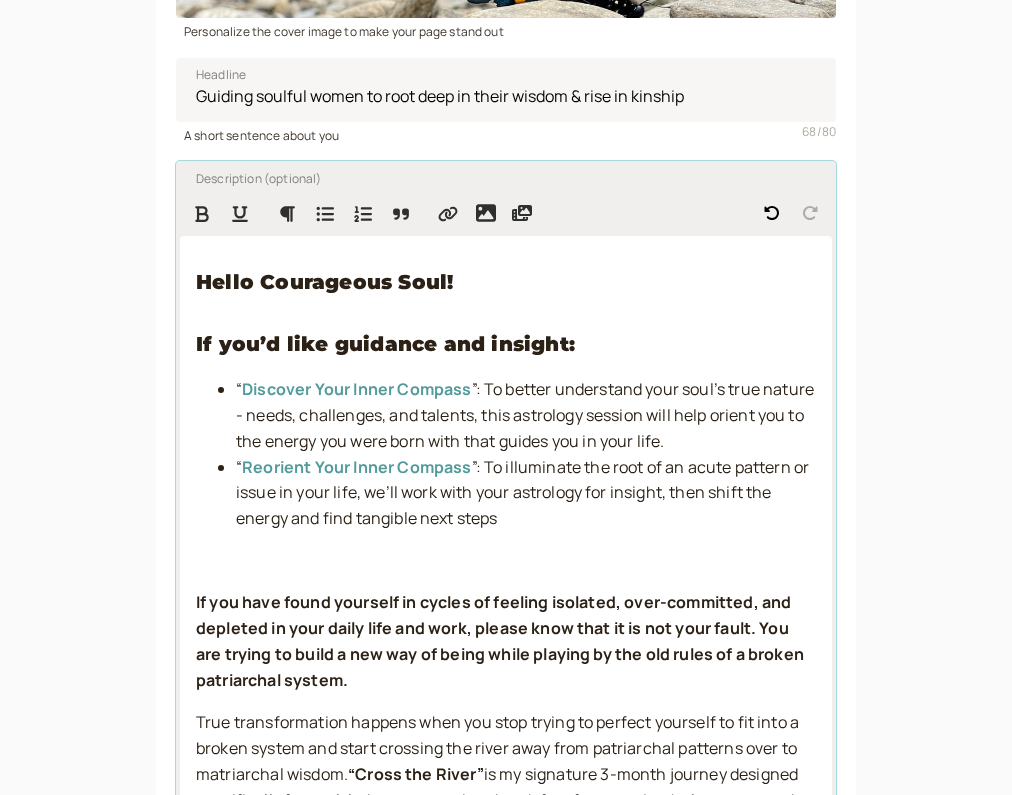 click on "Discover Your Inner Compass" at bounding box center (356, 389) 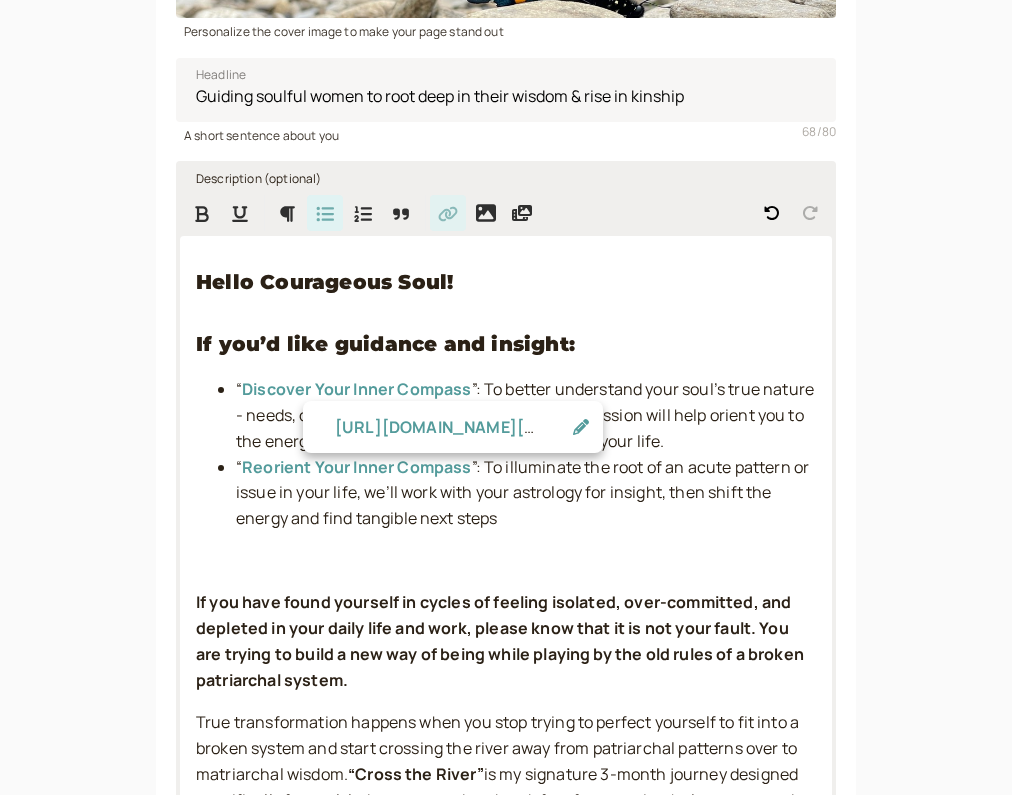 click 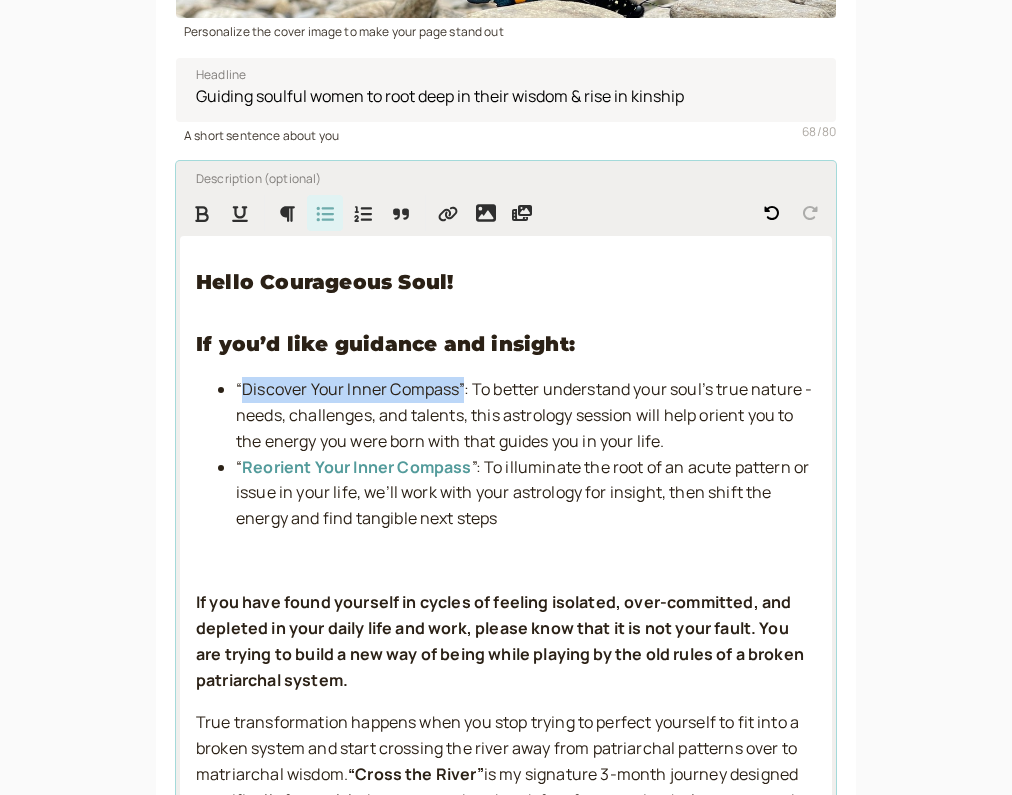 drag, startPoint x: 462, startPoint y: 388, endPoint x: 247, endPoint y: 392, distance: 215.0372 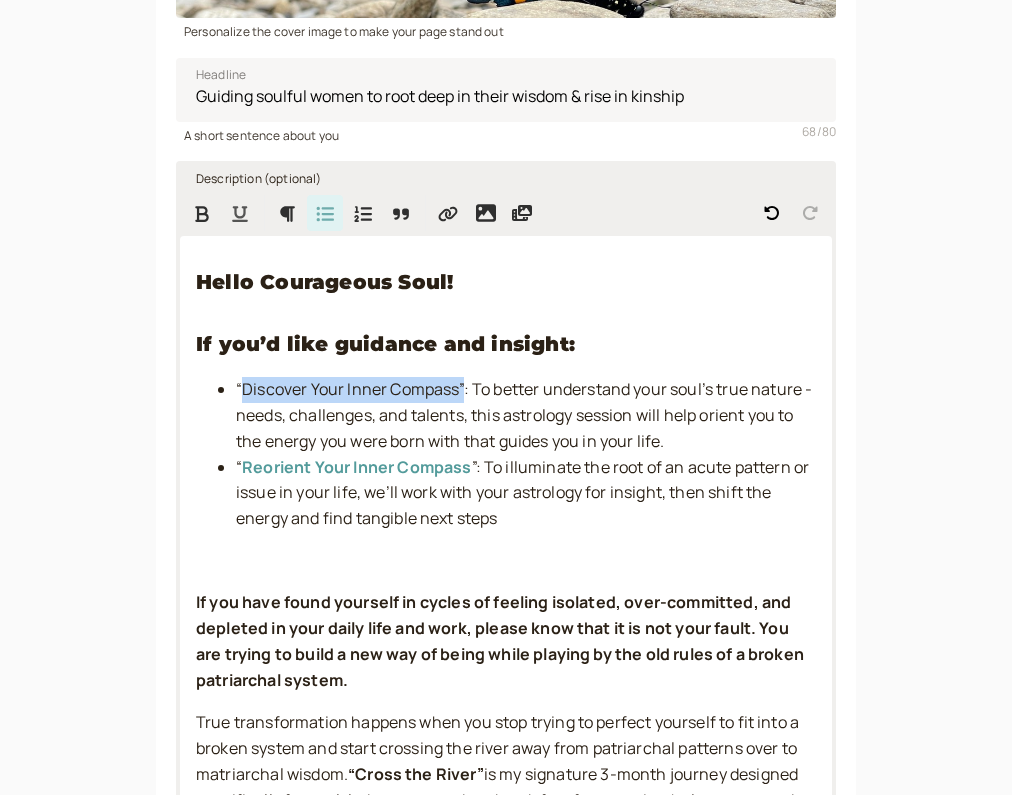 click 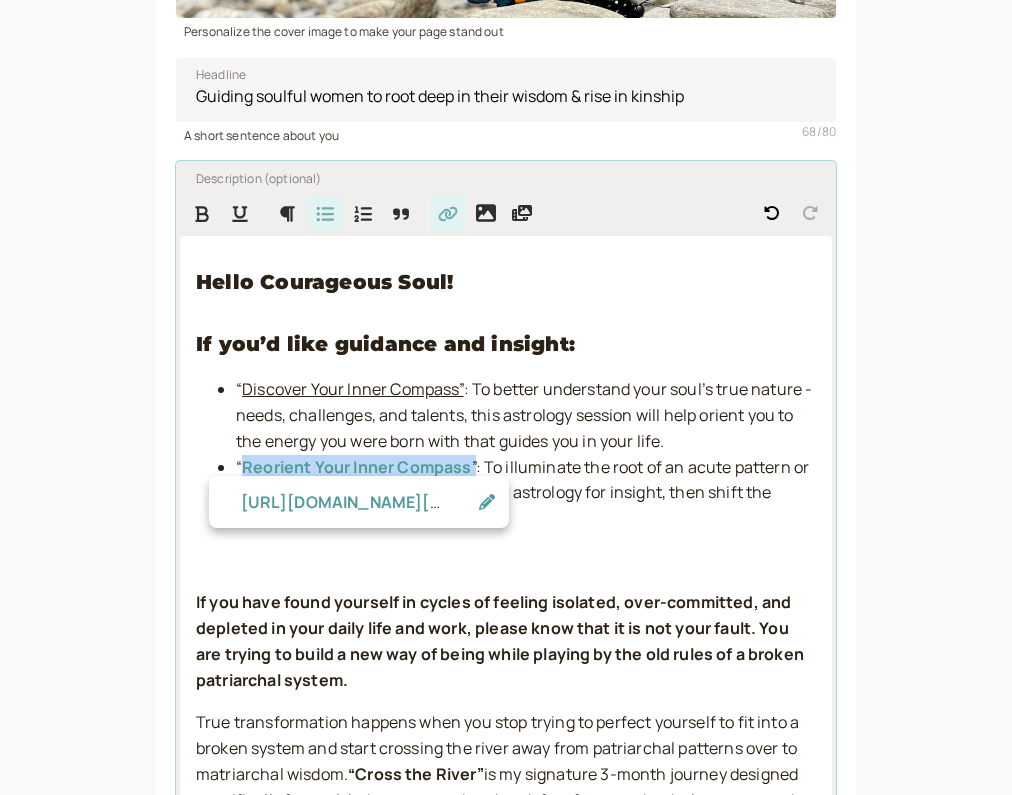 drag, startPoint x: 474, startPoint y: 463, endPoint x: 240, endPoint y: 469, distance: 234.0769 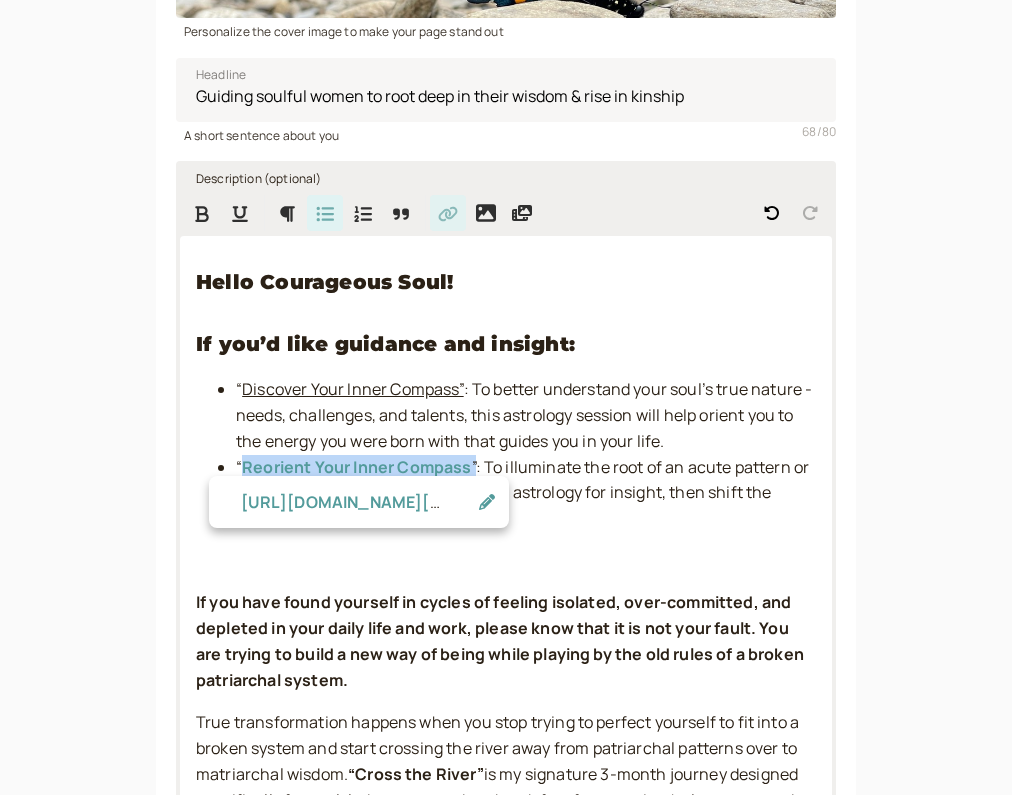 click 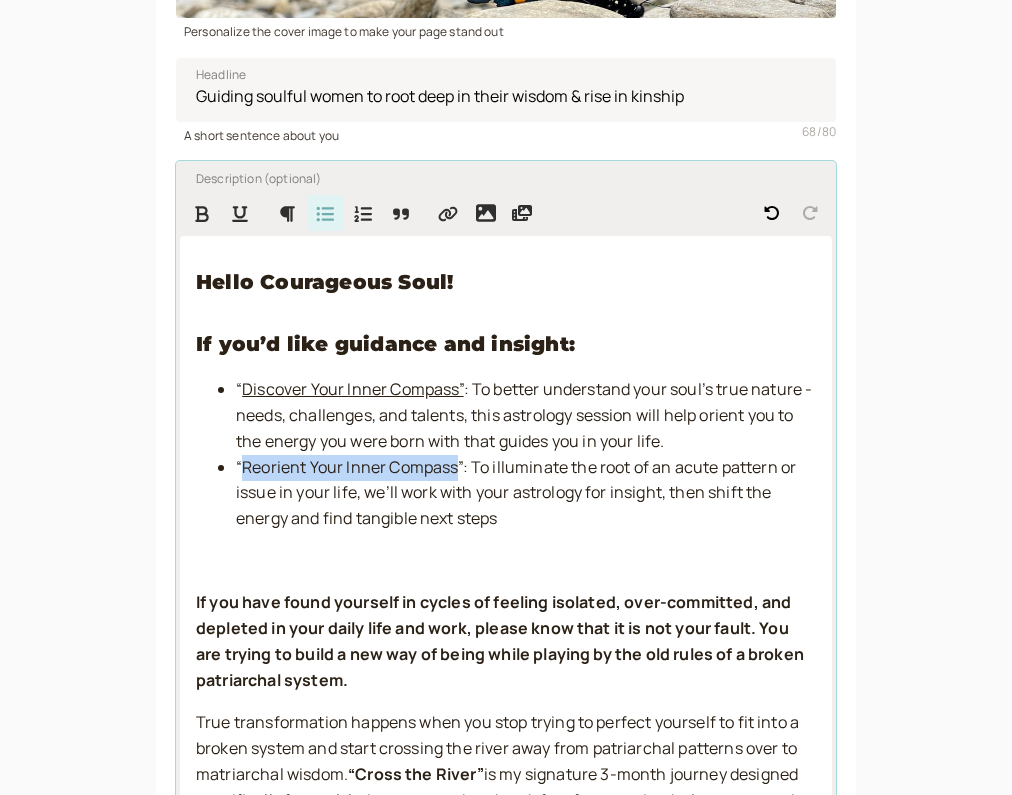 drag, startPoint x: 460, startPoint y: 464, endPoint x: 242, endPoint y: 471, distance: 218.11235 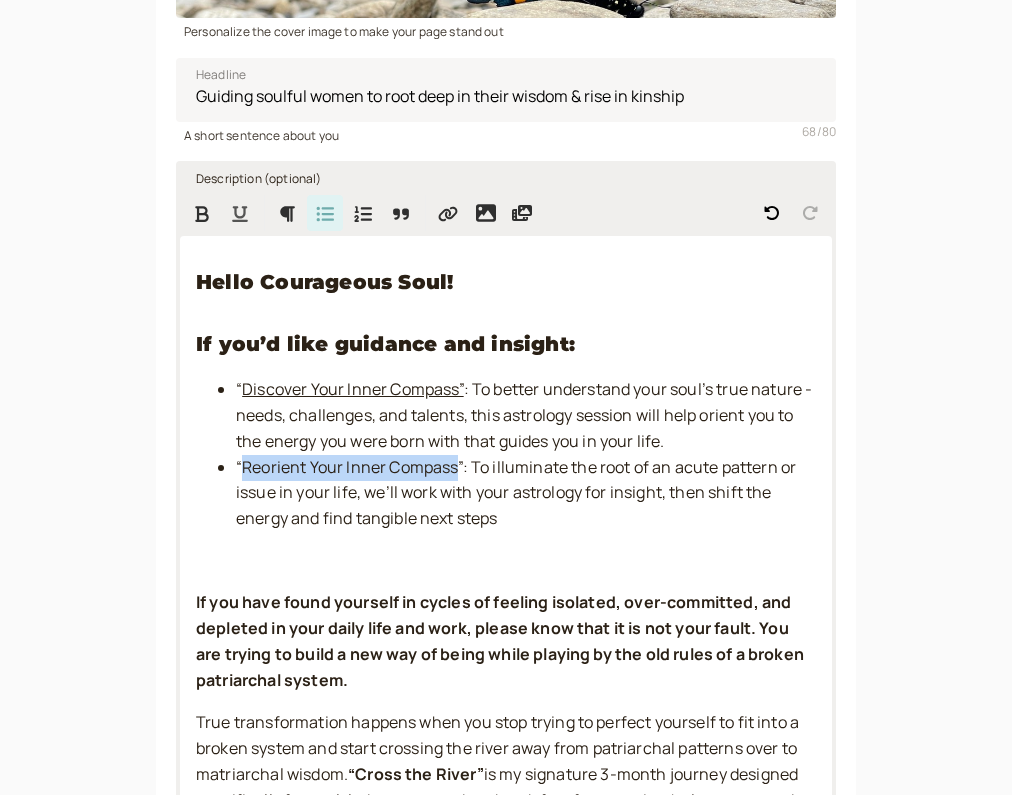 click 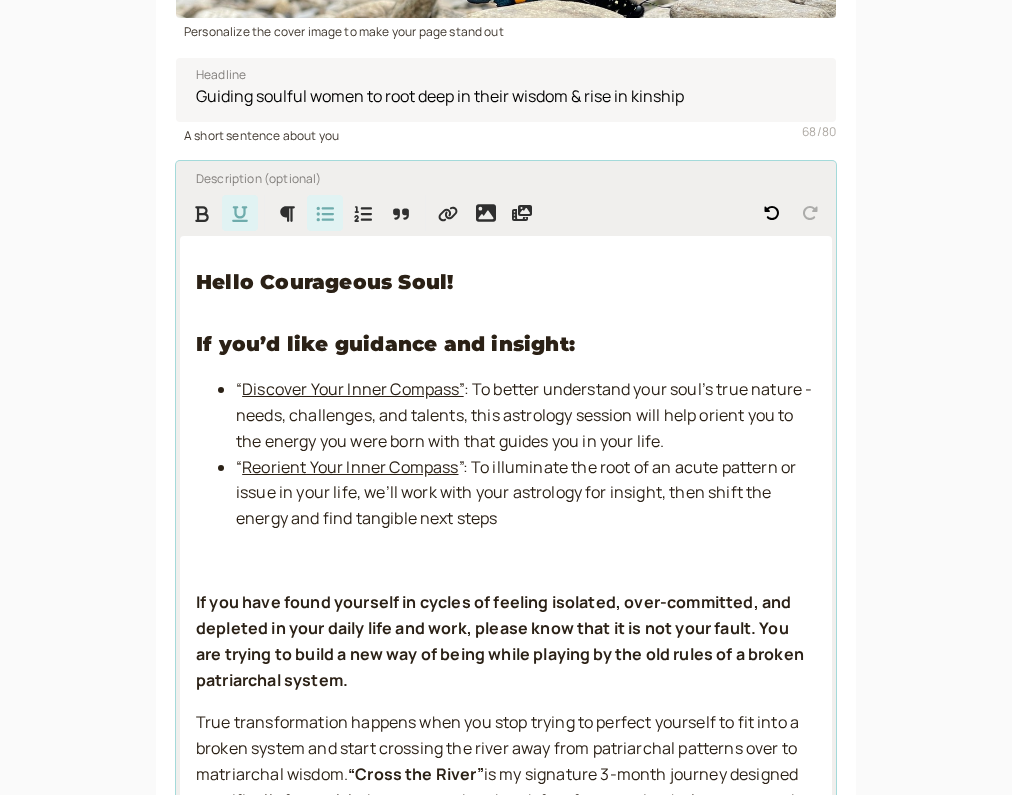 click at bounding box center [506, 561] 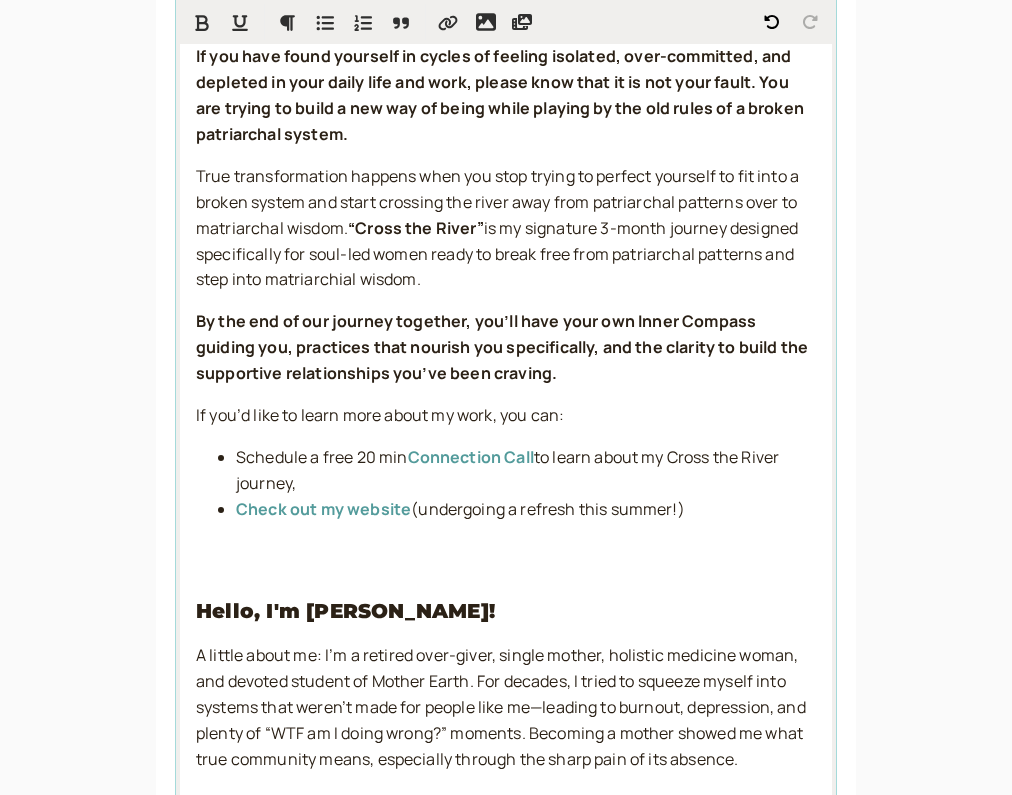 scroll, scrollTop: 1023, scrollLeft: 0, axis: vertical 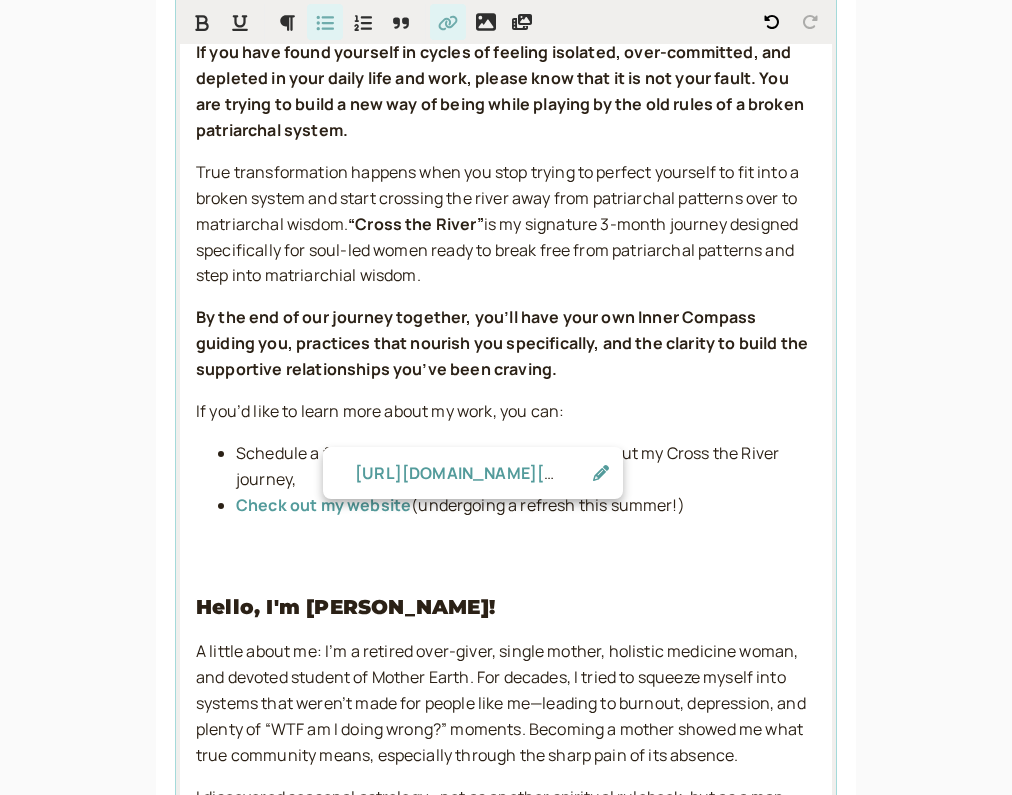 drag, startPoint x: 537, startPoint y: 433, endPoint x: 412, endPoint y: 434, distance: 125.004 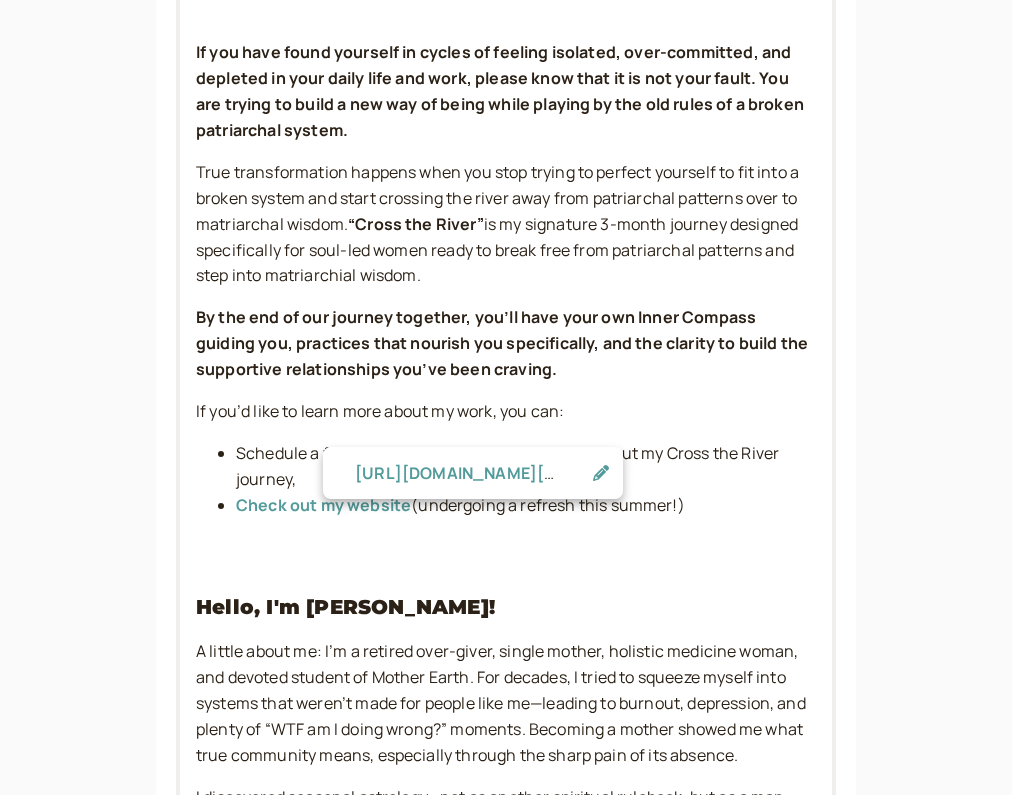 click on "Description (optional) Hello Courageous Soul! If you’d like guidance and insight: “ Discover Your Inner Compass” : To better understand your soul’s true nature - needs, challenges, and talents, this astrology session will help orient you to the energy you were born with that guides you in your life. “ Reorient Your Inner Compass ”: To illuminate the root of an acute pattern or issue in your life, we’ll work with your astrology for insight, then shift the energy and find tangible next steps If you have found yourself in cycles of feeling isolated, over-committed, and depleted in your daily life and work, please know that it is not your fault. You are trying to build a new way of being while playing by the old rules of a broken patriarchal system. True transformation happens when you stop trying to perfect yourself to fit into a broken system and start crossing the river away   from patriarchal patterns over to matriarchal wisdom.  “Cross the River”  Schedule a free 20 min  Connection Call" at bounding box center [506, 379] 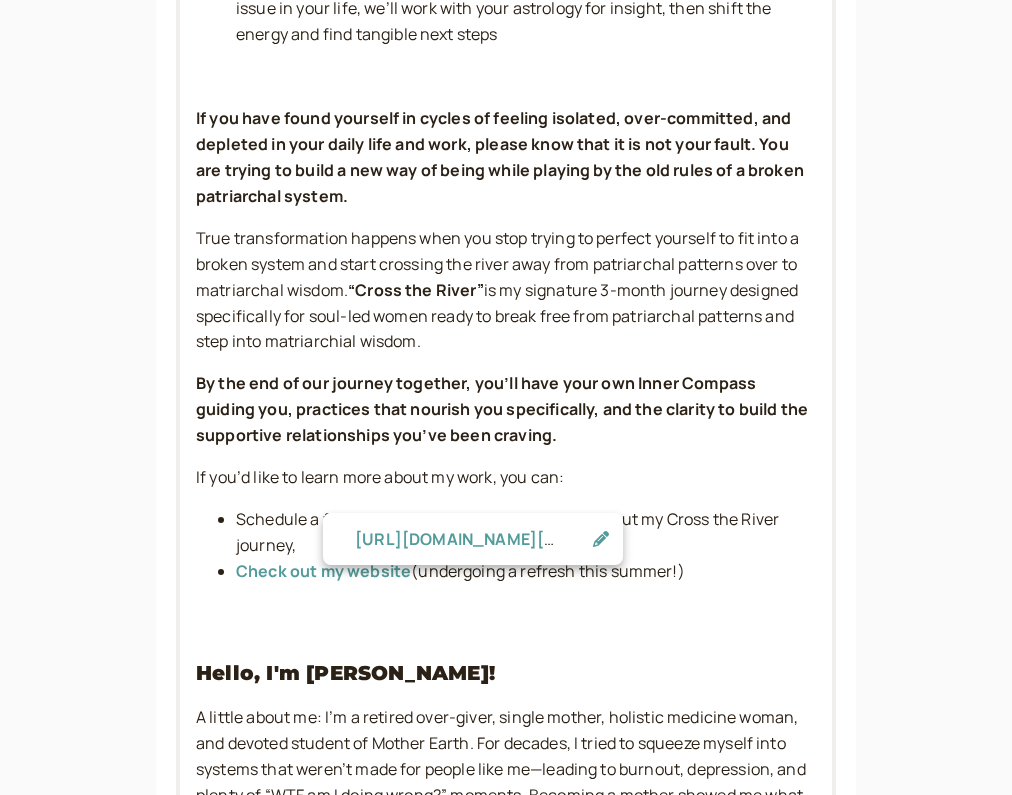 scroll, scrollTop: 988, scrollLeft: 0, axis: vertical 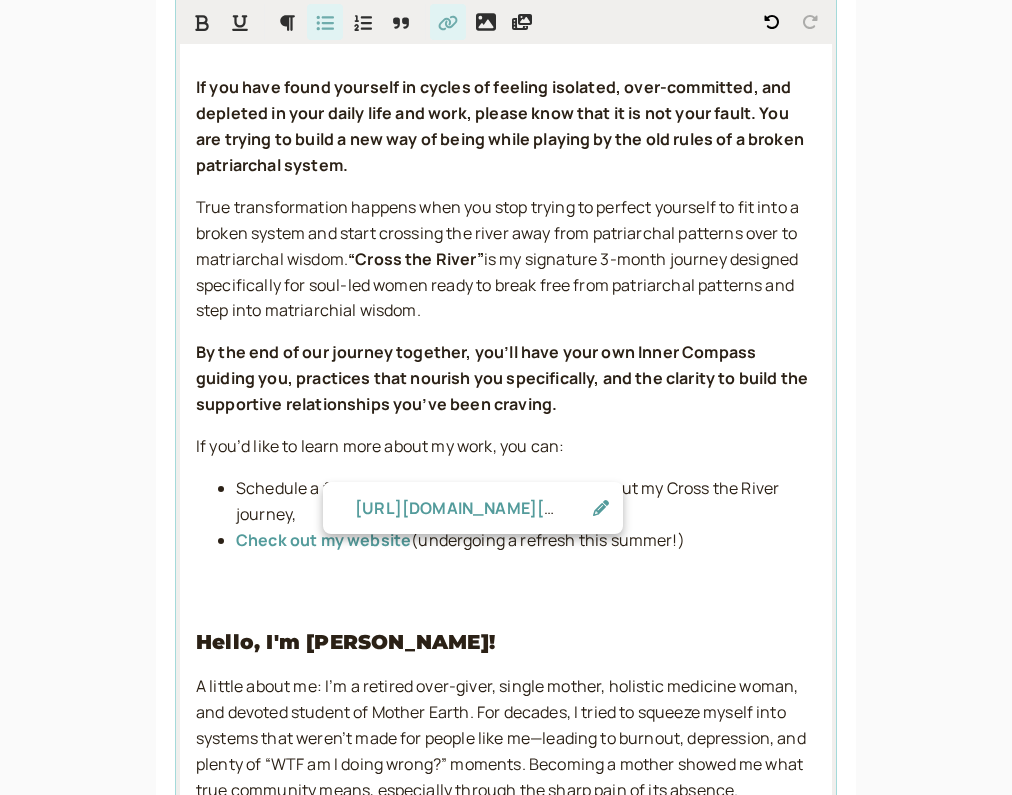 click on "Connection Call" at bounding box center (471, 488) 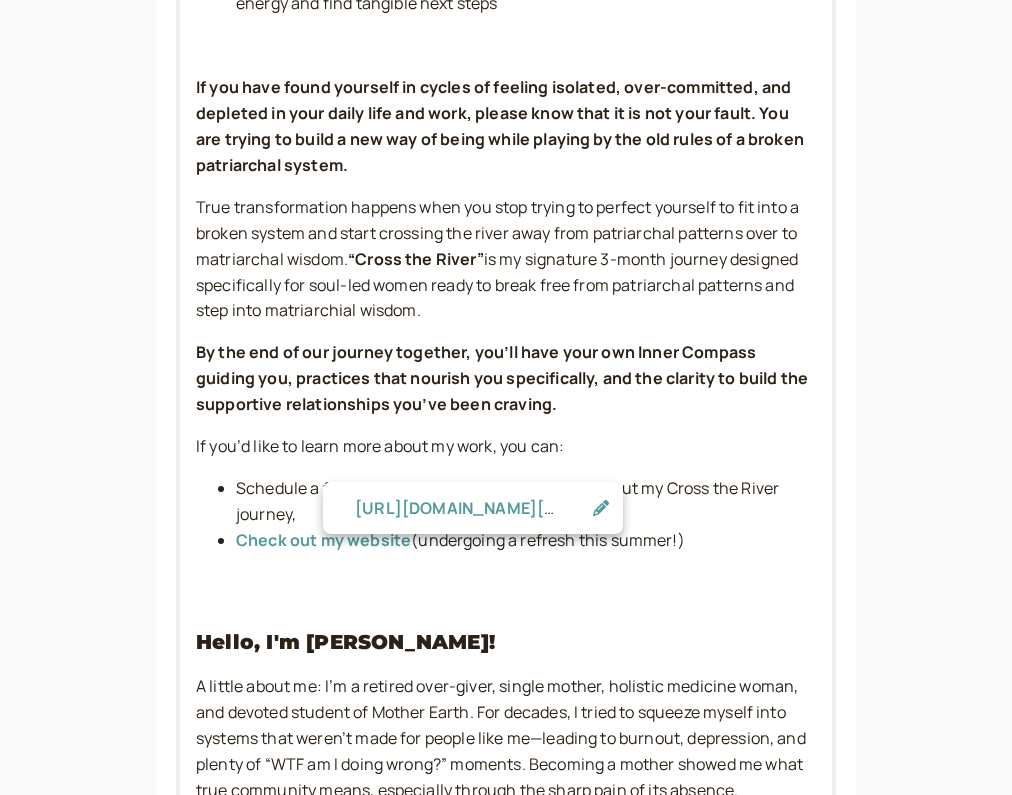 click on "Description (optional) Hello Courageous Soul! If you’d like guidance and insight: “ Discover Your Inner Compass” : To better understand your soul’s true nature - needs, challenges, and talents, this astrology session will help orient you to the energy you were born with that guides you in your life. “ Reorient Your Inner Compass ”: To illuminate the root of an acute pattern or issue in your life, we’ll work with your astrology for insight, then shift the energy and find tangible next steps If you have found yourself in cycles of feeling isolated, over-committed, and depleted in your daily life and work, please know that it is not your fault. You are trying to build a new way of being while playing by the old rules of a broken patriarchal system. True transformation happens when you stop trying to perfect yourself to fit into a broken system and start crossing the river away   from patriarchal patterns over to matriarchal wisdom.  “Cross the River”  Schedule a free 20 min  Connection Call" at bounding box center [506, 414] 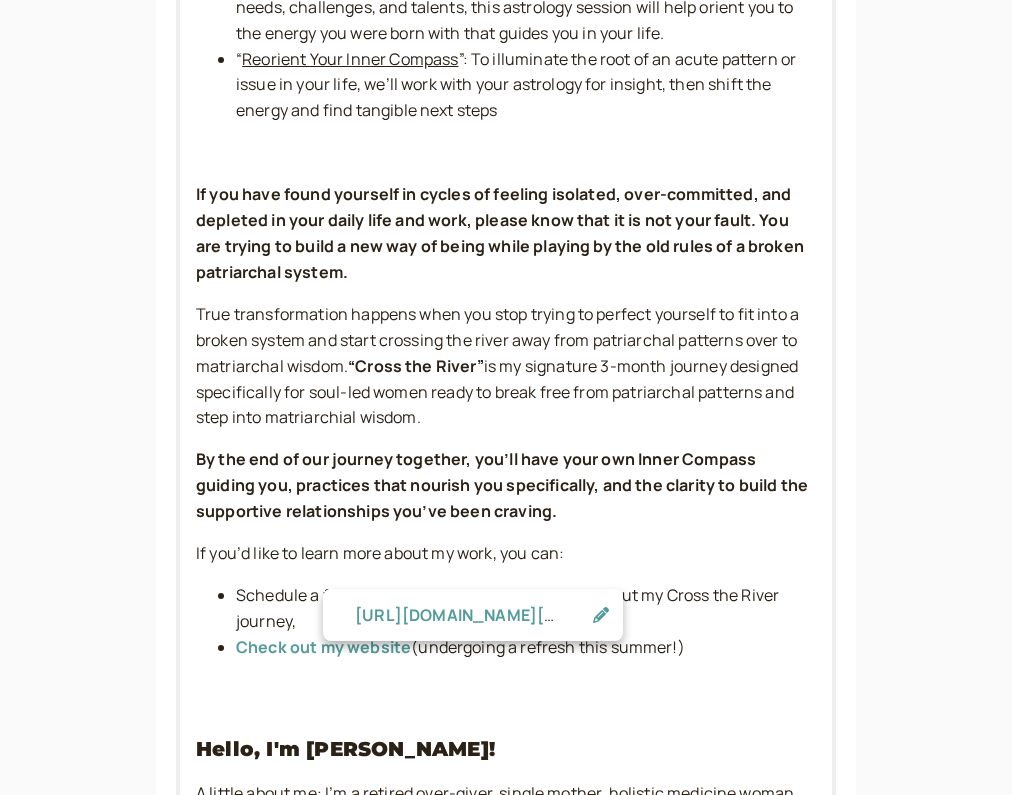 scroll, scrollTop: 879, scrollLeft: 0, axis: vertical 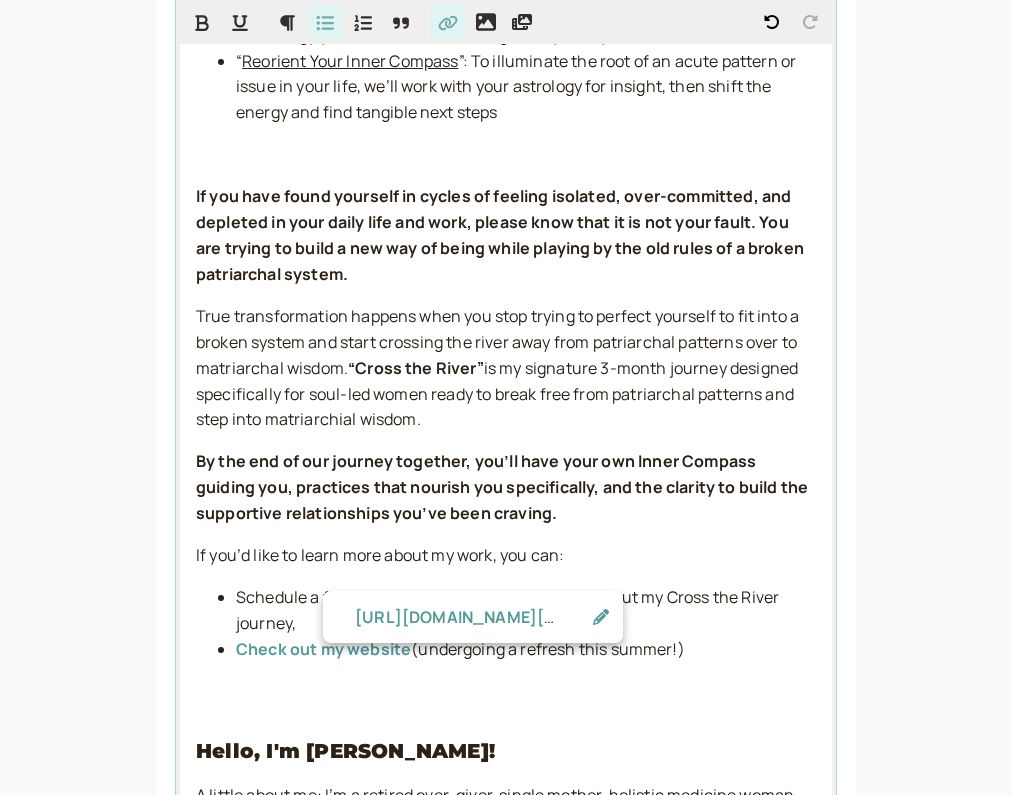 click on "Connection Call" at bounding box center [471, 597] 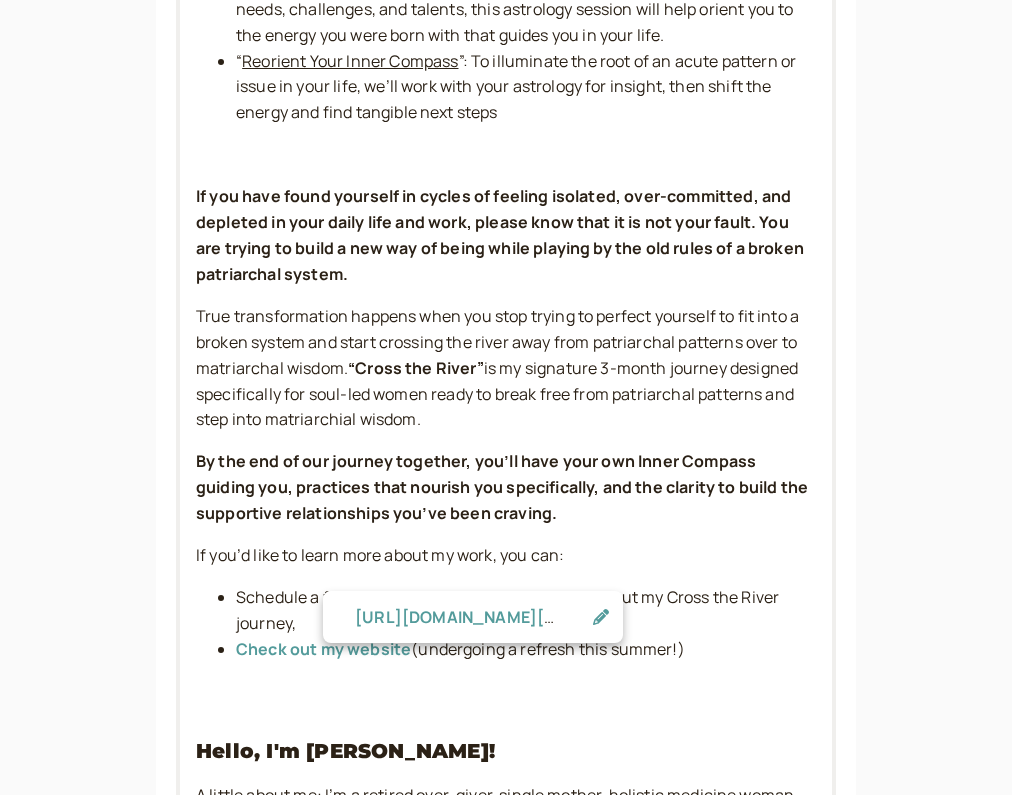 click on "Description (optional) Hello Courageous Soul! If you’d like guidance and insight: “ Discover Your Inner Compass” : To better understand your soul’s true nature - needs, challenges, and talents, this astrology session will help orient you to the energy you were born with that guides you in your life. “ Reorient Your Inner Compass ”: To illuminate the root of an acute pattern or issue in your life, we’ll work with your astrology for insight, then shift the energy and find tangible next steps If you have found yourself in cycles of feeling isolated, over-committed, and depleted in your daily life and work, please know that it is not your fault. You are trying to build a new way of being while playing by the old rules of a broken patriarchal system. True transformation happens when you stop trying to perfect yourself to fit into a broken system and start crossing the river away   from patriarchal patterns over to matriarchal wisdom.  “Cross the River”  Schedule a free 20 min  Connection Call" at bounding box center [506, 523] 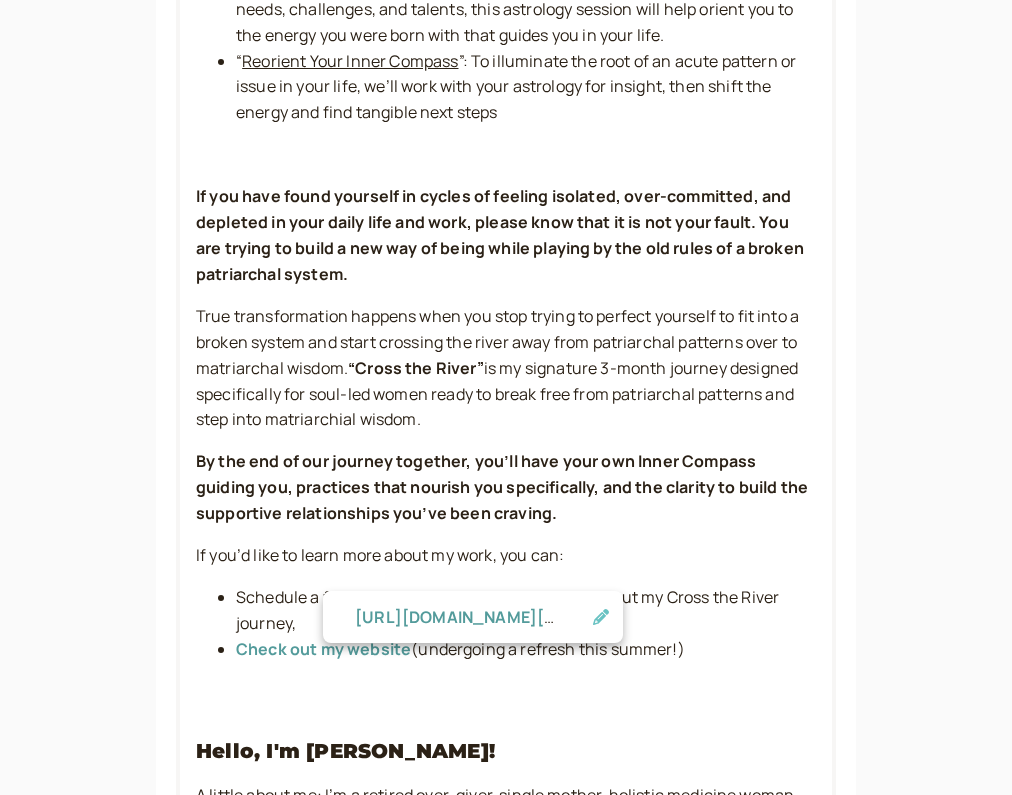 click 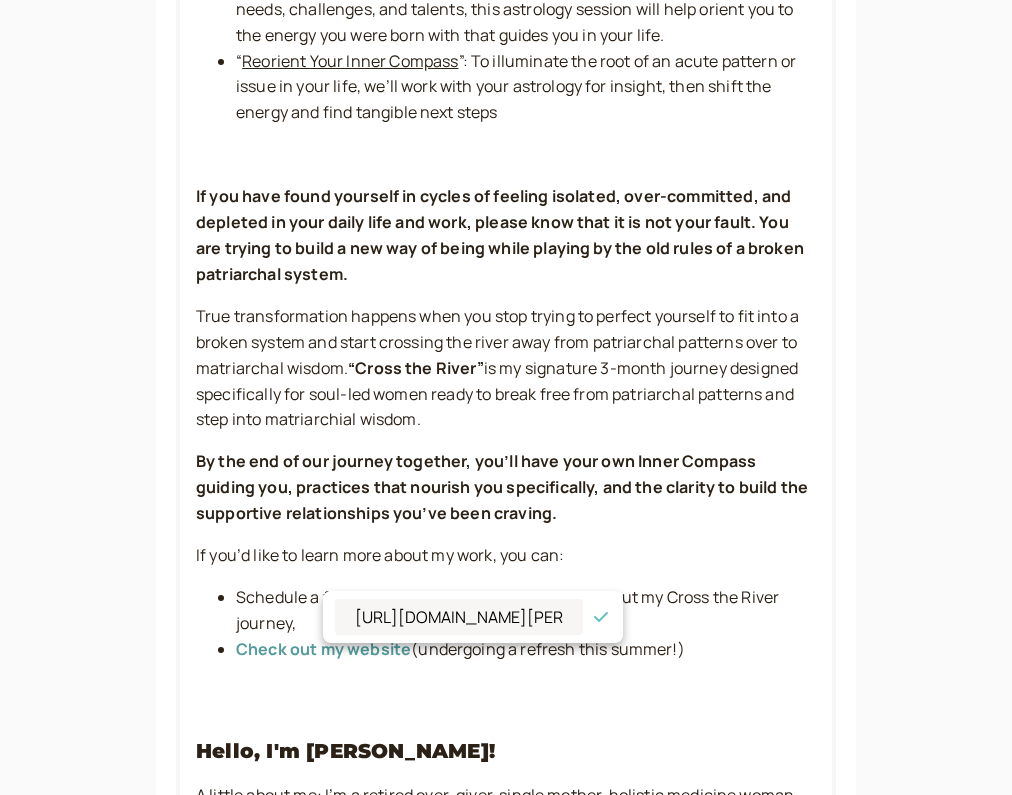 scroll, scrollTop: 0, scrollLeft: 215, axis: horizontal 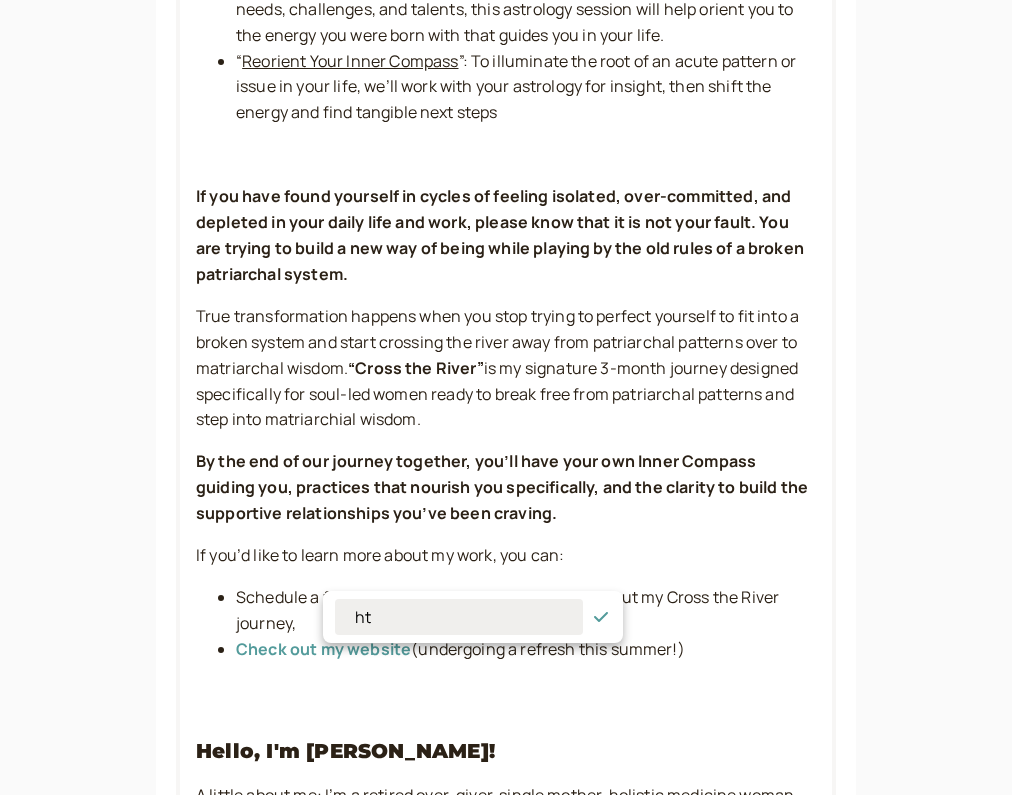 type on "h" 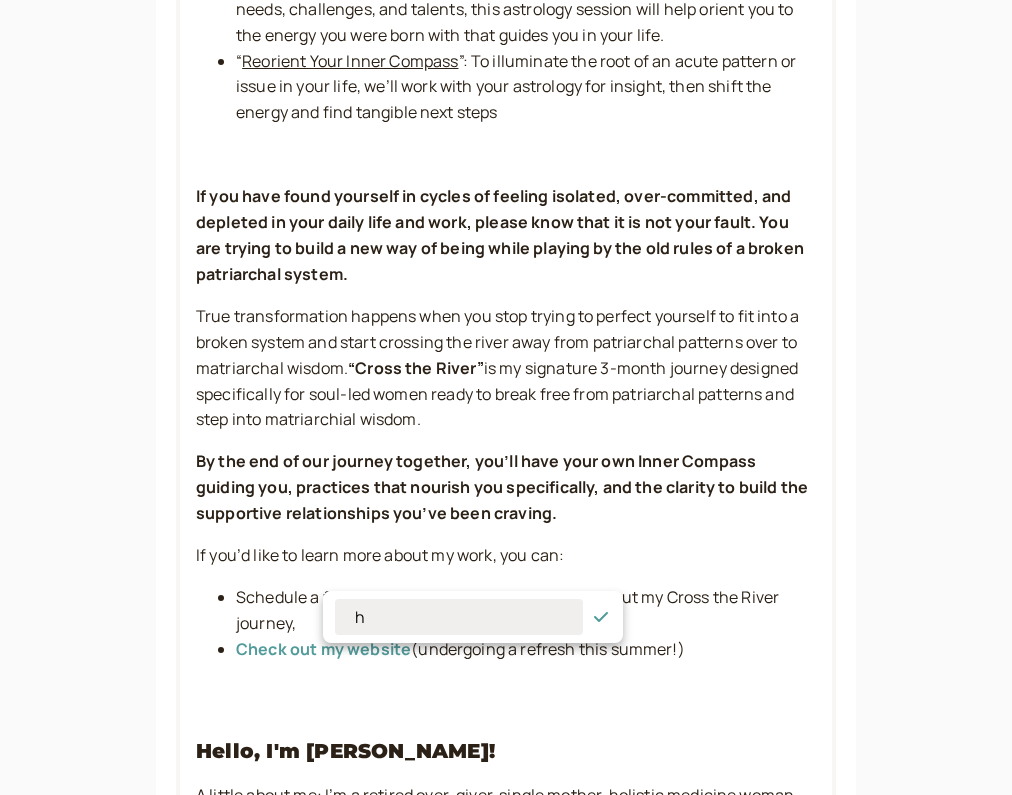 type 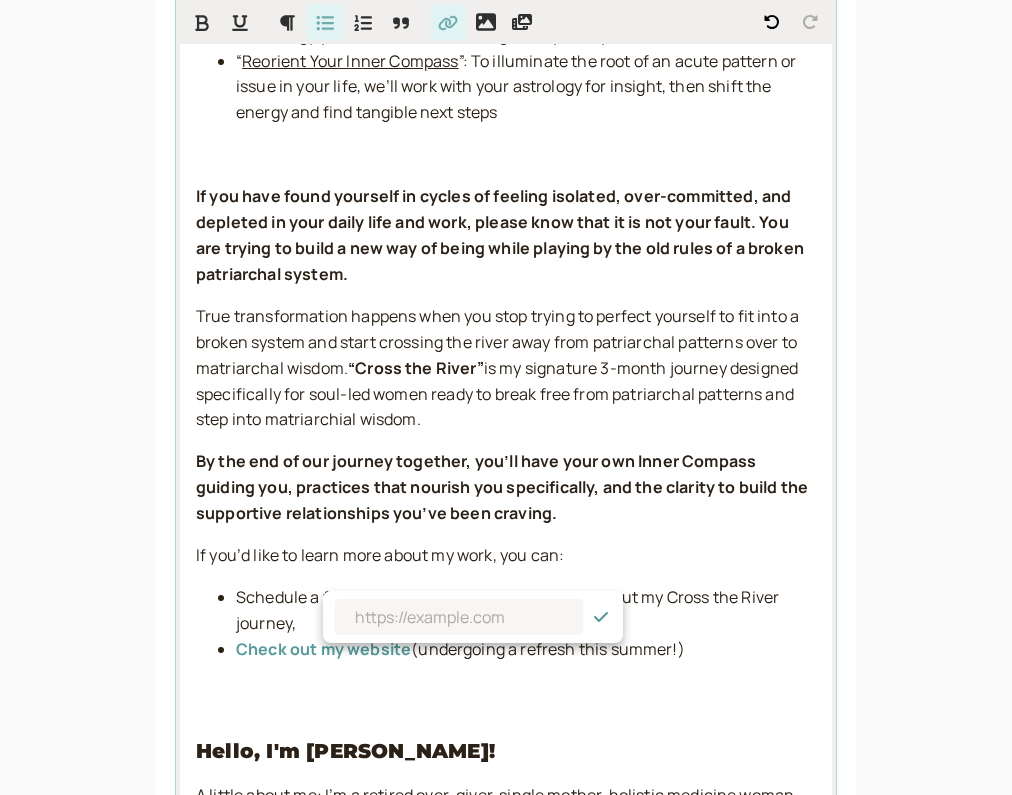 click on "Hello Courageous Soul! If you’d like guidance and insight: “ Discover Your Inner Compass” : To better understand your soul’s true nature - needs, challenges, and talents, this astrology session will help orient you to the energy you were born with that guides you in your life. “ Reorient Your Inner Compass ”: To illuminate the root of an acute pattern or issue in your life, we’ll work with your astrology for insight, then shift the energy and find tangible next steps If you have found yourself in cycles of feeling isolated, over-committed, and depleted in your daily life and work, please know that it is not your fault. You are trying to build a new way of being while playing by the old rules of a broken patriarchal system. True transformation happens when you stop trying to perfect yourself to fit into a broken system and start crossing the river away   from patriarchal patterns over to matriarchal wisdom.  “Cross the River”  If you’d like to learn more about my work, you can:" at bounding box center [506, 558] 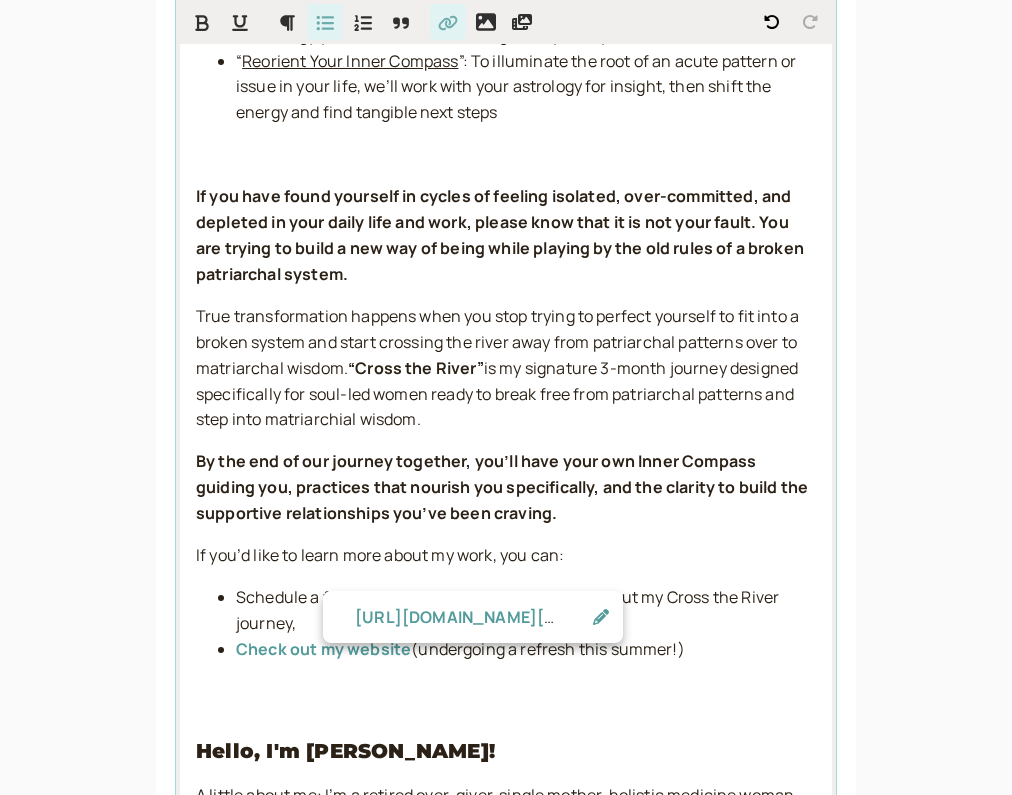 drag, startPoint x: 409, startPoint y: 581, endPoint x: 537, endPoint y: 586, distance: 128.09763 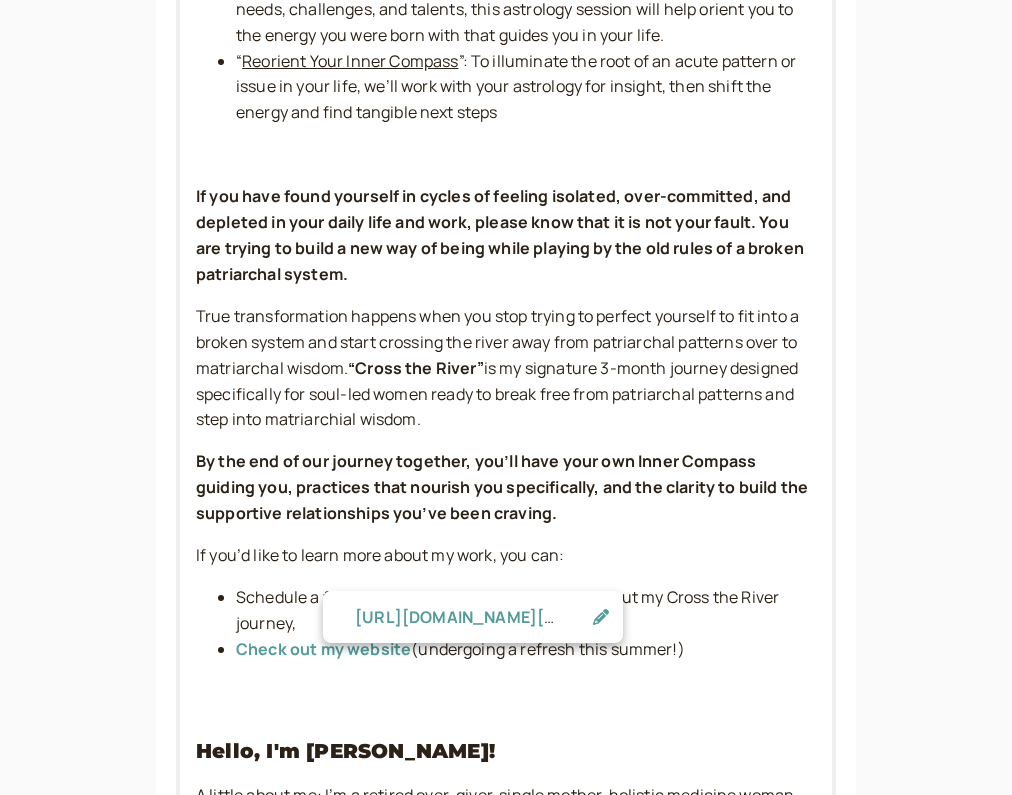 click on "Description (optional) Hello Courageous Soul! If you’d like guidance and insight: “ Discover Your Inner Compass” : To better understand your soul’s true nature - needs, challenges, and talents, this astrology session will help orient you to the energy you were born with that guides you in your life. “ Reorient Your Inner Compass ”: To illuminate the root of an acute pattern or issue in your life, we’ll work with your astrology for insight, then shift the energy and find tangible next steps If you have found yourself in cycles of feeling isolated, over-committed, and depleted in your daily life and work, please know that it is not your fault. You are trying to build a new way of being while playing by the old rules of a broken patriarchal system. True transformation happens when you stop trying to perfect yourself to fit into a broken system and start crossing the river away   from patriarchal patterns over to matriarchal wisdom.  “Cross the River”  Schedule a free 20 min  Connection Call" at bounding box center [506, 523] 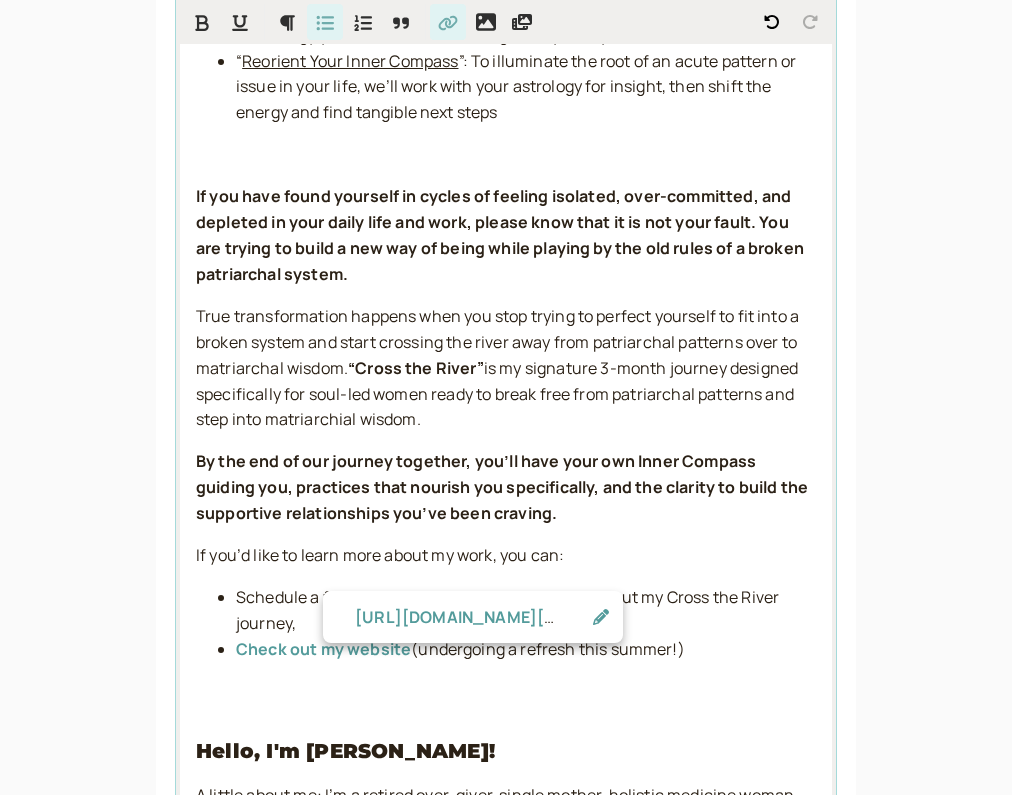 click on "Hello Courageous Soul! If you’d like guidance and insight: “ Discover Your Inner Compass” : To better understand your soul’s true nature - needs, challenges, and talents, this astrology session will help orient you to the energy you were born with that guides you in your life. “ Reorient Your Inner Compass ”: To illuminate the root of an acute pattern or issue in your life, we’ll work with your astrology for insight, then shift the energy and find tangible next steps If you have found yourself in cycles of feeling isolated, over-committed, and depleted in your daily life and work, please know that it is not your fault. You are trying to build a new way of being while playing by the old rules of a broken patriarchal system. True transformation happens when you stop trying to perfect yourself to fit into a broken system and start crossing the river away   from patriarchal patterns over to matriarchal wisdom.  “Cross the River”  If you’d like to learn more about my work, you can:" at bounding box center (506, 558) 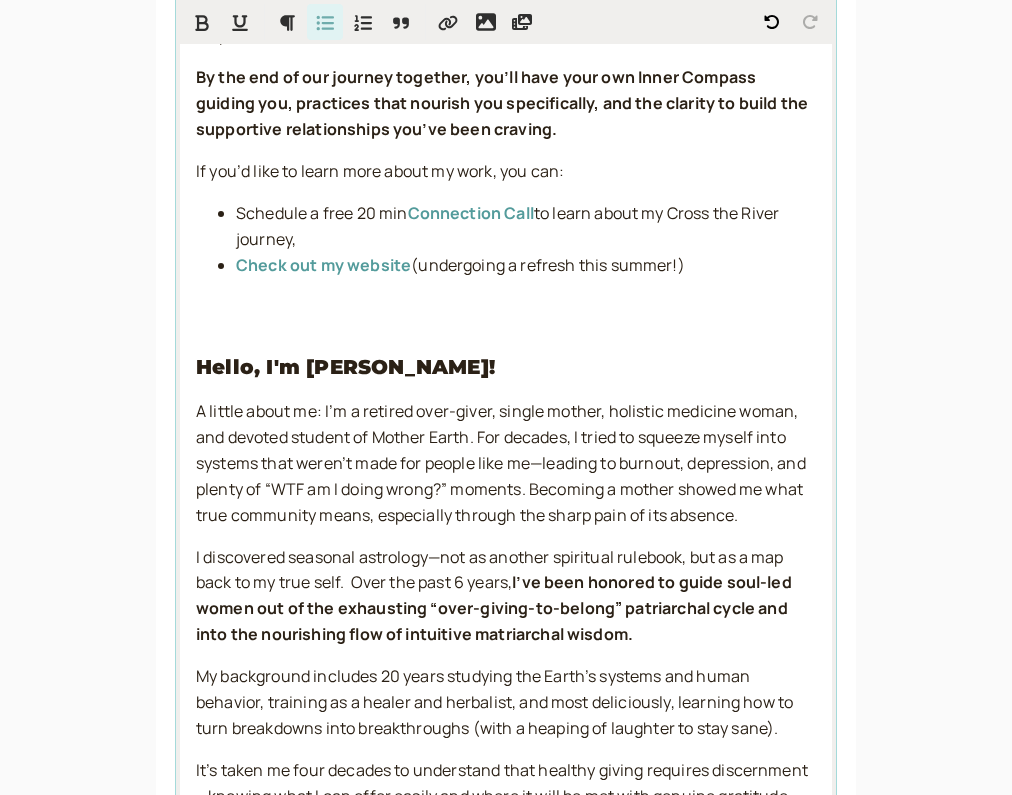scroll, scrollTop: 1280, scrollLeft: 0, axis: vertical 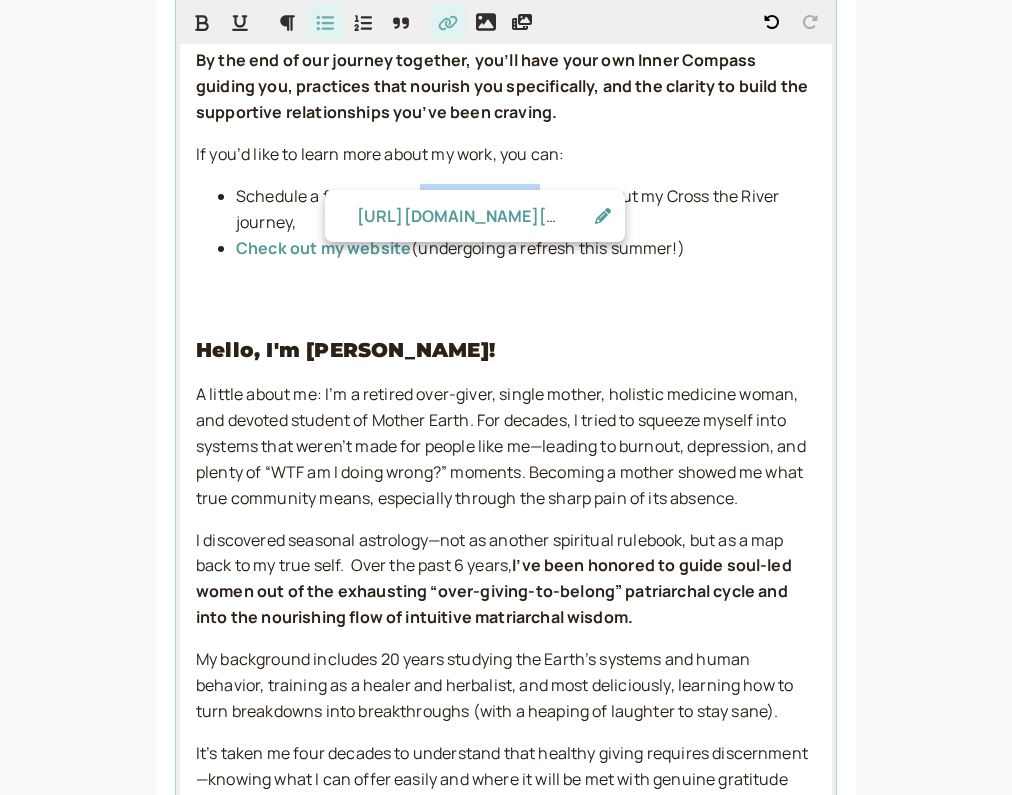 drag, startPoint x: 539, startPoint y: 175, endPoint x: 411, endPoint y: 176, distance: 128.0039 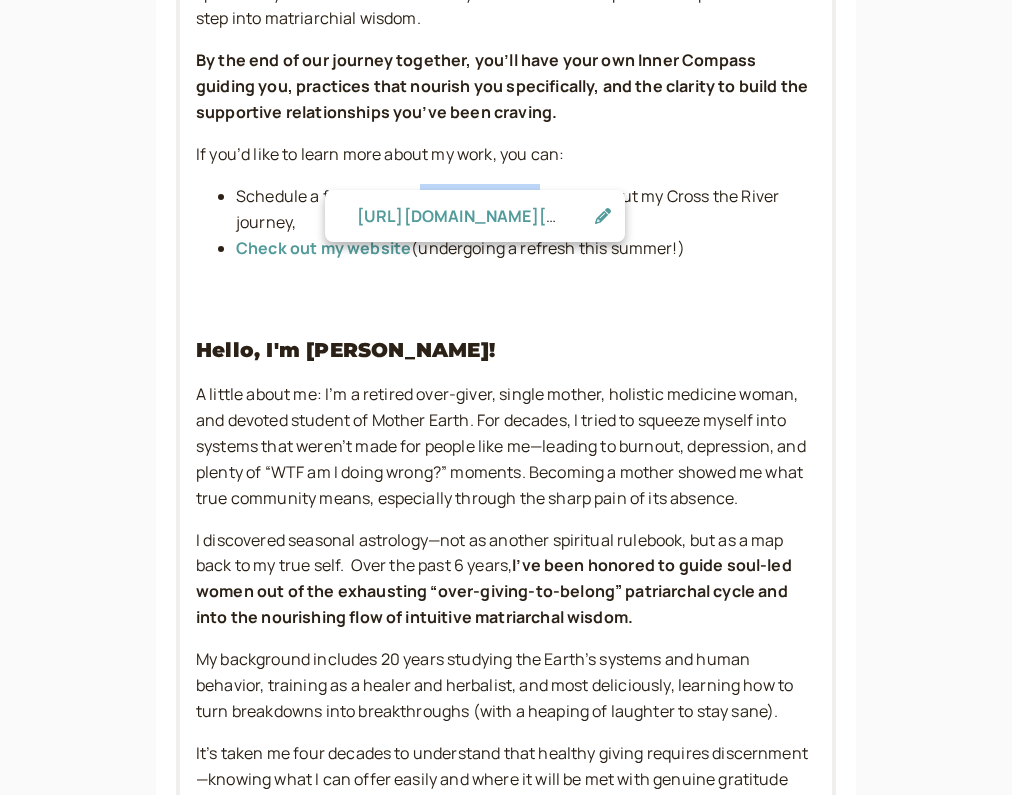 click on "Description (optional) Hello Courageous Soul! If you’d like guidance and insight: “ Discover Your Inner Compass” : To better understand your soul’s true nature - needs, challenges, and talents, this astrology session will help orient you to the energy you were born with that guides you in your life. “ Reorient Your Inner Compass ”: To illuminate the root of an acute pattern or issue in your life, we’ll work with your astrology for insight, then shift the energy and find tangible next steps If you have found yourself in cycles of feeling isolated, over-committed, and depleted in your daily life and work, please know that it is not your fault. You are trying to build a new way of being while playing by the old rules of a broken patriarchal system. True transformation happens when you stop trying to perfect yourself to fit into a broken system and start crossing the river away   from patriarchal patterns over to matriarchal wisdom.  “Cross the River”  Schedule a free 20 min  Connection Call" at bounding box center [506, 122] 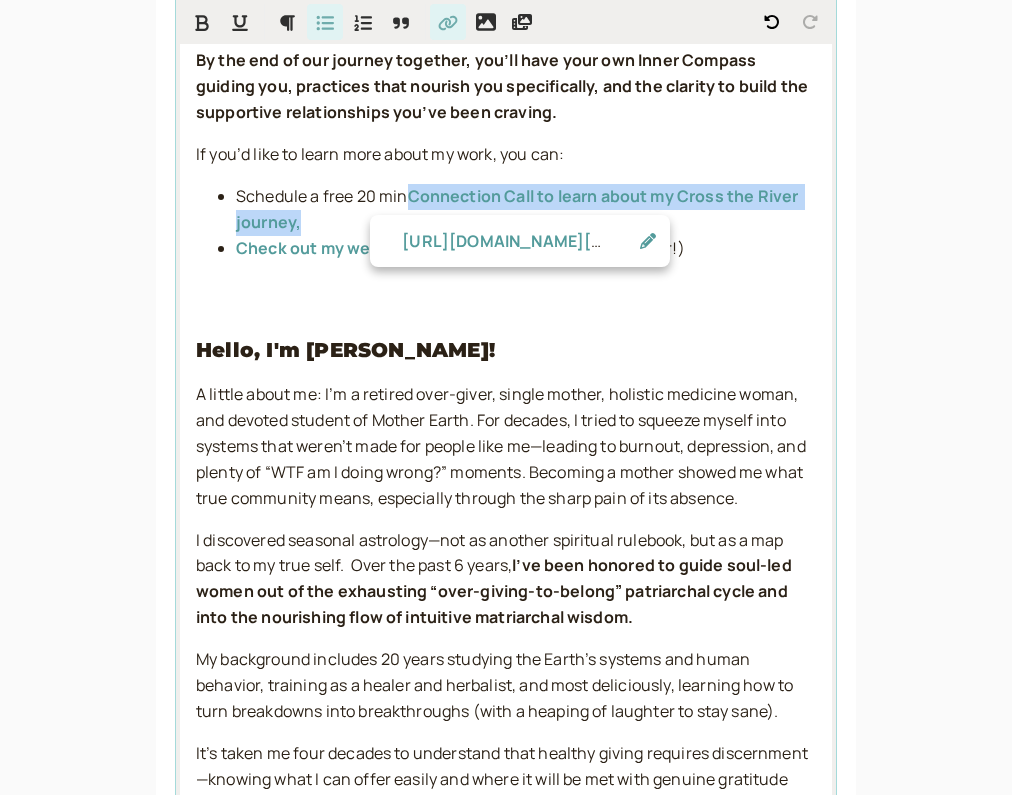 drag, startPoint x: 539, startPoint y: 174, endPoint x: 507, endPoint y: 206, distance: 45.254833 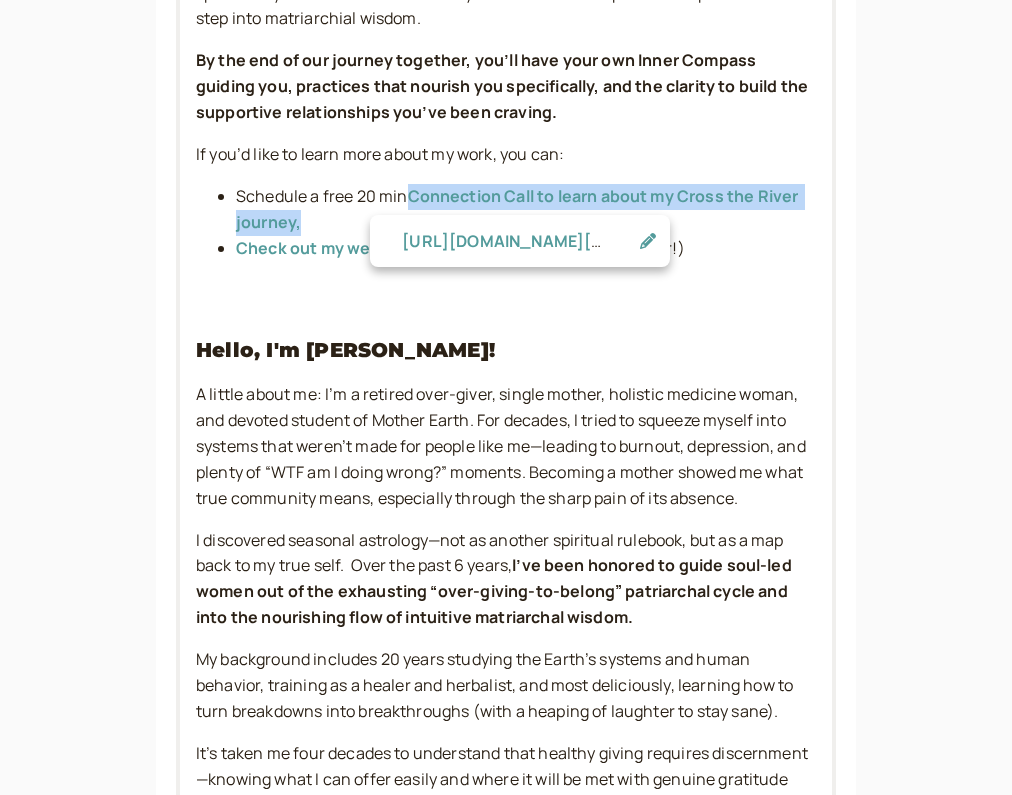 click on "Description (optional) Hello Courageous Soul! If you’d like guidance and insight: “ Discover Your Inner Compass” : To better understand your soul’s true nature - needs, challenges, and talents, this astrology session will help orient you to the energy you were born with that guides you in your life. “ Reorient Your Inner Compass ”: To illuminate the root of an acute pattern or issue in your life, we’ll work with your astrology for insight, then shift the energy and find tangible next steps If you have found yourself in cycles of feeling isolated, over-committed, and depleted in your daily life and work, please know that it is not your fault. You are trying to build a new way of being while playing by the old rules of a broken patriarchal system. True transformation happens when you stop trying to perfect yourself to fit into a broken system and start crossing the river away   from patriarchal patterns over to matriarchal wisdom.  “Cross the River”  Schedule a free 20 min Hello, I'm Cara!" at bounding box center [506, 122] 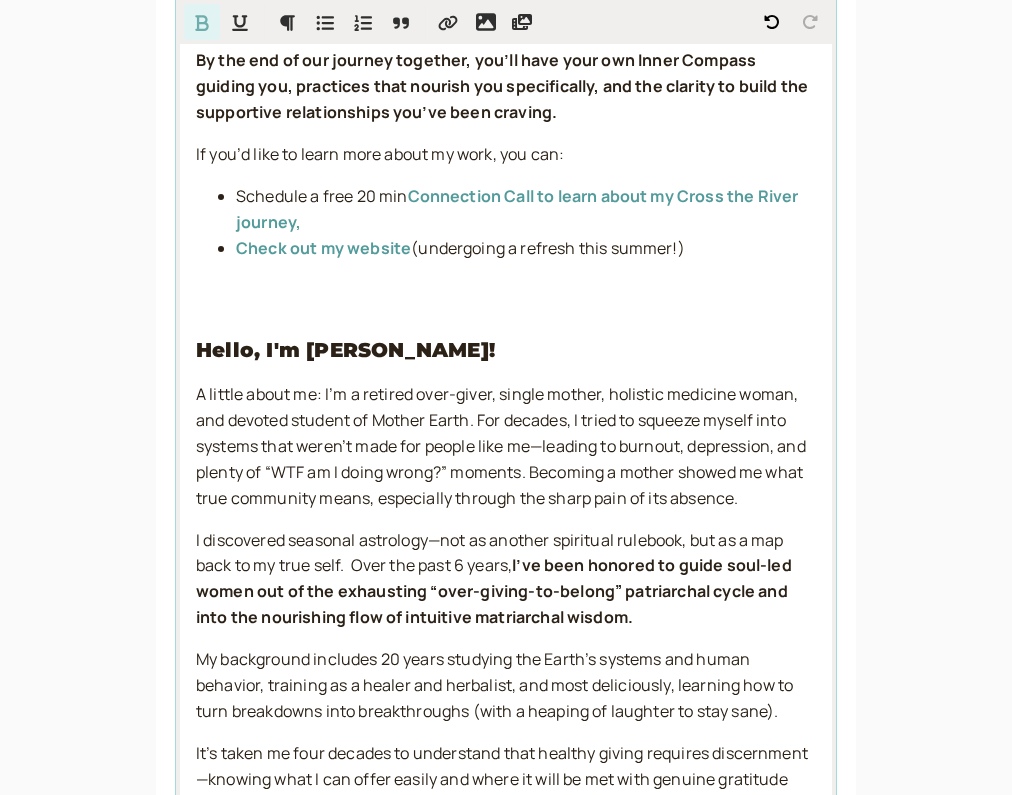 click on "Description (optional) Hello Courageous Soul! If you’d like guidance and insight: “ Discover Your Inner Compass” : To better understand your soul’s true nature - needs, challenges, and talents, this astrology session will help orient you to the energy you were born with that guides you in your life. “ Reorient Your Inner Compass ”: To illuminate the root of an acute pattern or issue in your life, we’ll work with your astrology for insight, then shift the energy and find tangible next steps If you have found yourself in cycles of feeling isolated, over-committed, and depleted in your daily life and work, please know that it is not your fault. You are trying to build a new way of being while playing by the old rules of a broken patriarchal system. True transformation happens when you stop trying to perfect yourself to fit into a broken system and start crossing the river away   from patriarchal patterns over to matriarchal wisdom.  “Cross the River”  Schedule a free 20 min Hello, I'm Cara!" at bounding box center (506, 122) 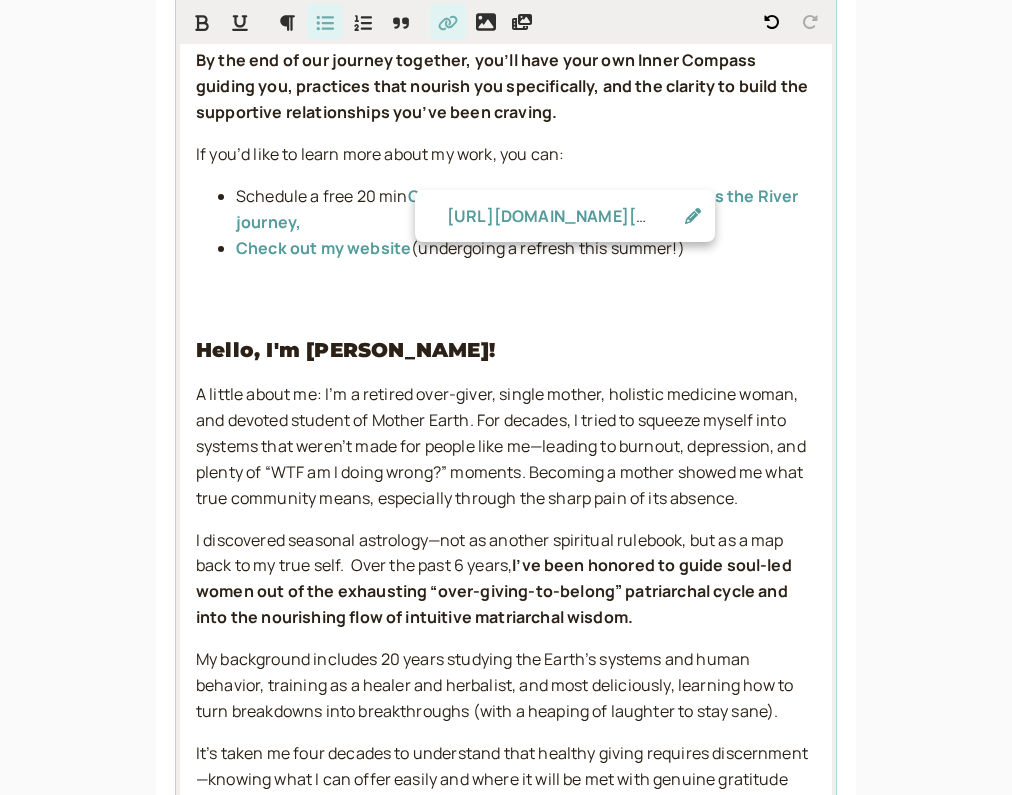 click on "Connection Call to learn about my Cross the River journey," at bounding box center [519, 209] 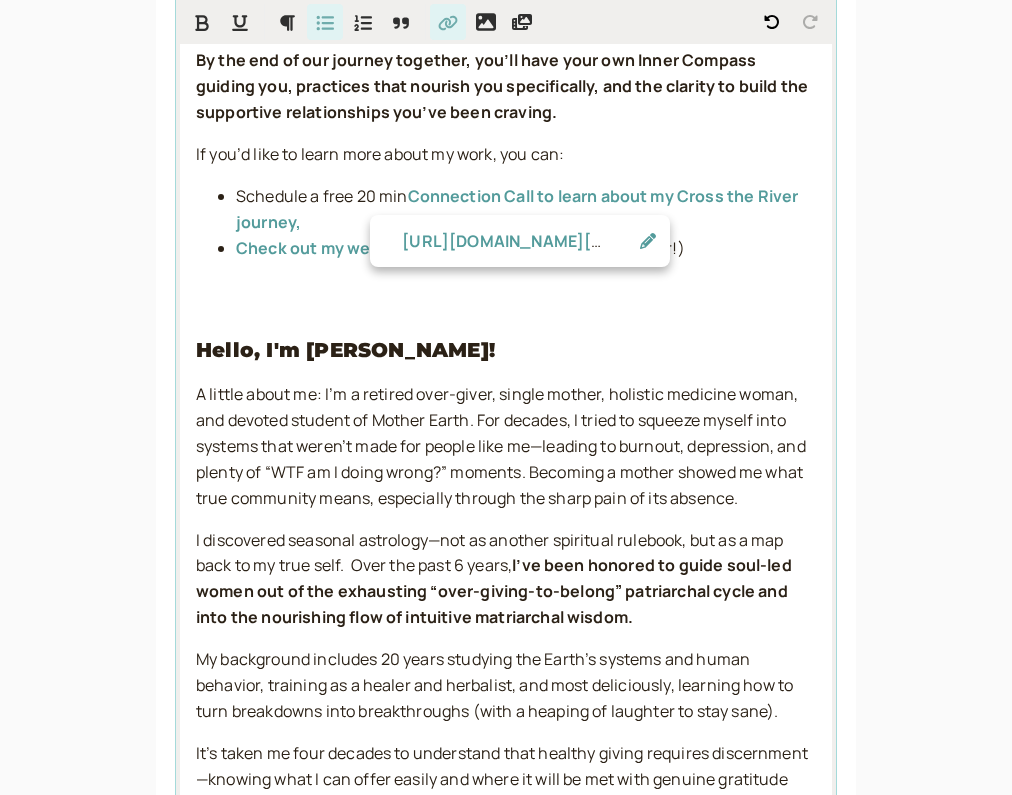 drag, startPoint x: 541, startPoint y: 176, endPoint x: 665, endPoint y: 206, distance: 127.57743 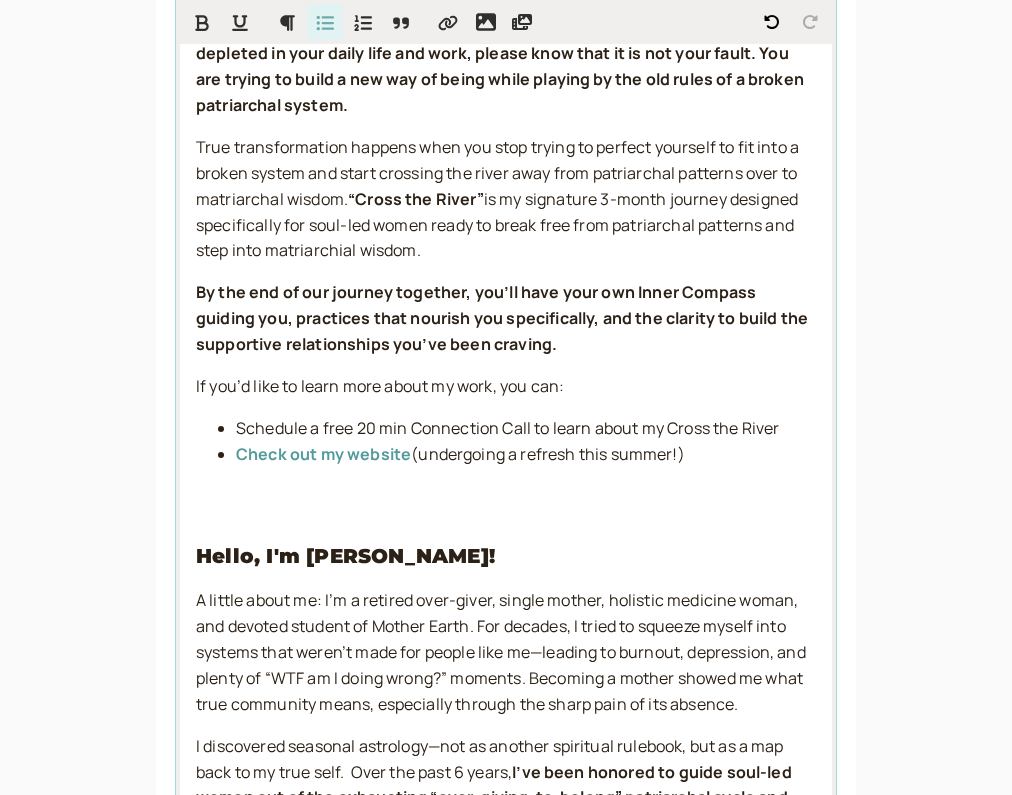scroll, scrollTop: 1052, scrollLeft: 0, axis: vertical 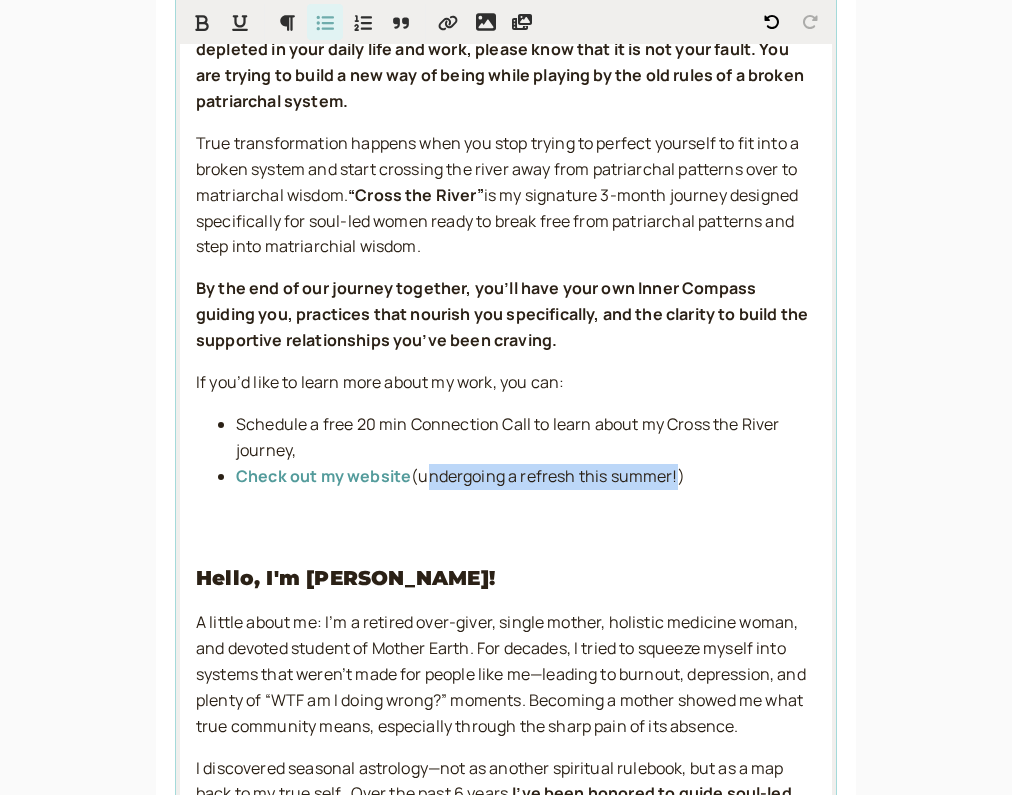 drag, startPoint x: 422, startPoint y: 453, endPoint x: 674, endPoint y: 451, distance: 252.00793 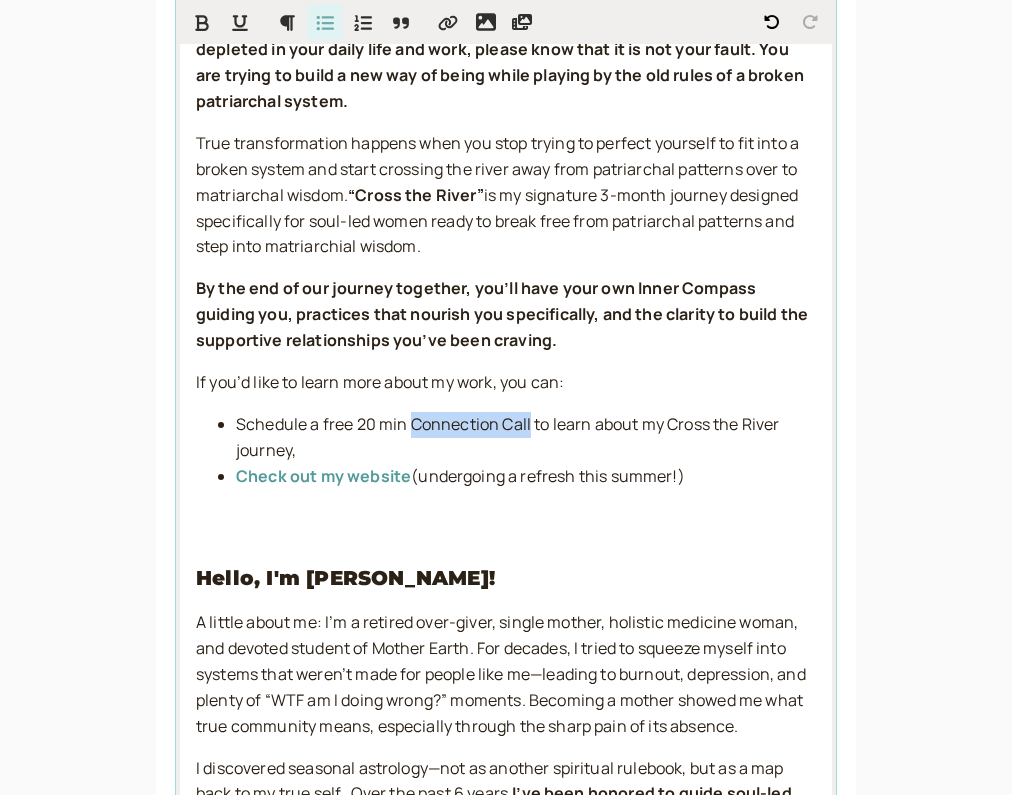 drag, startPoint x: 411, startPoint y: 400, endPoint x: 531, endPoint y: 406, distance: 120.14991 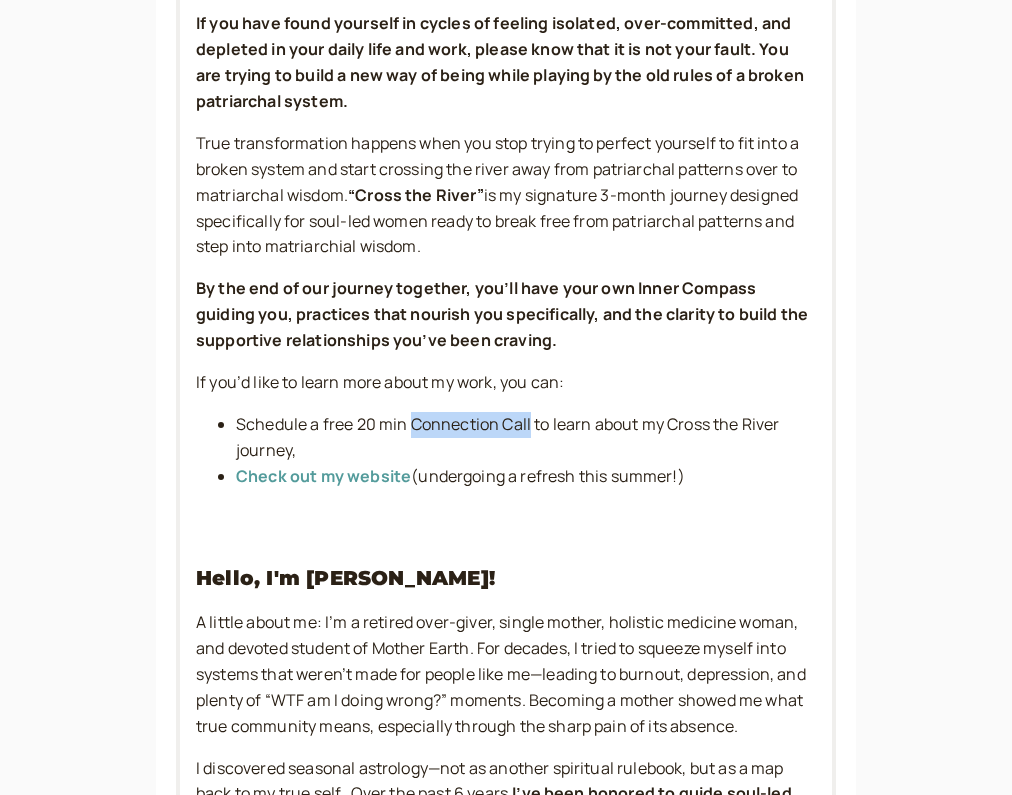 click on "Description (optional) Hello Courageous Soul! If you’d like guidance and insight: “ Discover Your Inner Compass” : To better understand your soul’s true nature - needs, challenges, and talents, this astrology session will help orient you to the energy you were born with that guides you in your life. “ Reorient Your Inner Compass ”: To illuminate the root of an acute pattern or issue in your life, we’ll work with your astrology for insight, then shift the energy and find tangible next steps If you have found yourself in cycles of feeling isolated, over-committed, and depleted in your daily life and work, please know that it is not your fault. You are trying to build a new way of being while playing by the old rules of a broken patriarchal system. True transformation happens when you stop trying to perfect yourself to fit into a broken system and start crossing the river away   from patriarchal patterns over to matriarchal wisdom.  “Cross the River”  Check out my website Hello, I'm Cara!" at bounding box center [506, 350] 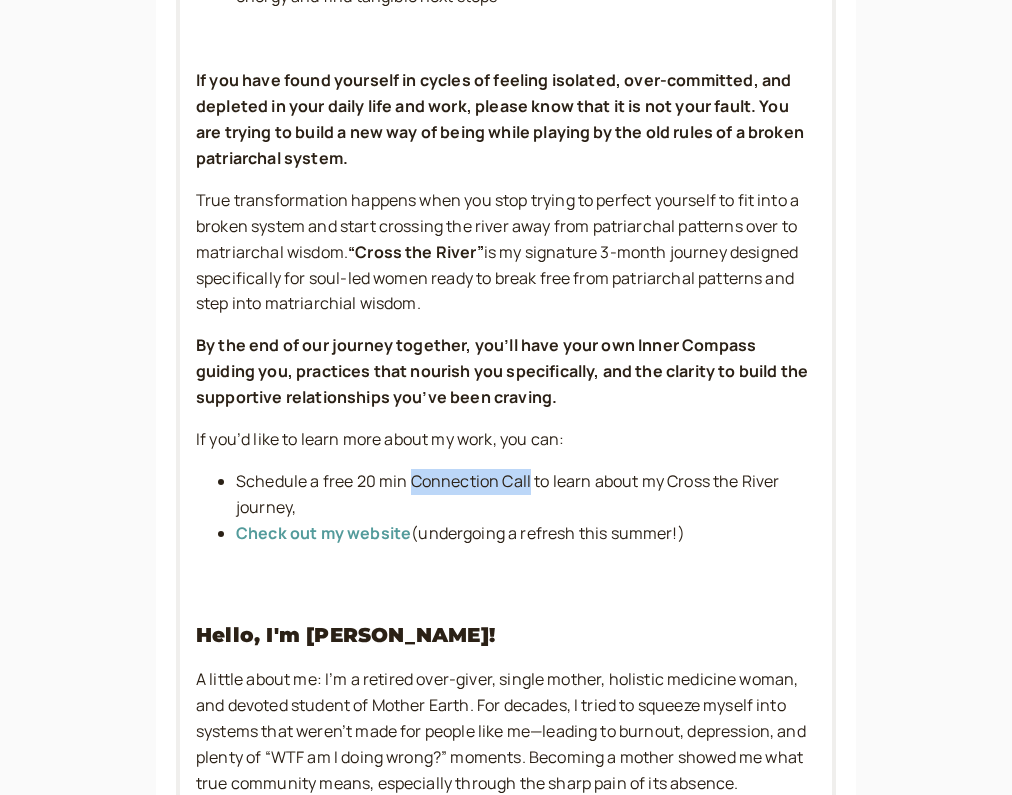 scroll, scrollTop: 995, scrollLeft: 0, axis: vertical 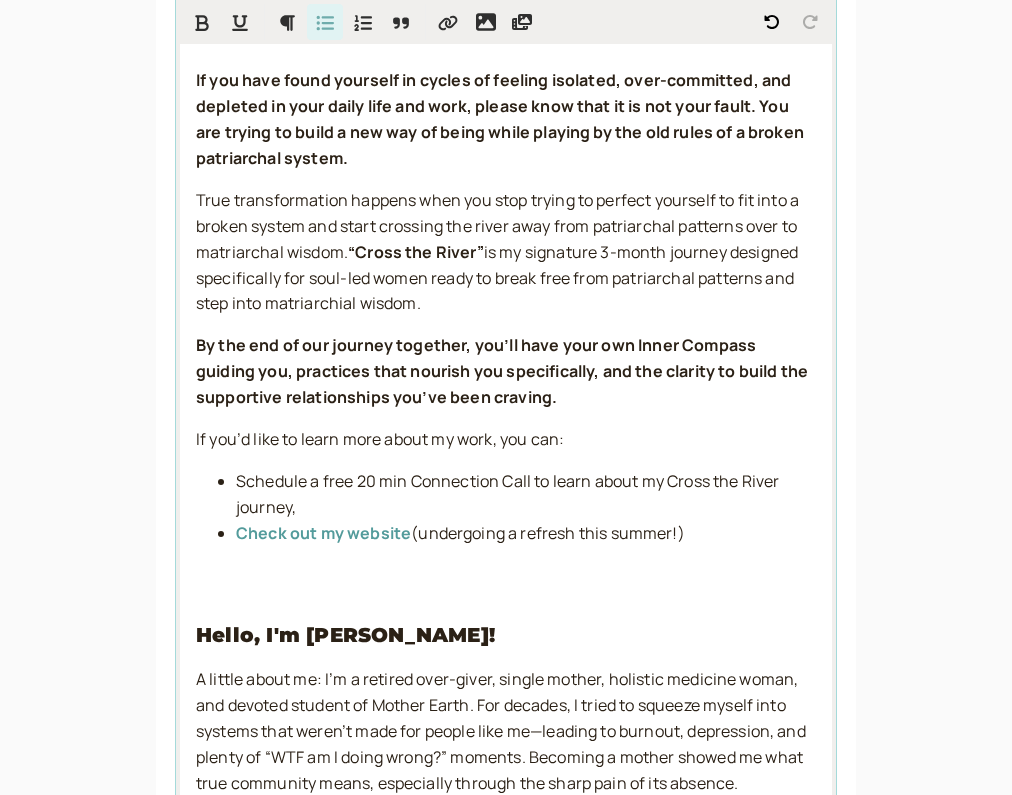click on "Schedule a free 20 min Connection Call to learn about my Cross the River journey," at bounding box center [509, 494] 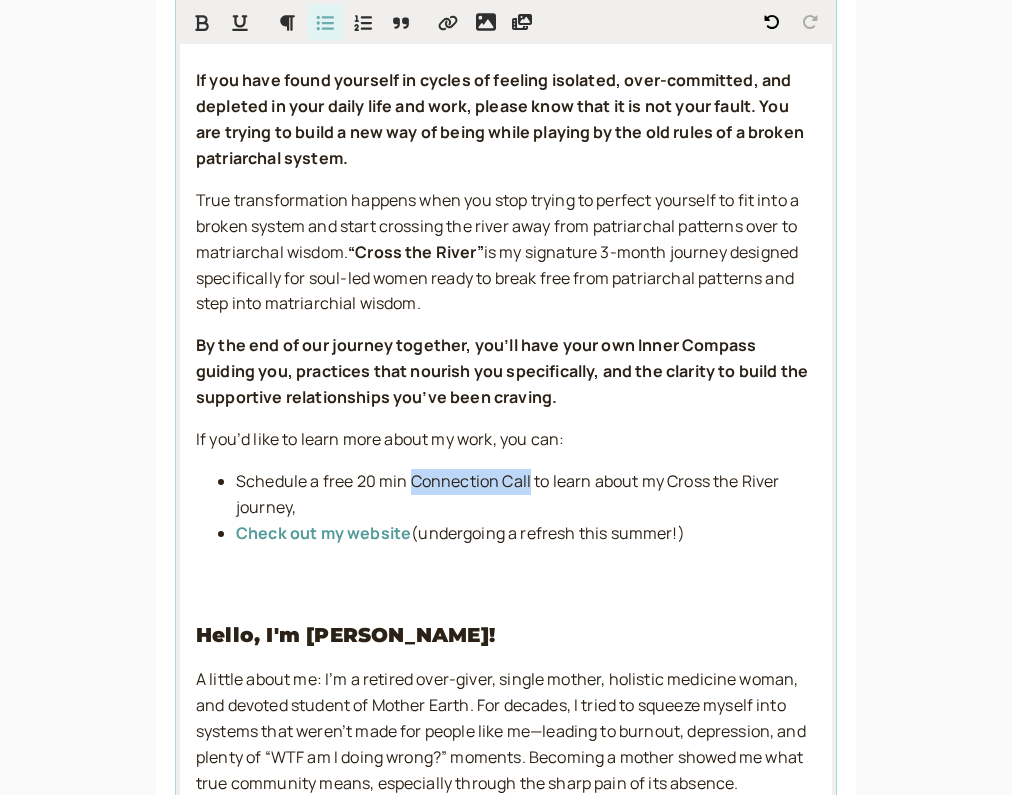 drag, startPoint x: 531, startPoint y: 459, endPoint x: 413, endPoint y: 459, distance: 118 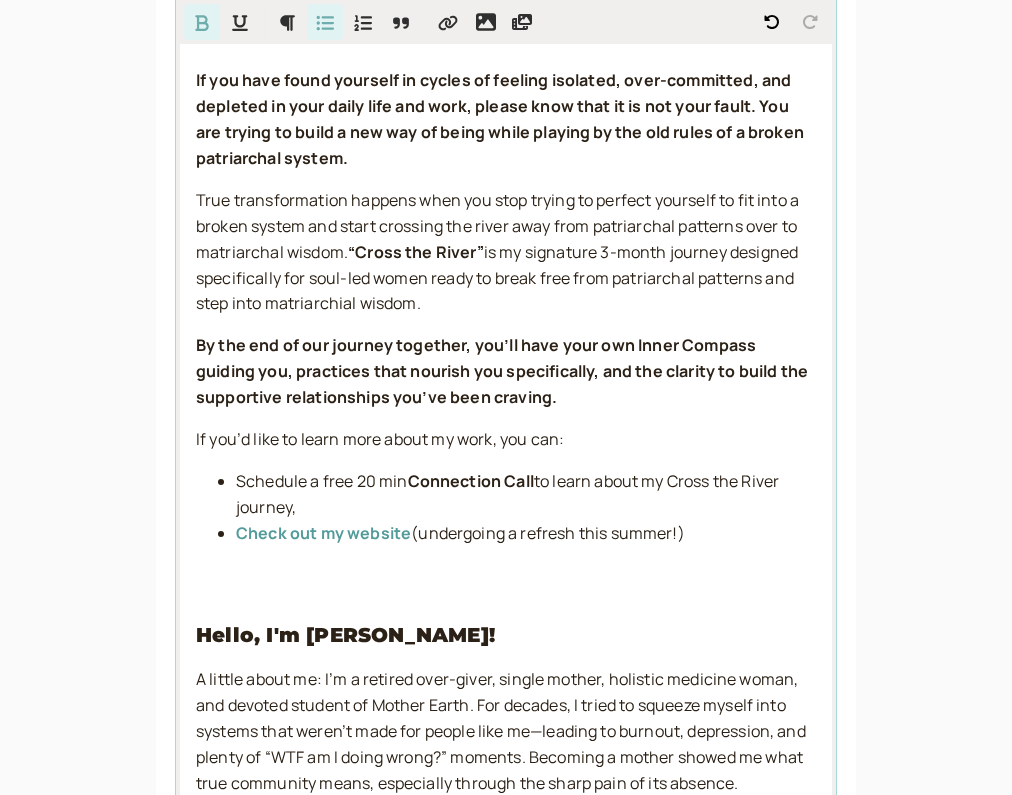 click on "to learn about my Cross the River journey," at bounding box center (509, 494) 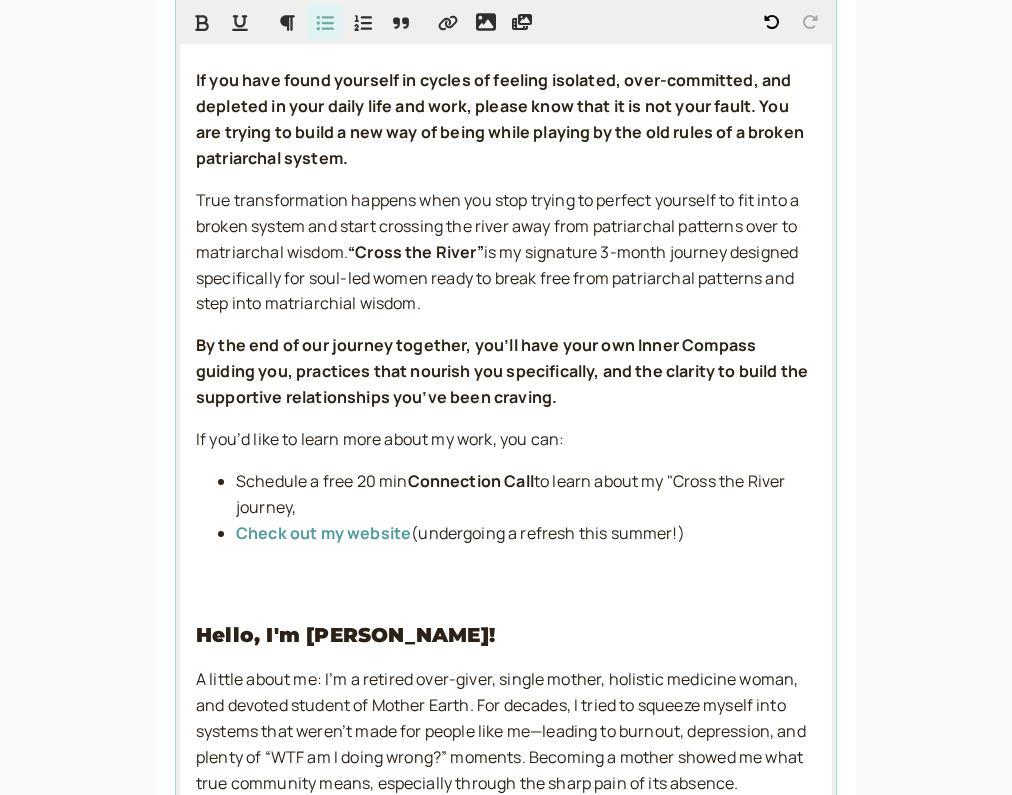 click on "to learn about my "Cross the River journey," at bounding box center (512, 494) 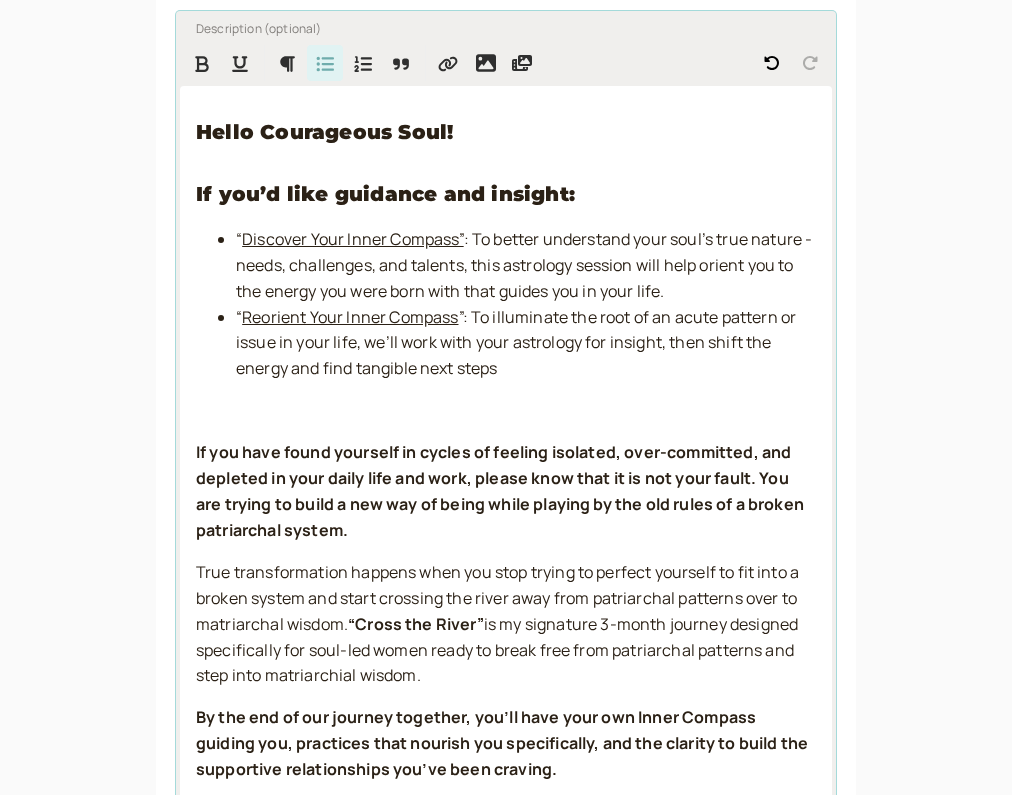 scroll, scrollTop: 610, scrollLeft: 0, axis: vertical 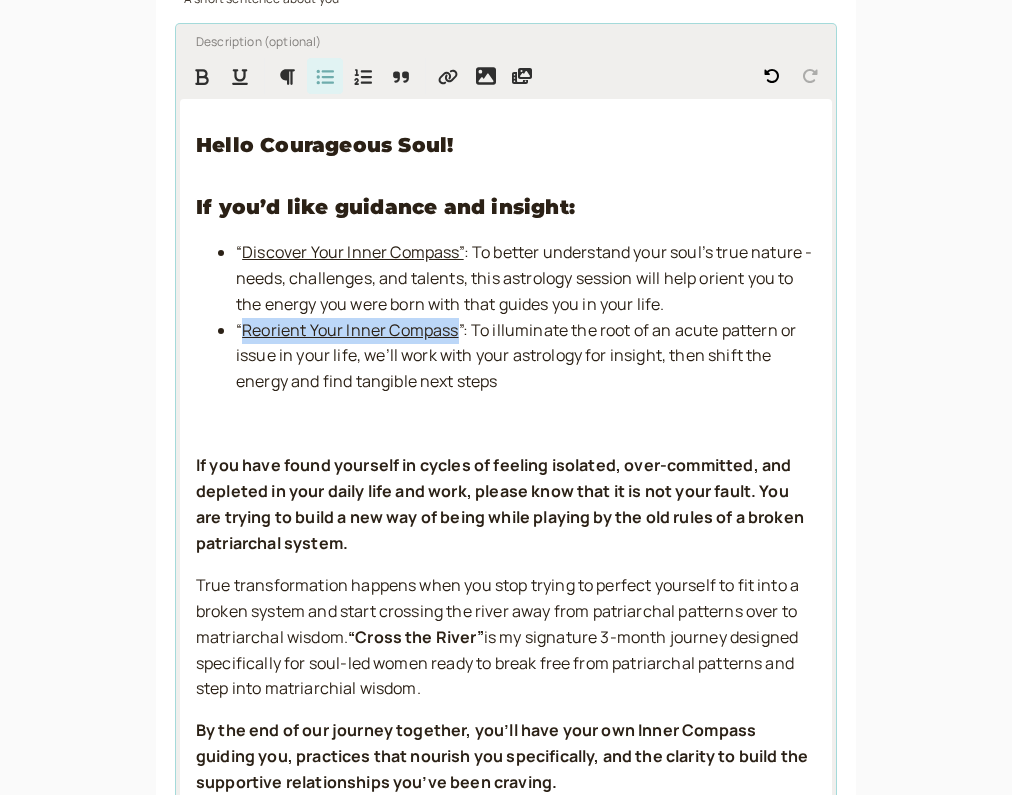 drag, startPoint x: 460, startPoint y: 320, endPoint x: 243, endPoint y: 326, distance: 217.08293 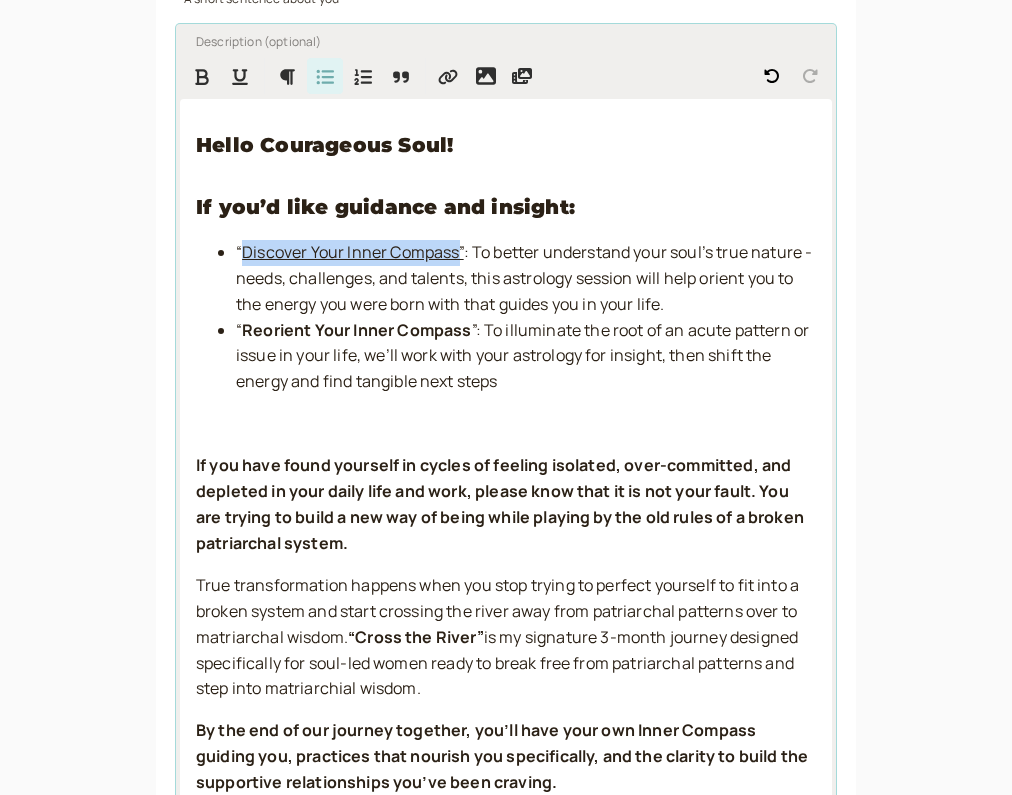 drag, startPoint x: 243, startPoint y: 247, endPoint x: 459, endPoint y: 247, distance: 216 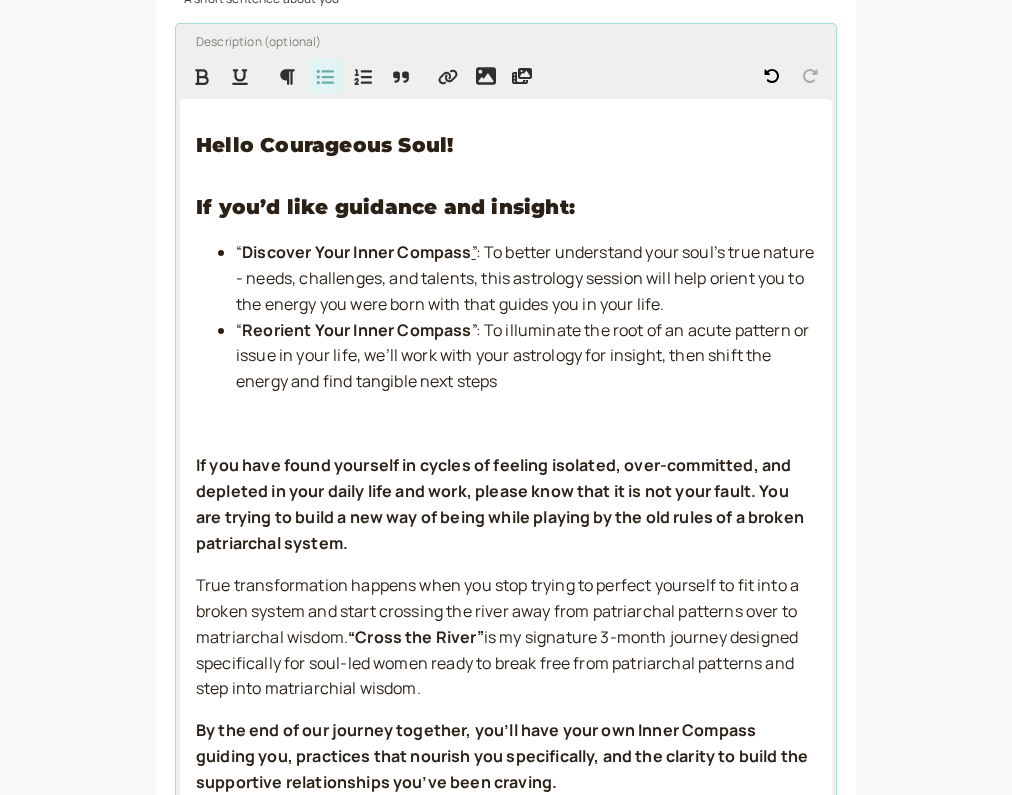 click on ": To better understand your soul’s true nature - needs, challenges, and talents, this astrology session will help orient you to the energy you were born with that guides you in your life." at bounding box center [526, 278] 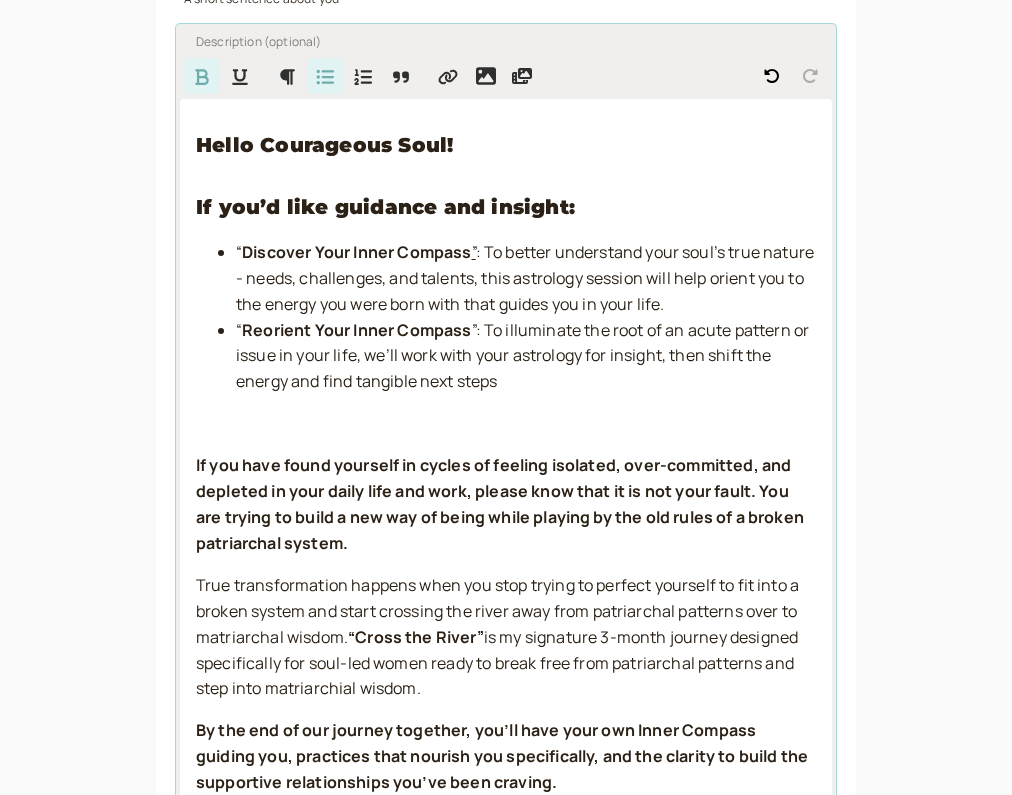 click on "”" at bounding box center (474, 252) 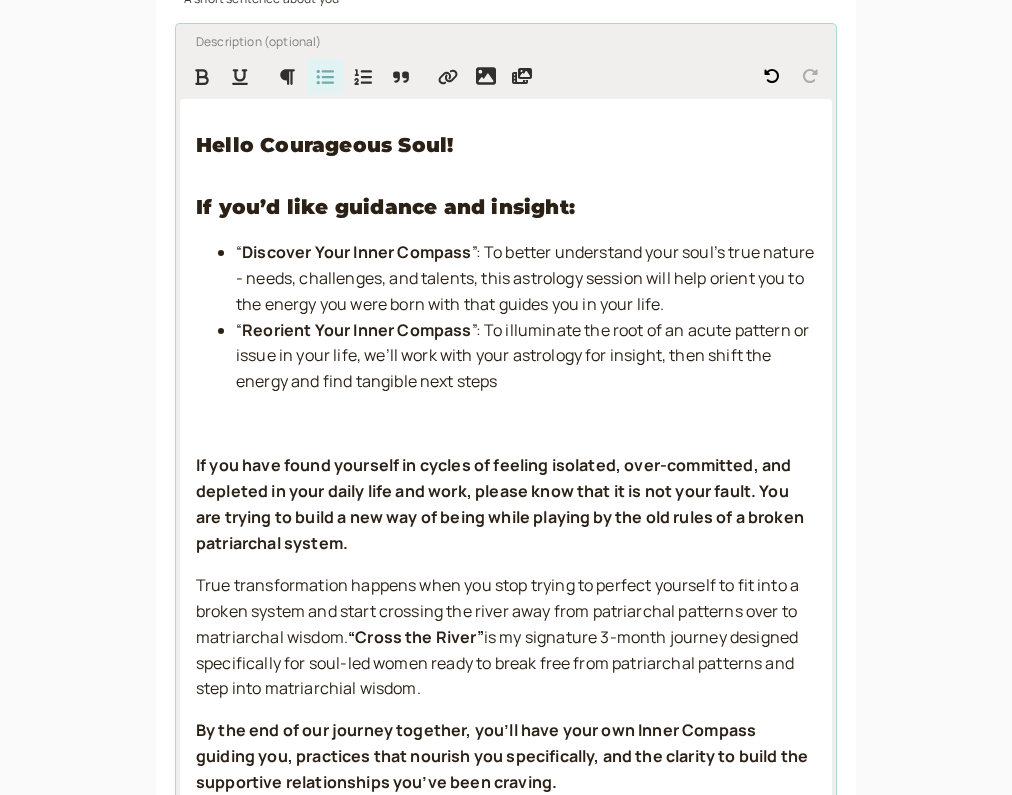 click on "”: To better understand your soul’s true nature - needs, challenges, and talents, this astrology session will help orient you to the energy you were born with that guides you in your life." at bounding box center (526, 278) 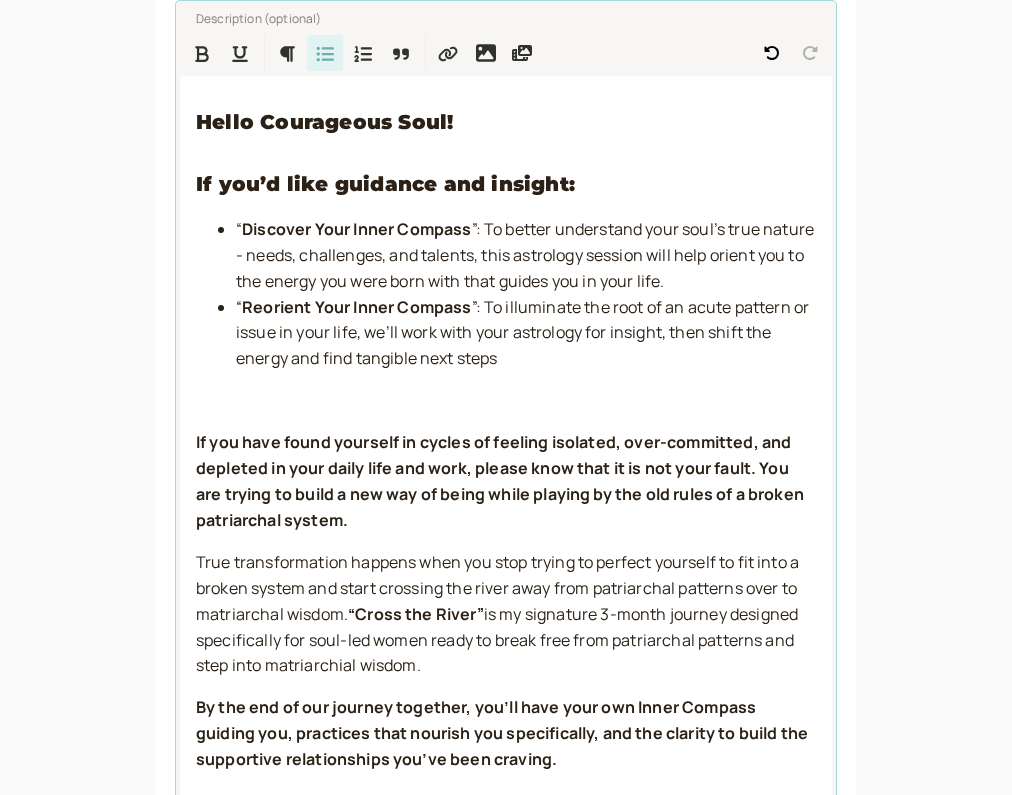 scroll, scrollTop: 627, scrollLeft: 0, axis: vertical 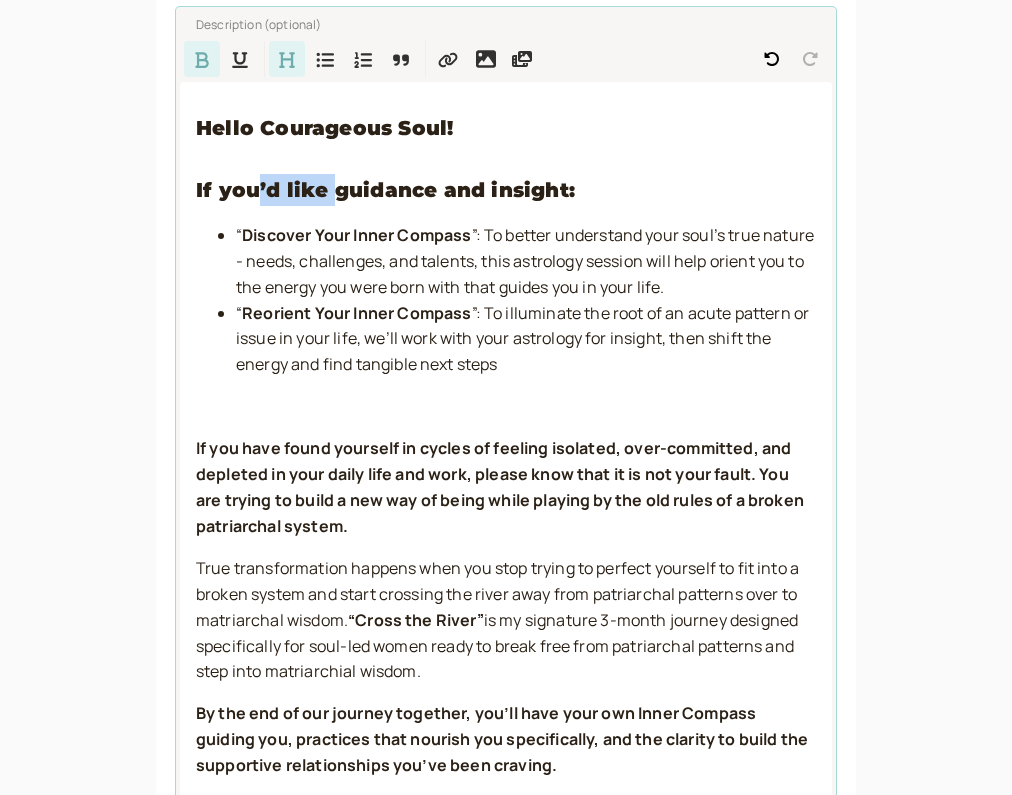 drag, startPoint x: 332, startPoint y: 185, endPoint x: 260, endPoint y: 183, distance: 72.02777 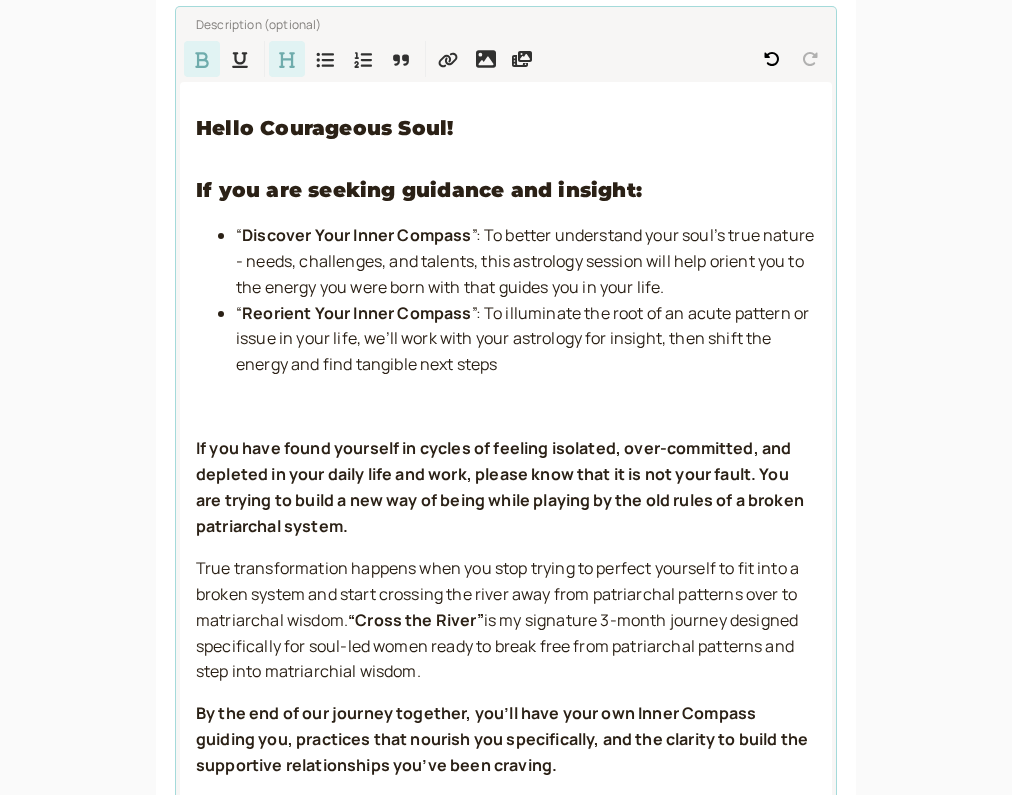 click at bounding box center [506, 407] 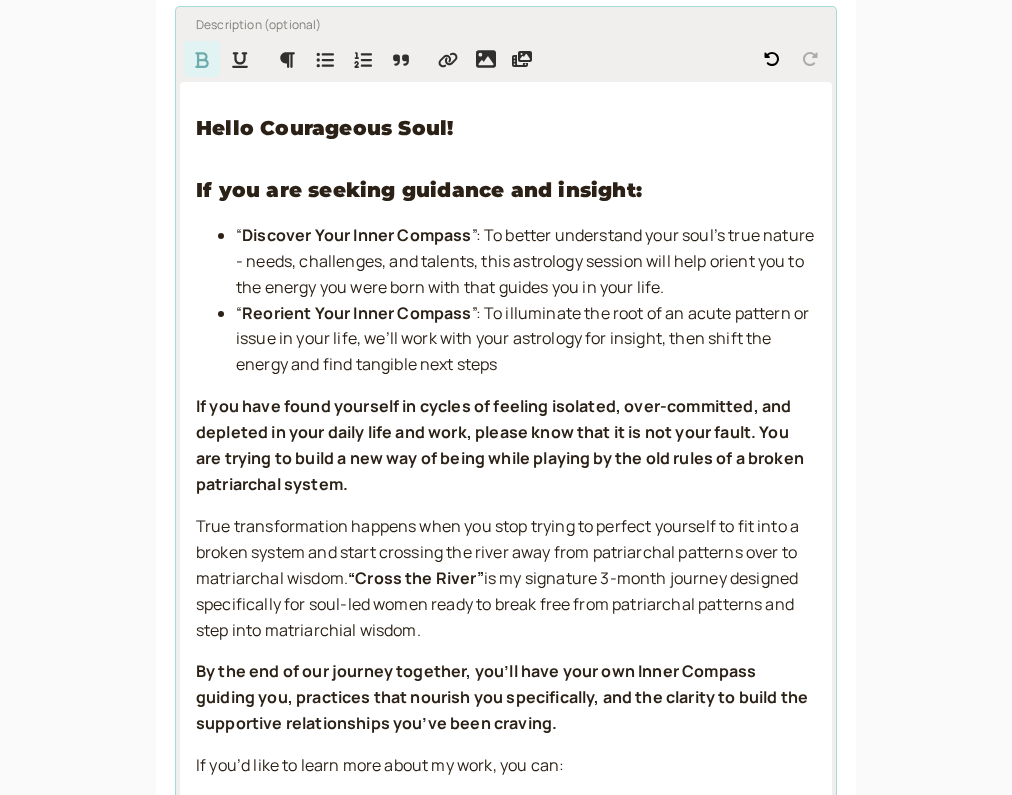 click on "Hello Courageous Soul! If you are seeking guidance and insight: “ Discover Your Inner Compass ”: To better understand your soul’s true nature - needs, challenges, and talents, this astrology session will help orient you to the energy you were born with that guides you in your life. “ Reorient Your Inner Compass ”: To illuminate the root of an acute pattern or issue in your life, we’ll work with your astrology for insight, then shift the energy and find tangible next steps If you have found yourself in cycles of feeling isolated, over-committed, and depleted in your daily life and work, please know that it is not your fault. You are trying to build a new way of being while playing by the old rules of a broken patriarchal system. True transformation happens when you stop trying to perfect yourself to fit into a broken system and start crossing the river away   from patriarchal patterns over to matriarchal wisdom.  “Cross the River”  If you’d like to learn more about my work, you can:" at bounding box center (506, 789) 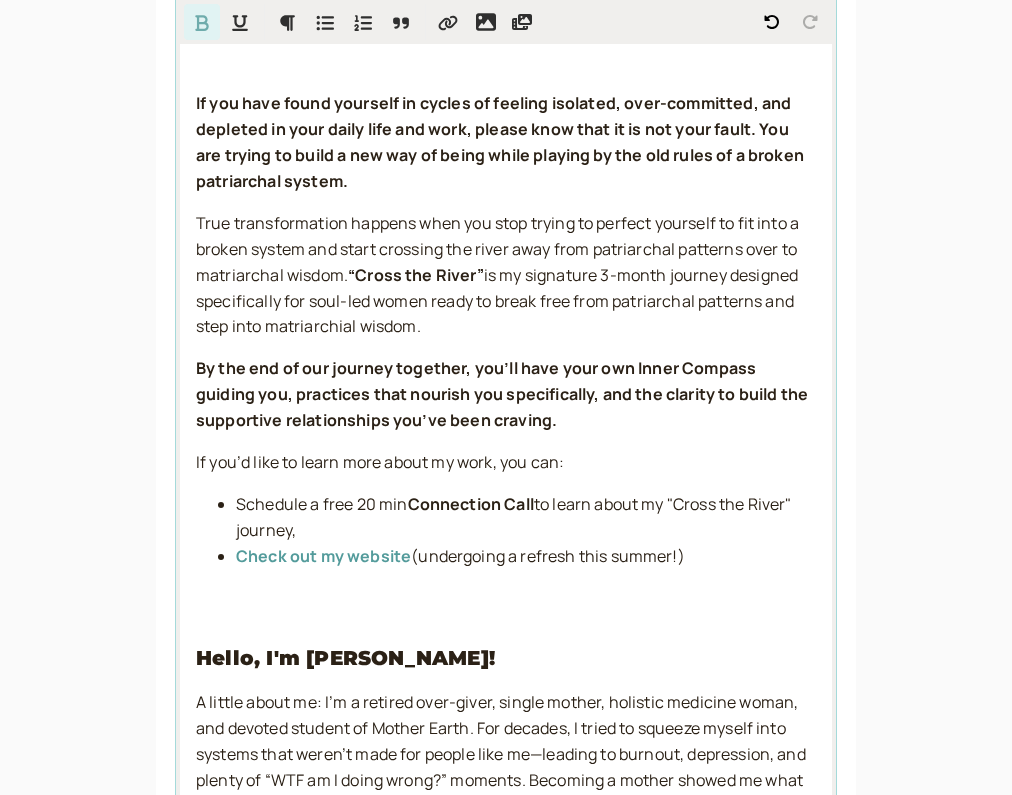 scroll, scrollTop: 976, scrollLeft: 0, axis: vertical 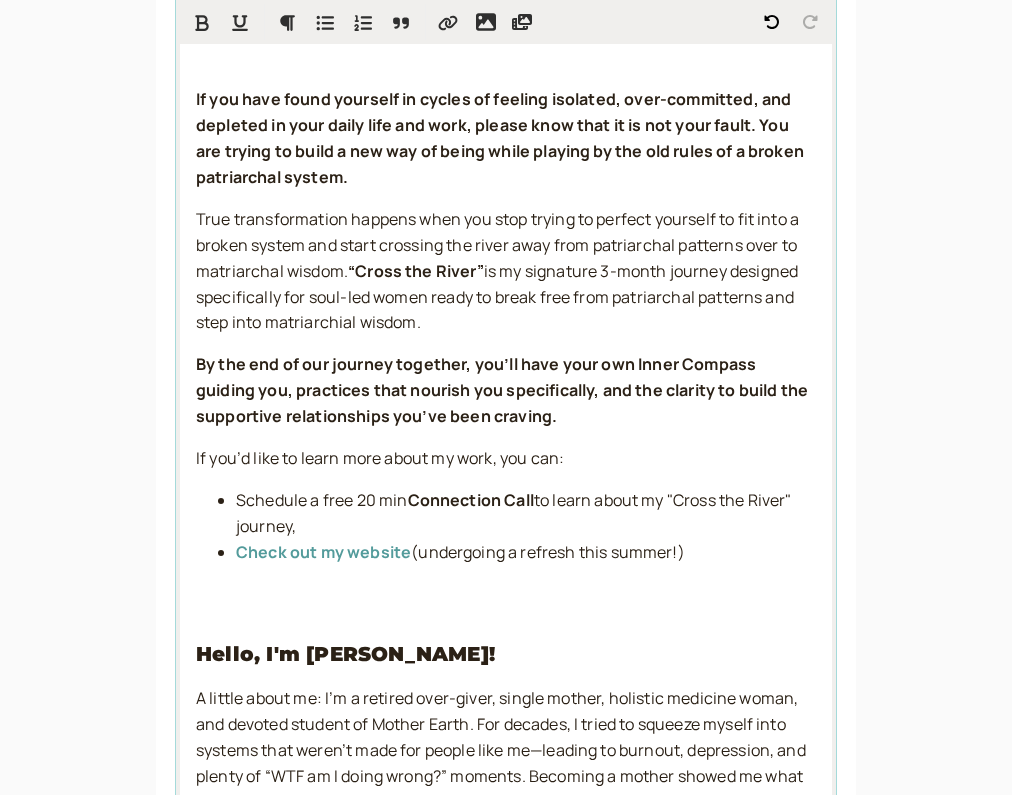 click on "is my signature 3-month journey designed specifically for soul-led women ready to break free from patriarchal patterns and step into matriarchial wisdom." at bounding box center [498, 297] 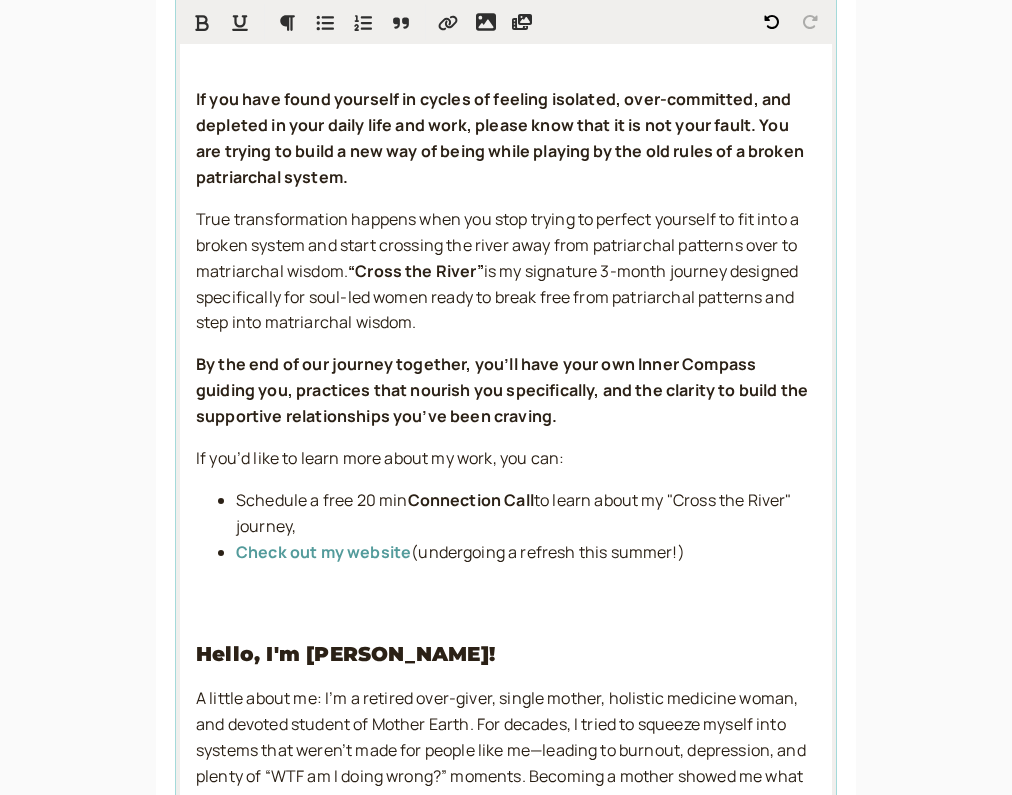click on "is my signature 3-month journey designed specifically for soul-led women ready to break free from patriarchal patterns and step into matriarchal wisdom." at bounding box center (498, 297) 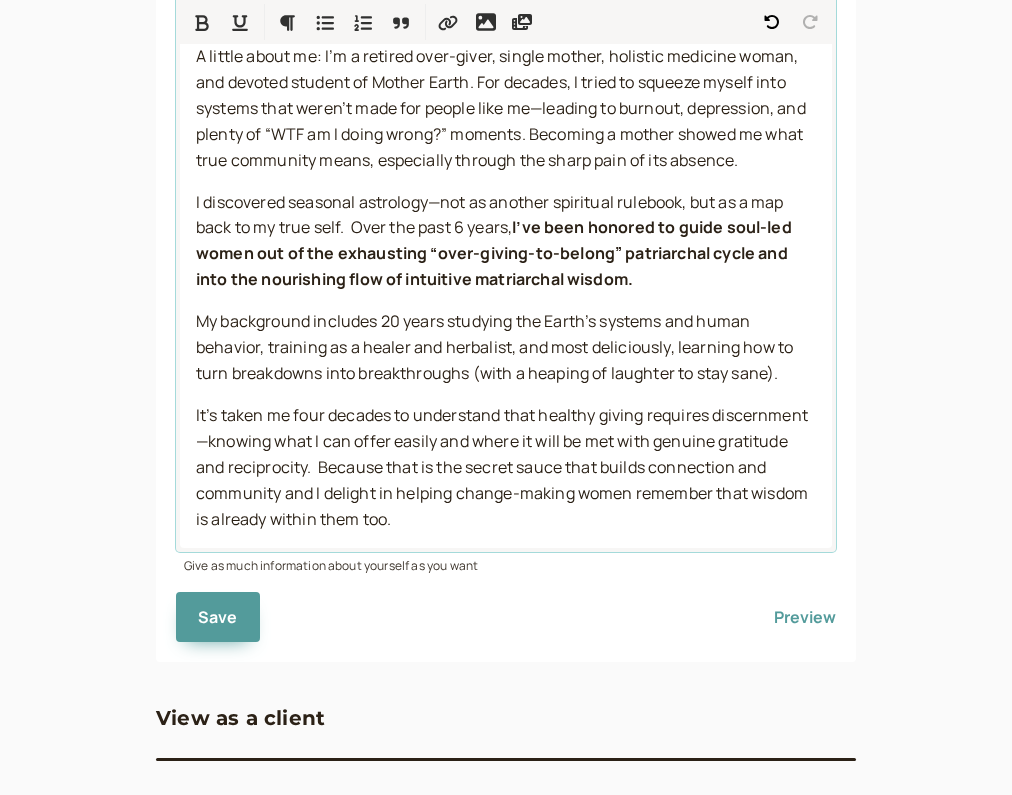 scroll, scrollTop: 1631, scrollLeft: 0, axis: vertical 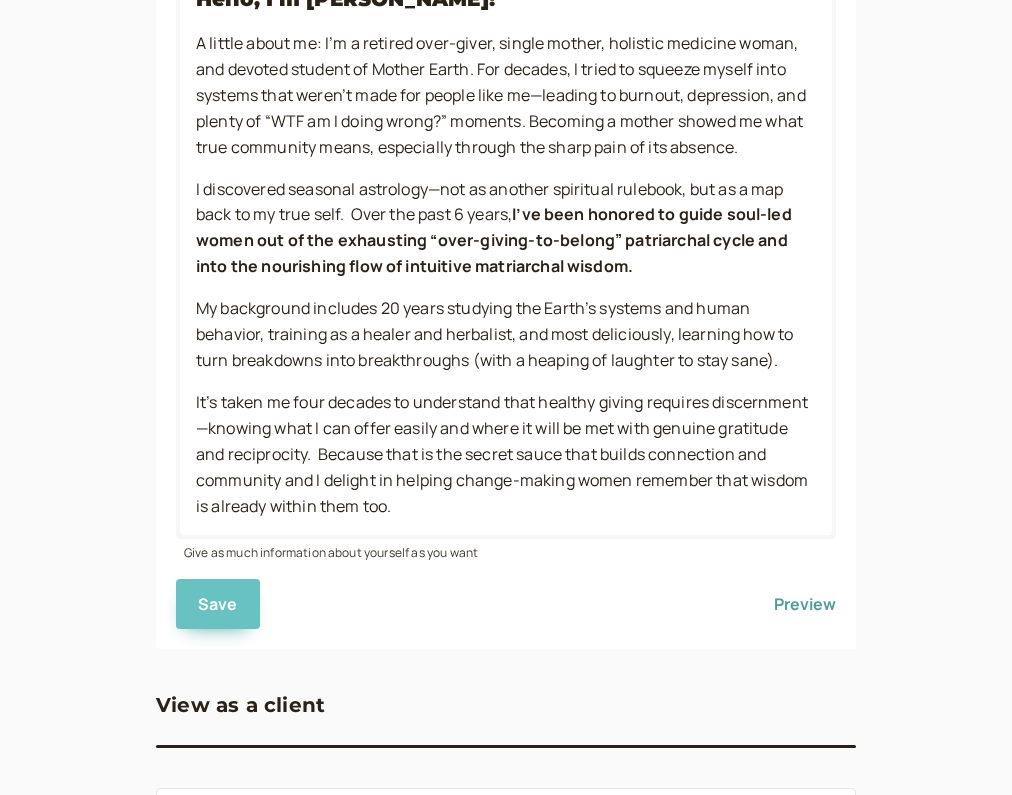 click on "Save" at bounding box center (218, 604) 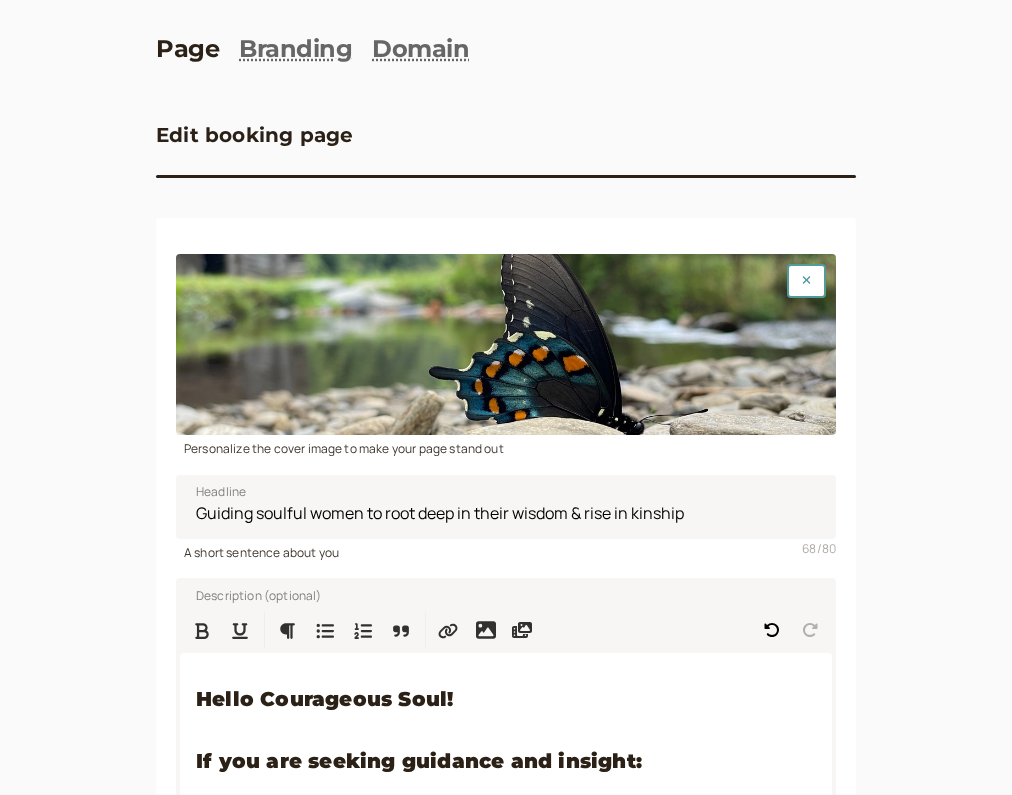 scroll, scrollTop: 45, scrollLeft: 0, axis: vertical 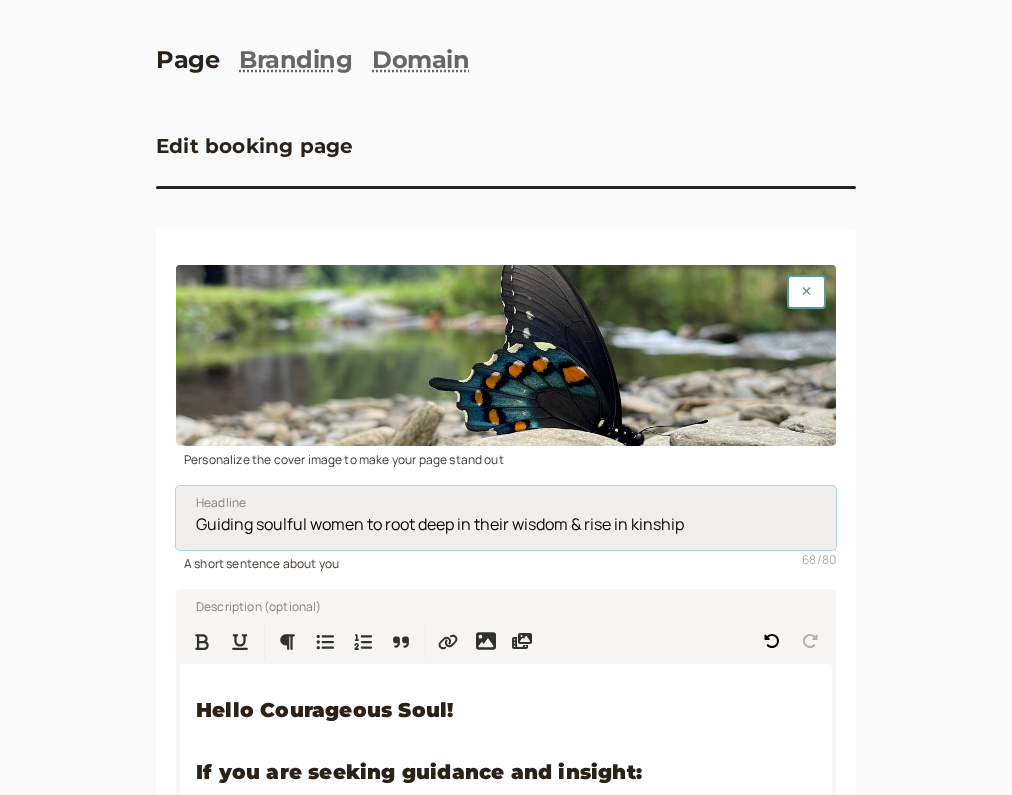 drag, startPoint x: 695, startPoint y: 528, endPoint x: 195, endPoint y: 526, distance: 500.004 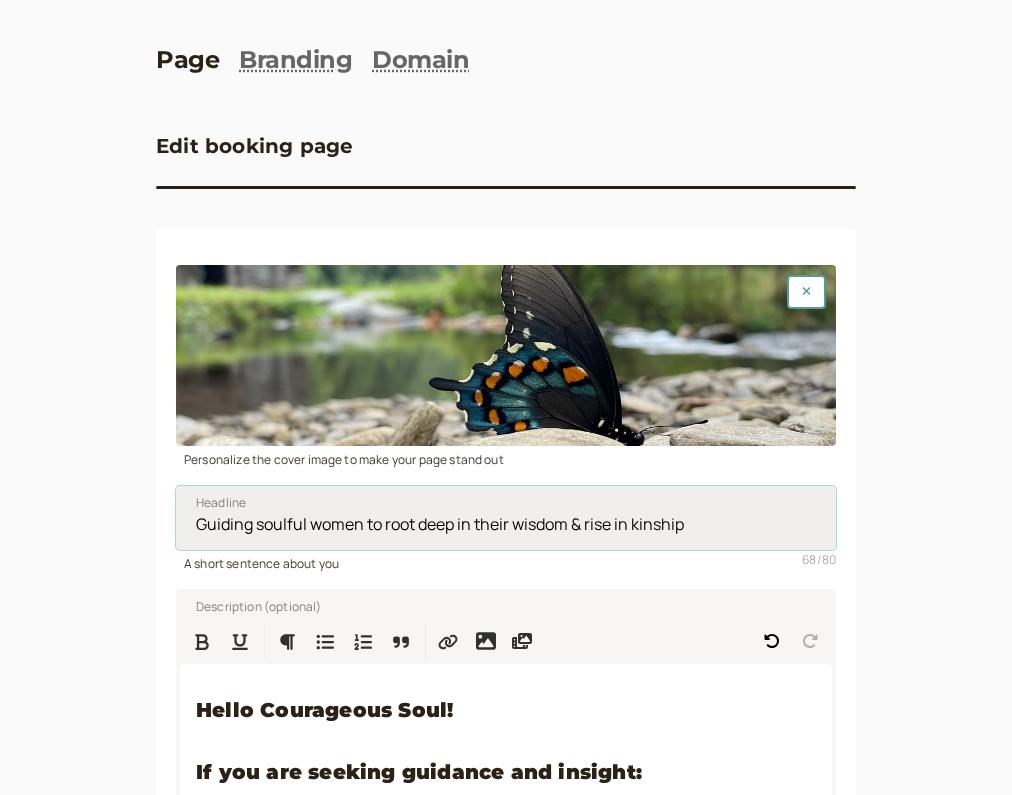 click on "Guiding soulful women to root deep in their wisdom & rise in kinship" at bounding box center (506, 518) 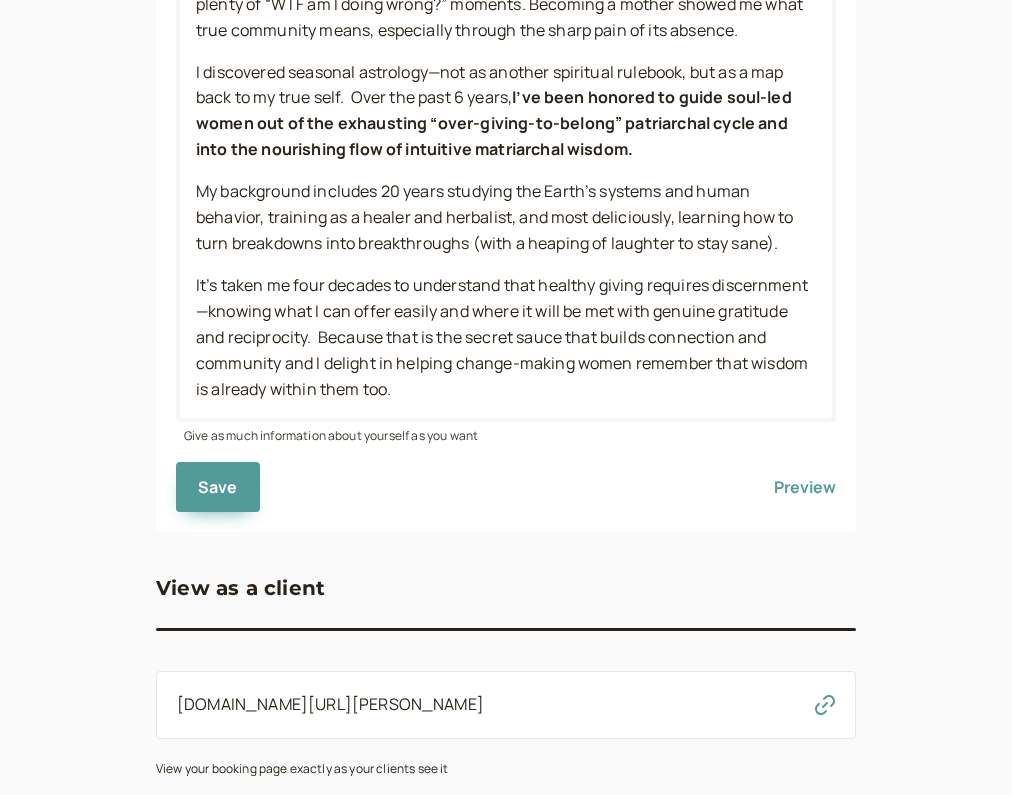 scroll, scrollTop: 1747, scrollLeft: 0, axis: vertical 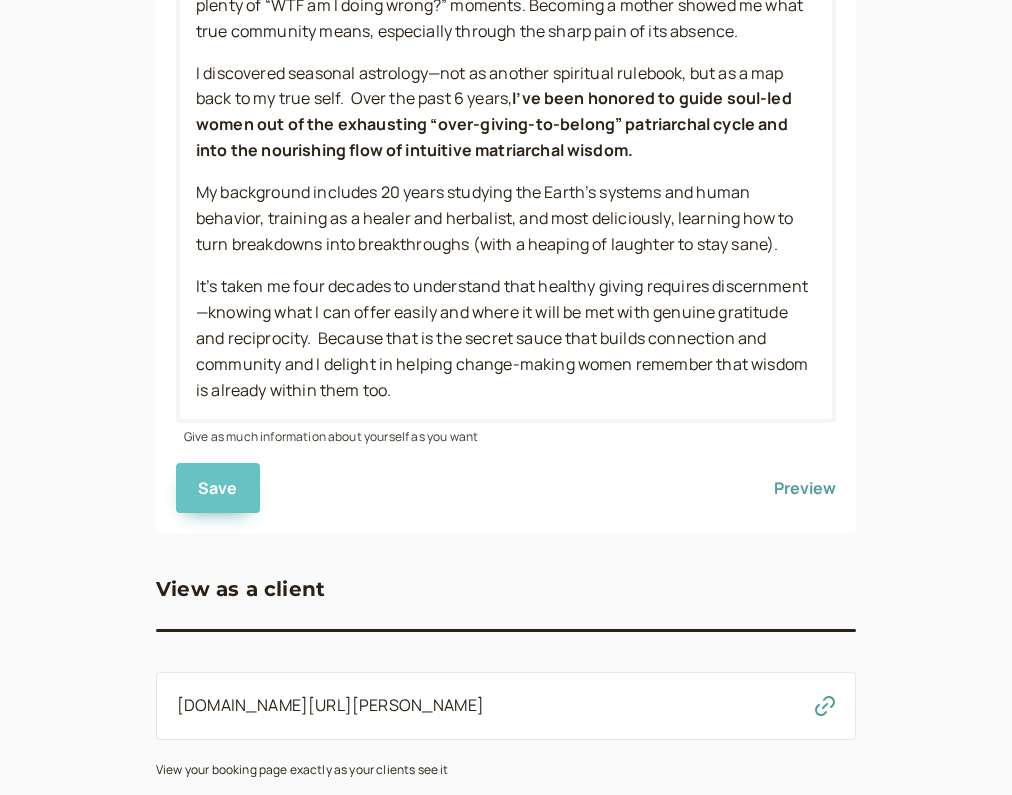 click on "Save" at bounding box center (218, 488) 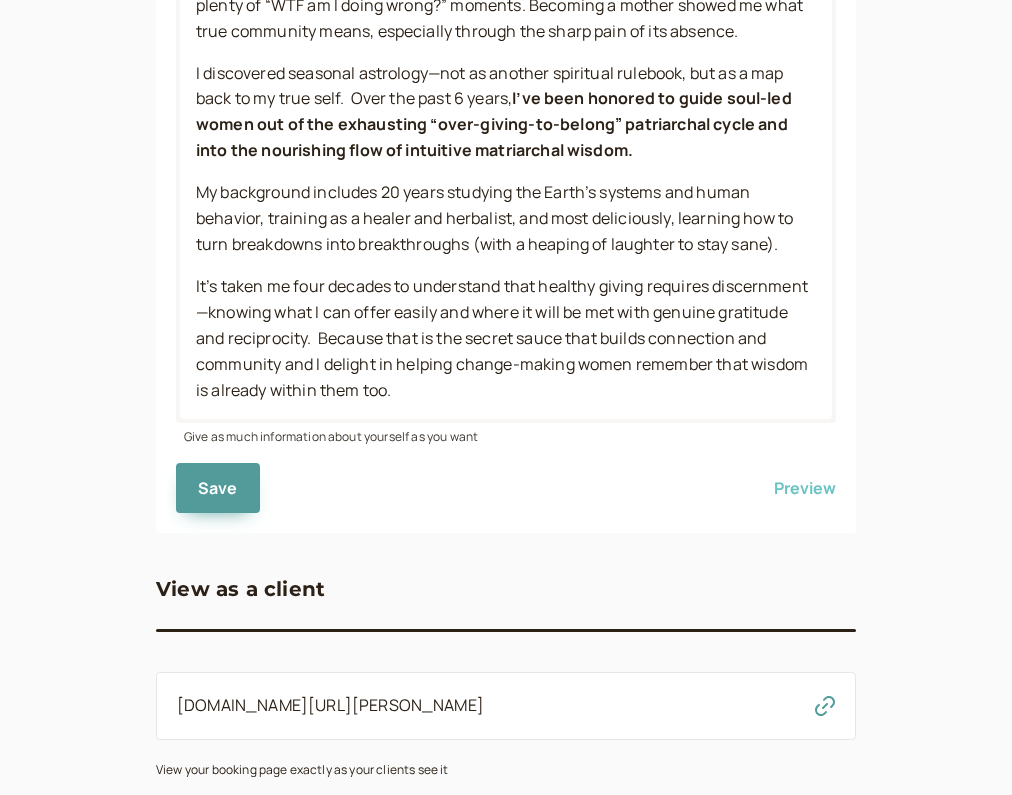 click on "Preview" at bounding box center (805, 488) 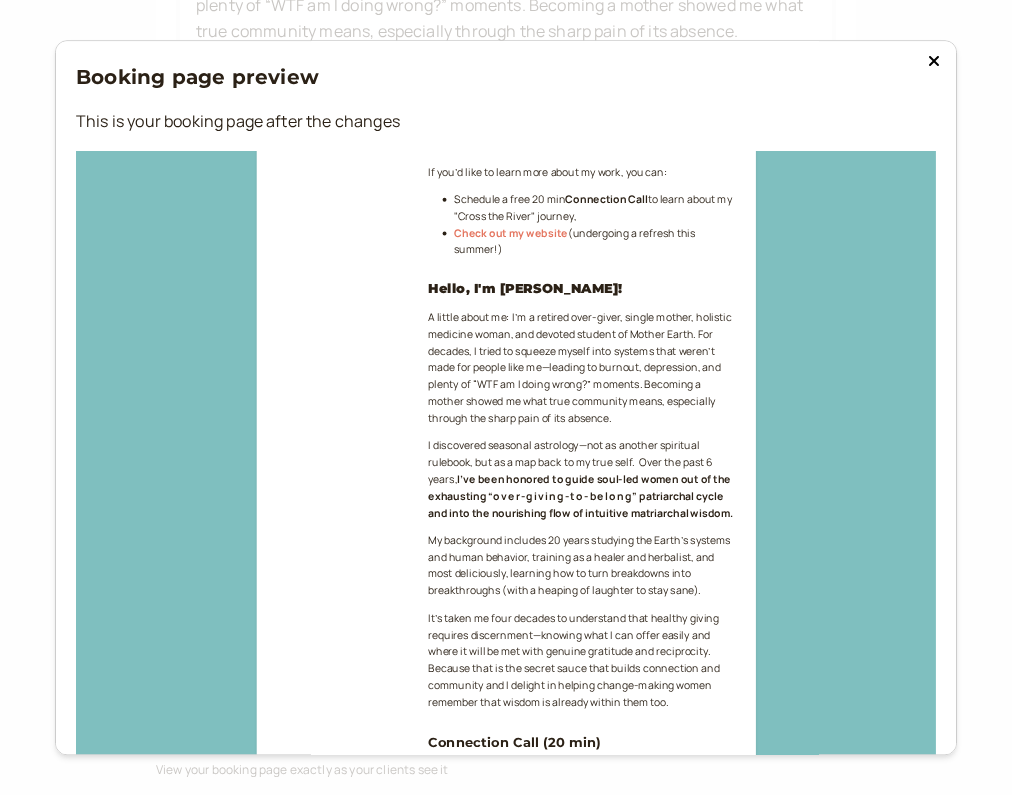 scroll, scrollTop: 1234, scrollLeft: 0, axis: vertical 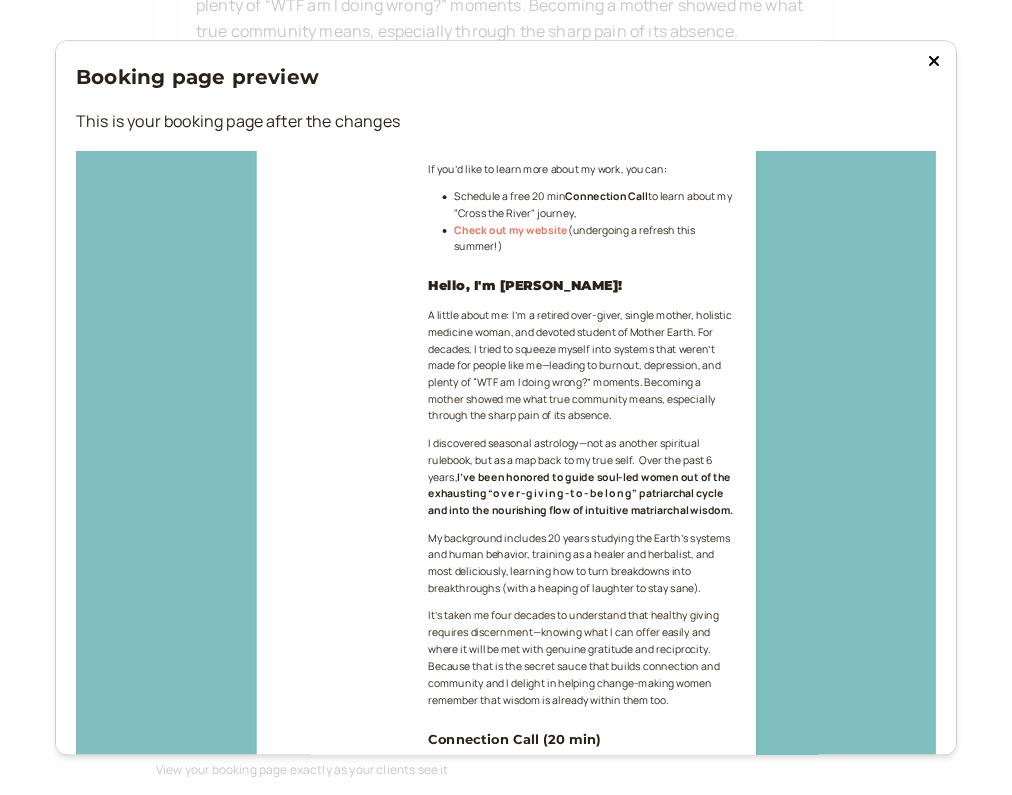 click 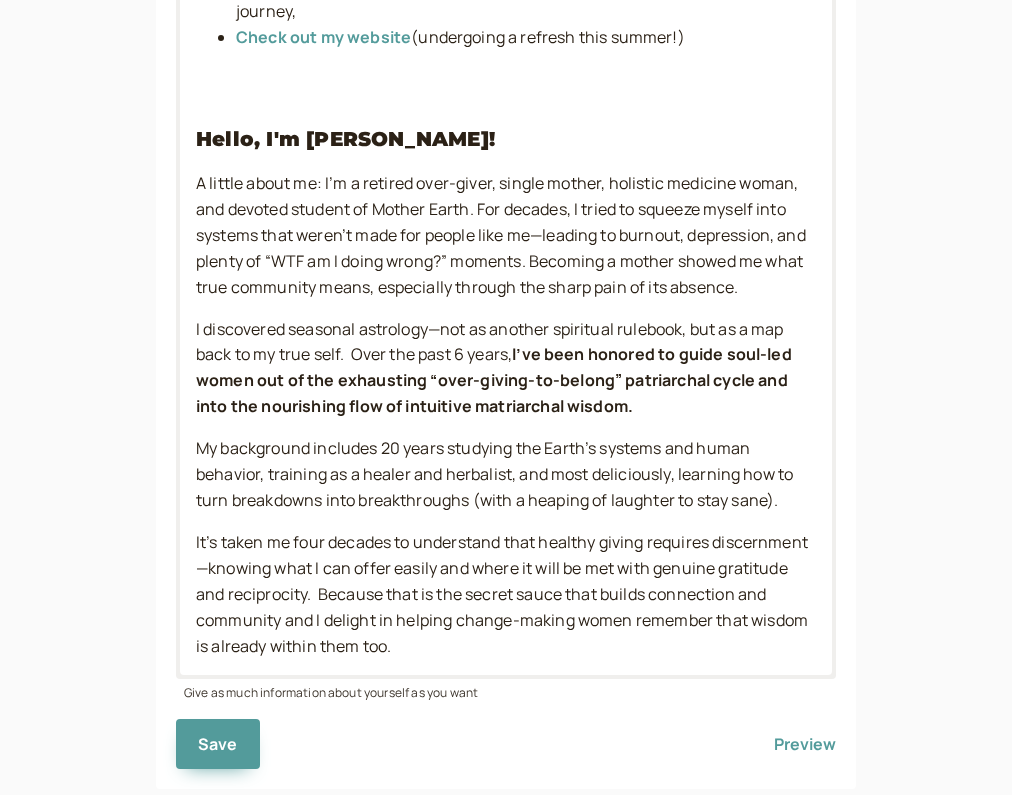 scroll, scrollTop: 1491, scrollLeft: 0, axis: vertical 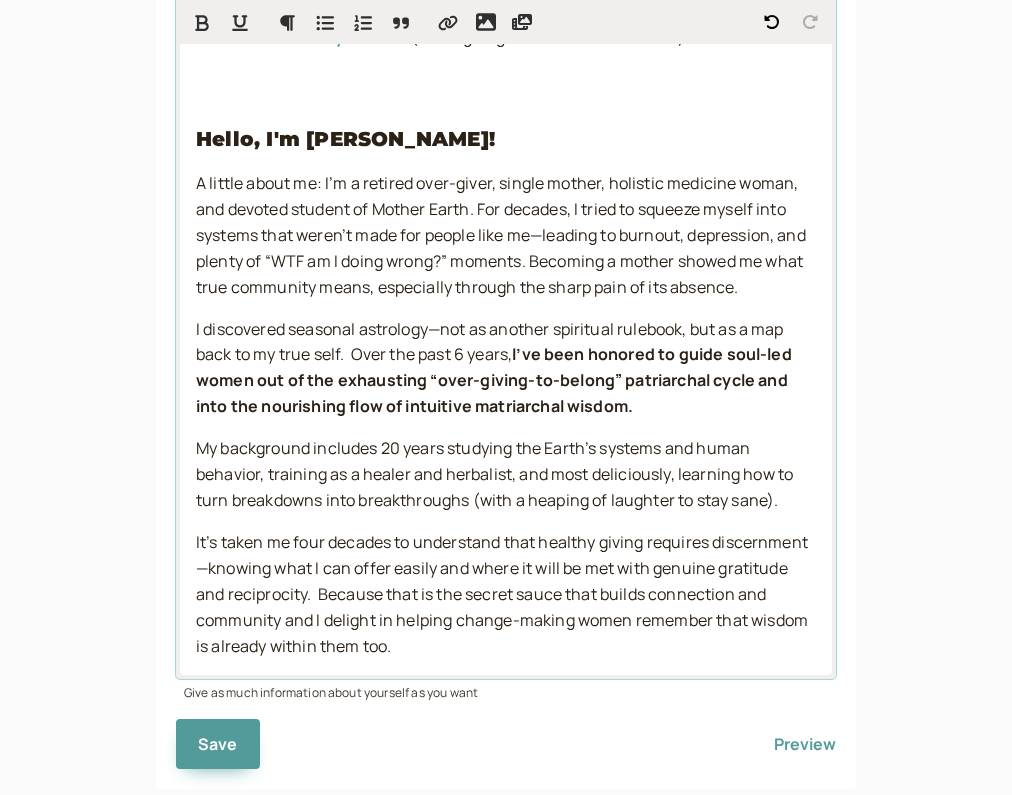 click on "My background includes 20 years studying the Earth’s systems and human behavior, training as a healer and herbalist, and most deliciously, learning how to turn breakdowns into breakthroughs (with a heaping of laughter to stay sane)." at bounding box center [496, 474] 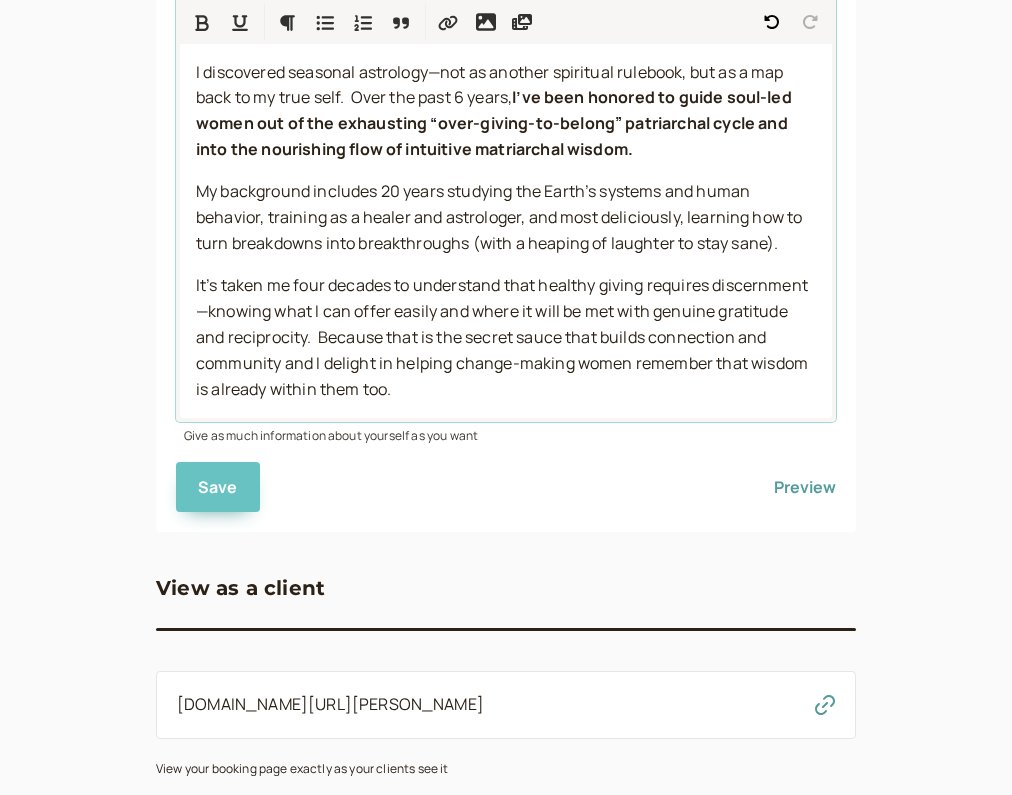 scroll, scrollTop: 1747, scrollLeft: 0, axis: vertical 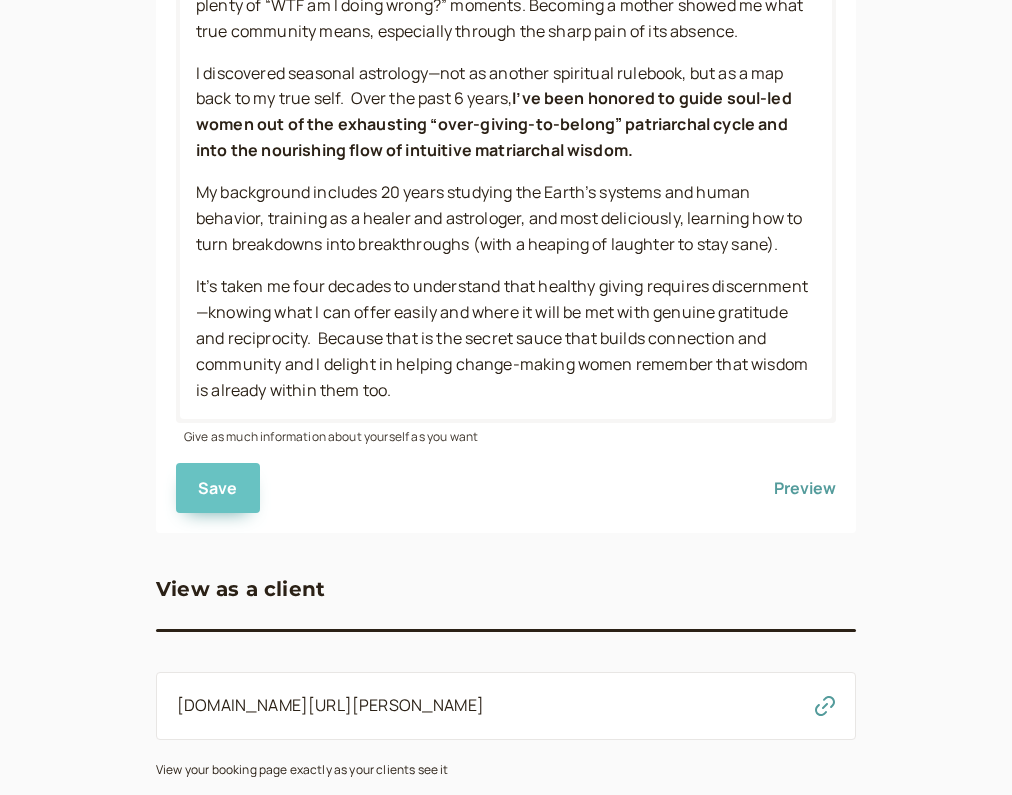 click on "Save" at bounding box center [218, 488] 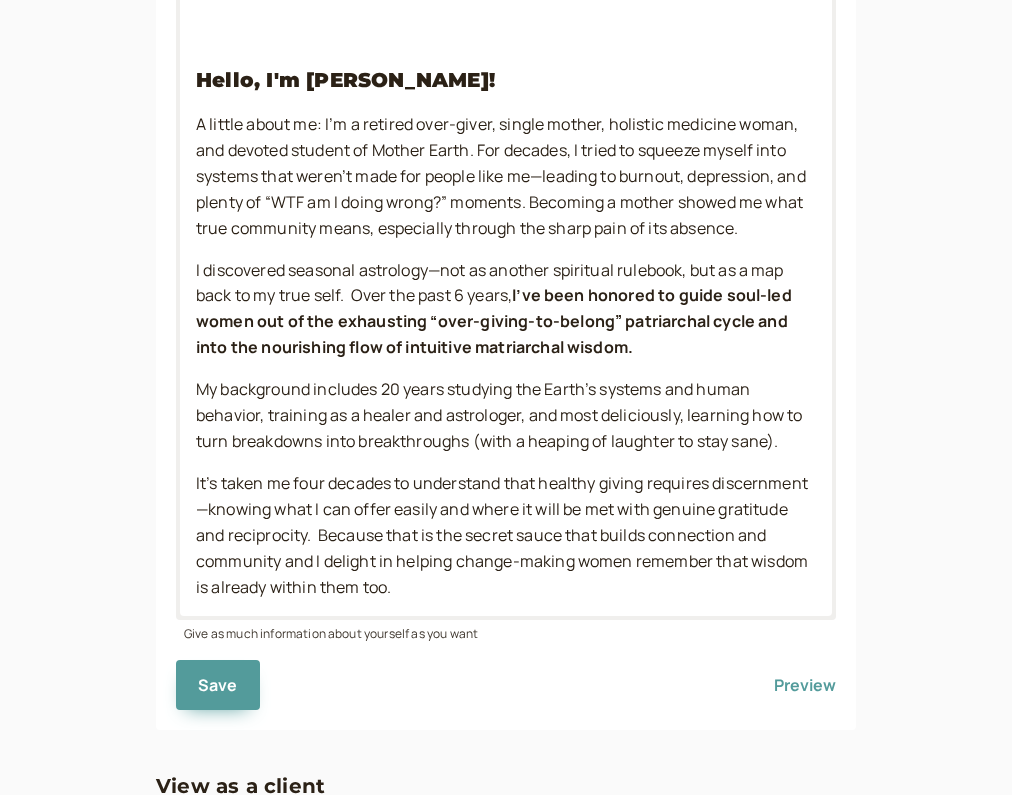 scroll, scrollTop: 1528, scrollLeft: 0, axis: vertical 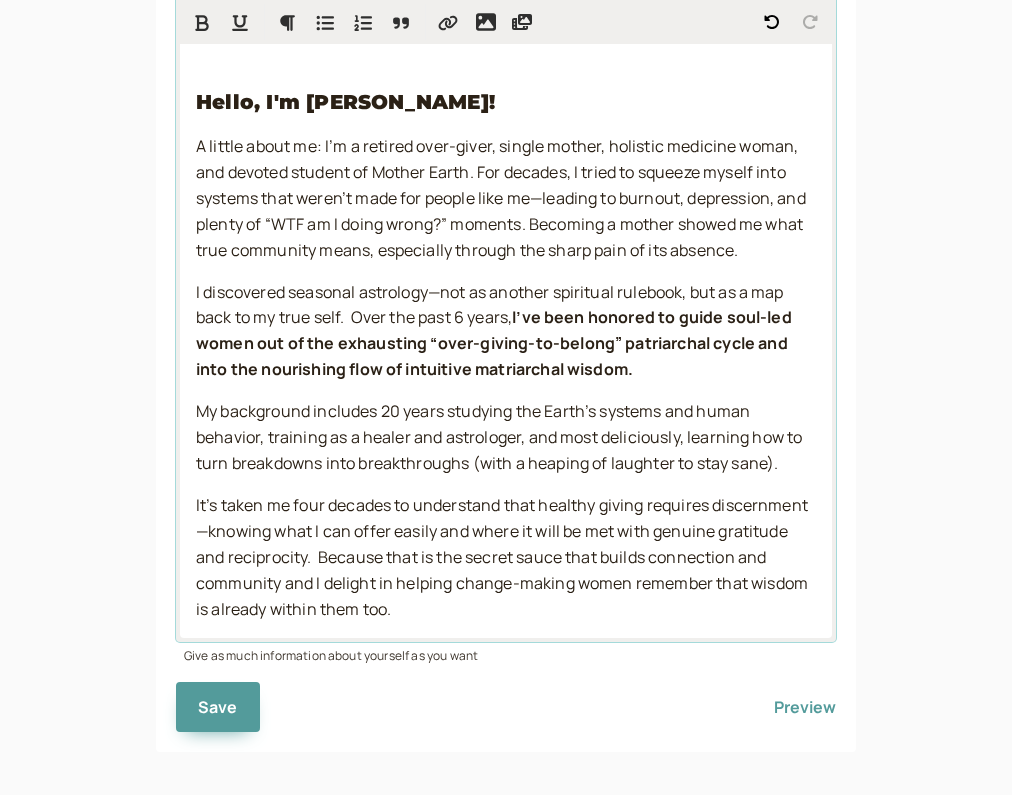 click on "My background includes 20 years studying the Earth’s systems and human behavior, training as a healer and astrologer, and most deliciously, learning how to turn breakdowns into breakthroughs (with a heaping of laughter to stay sane)." at bounding box center (501, 437) 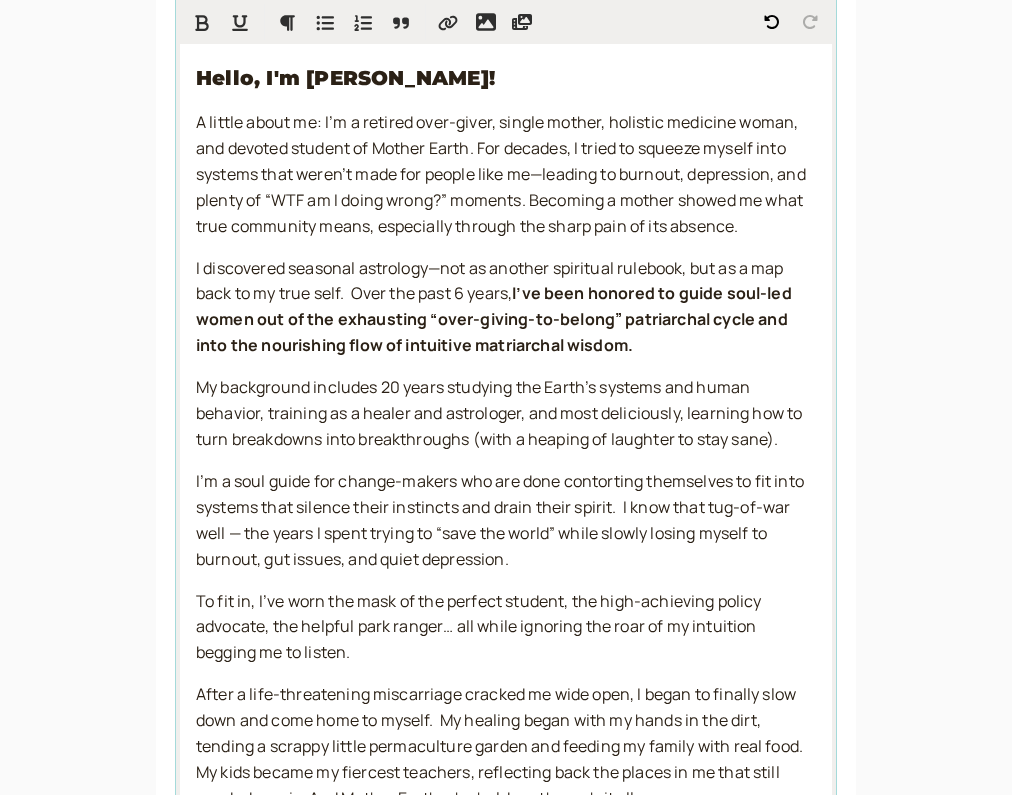 scroll, scrollTop: 1549, scrollLeft: 0, axis: vertical 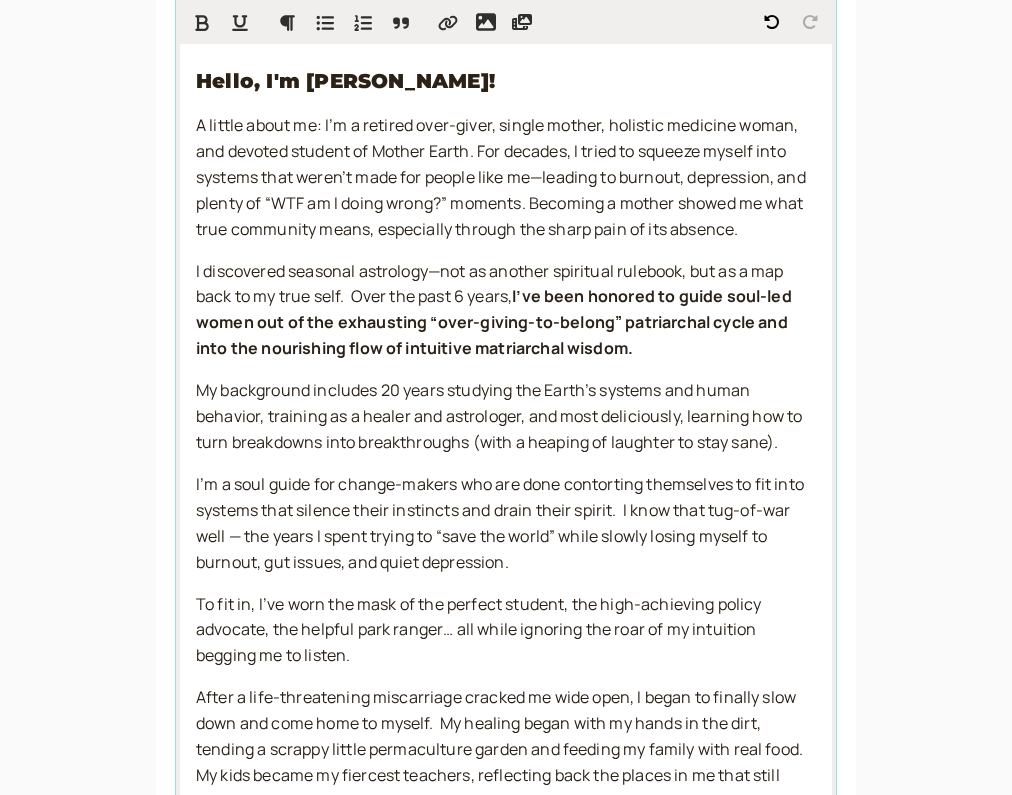 drag, startPoint x: 785, startPoint y: 411, endPoint x: 195, endPoint y: 98, distance: 667.884 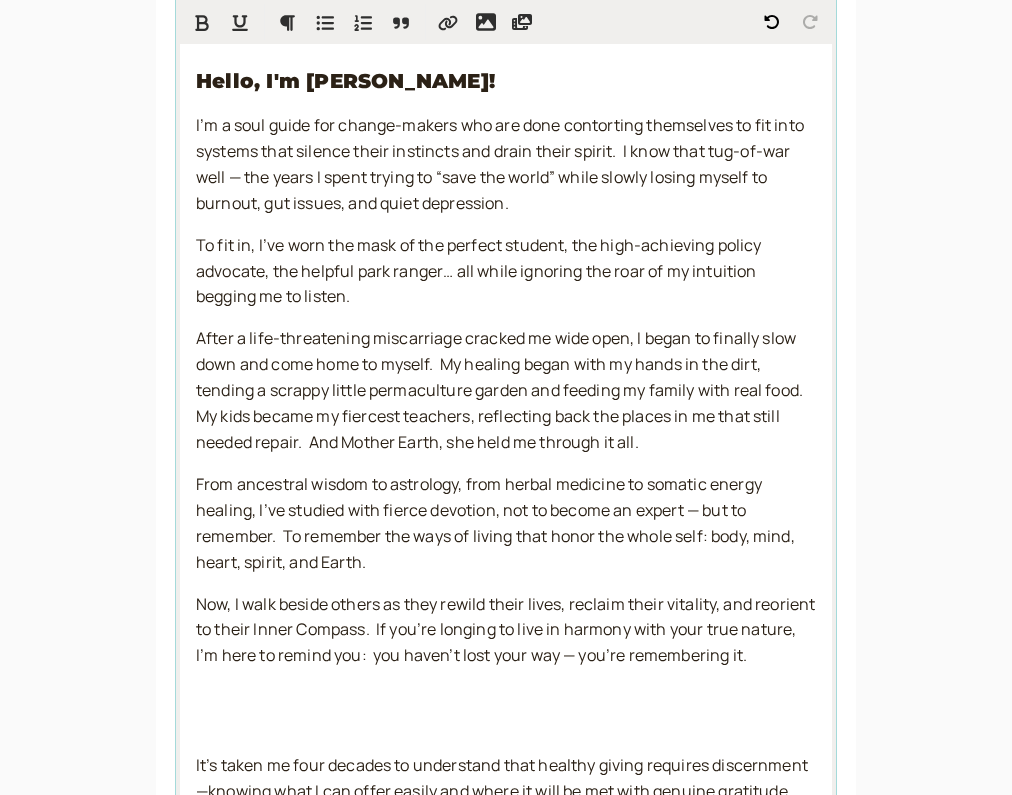 click on "To fit in, I’ve worn the mask of the perfect student, the high-achieving policy advocate, the helpful park ranger… all while ignoring the roar of my intuition begging me to listen." at bounding box center (506, 272) 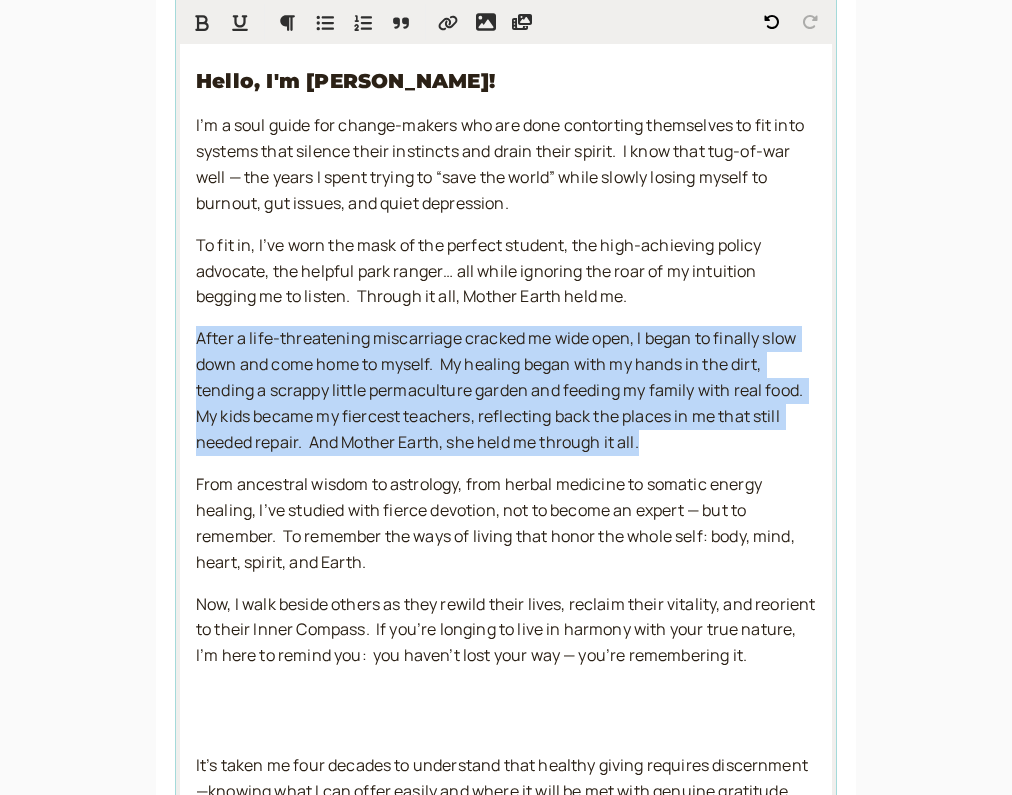 drag, startPoint x: 643, startPoint y: 412, endPoint x: 189, endPoint y: 312, distance: 464.88278 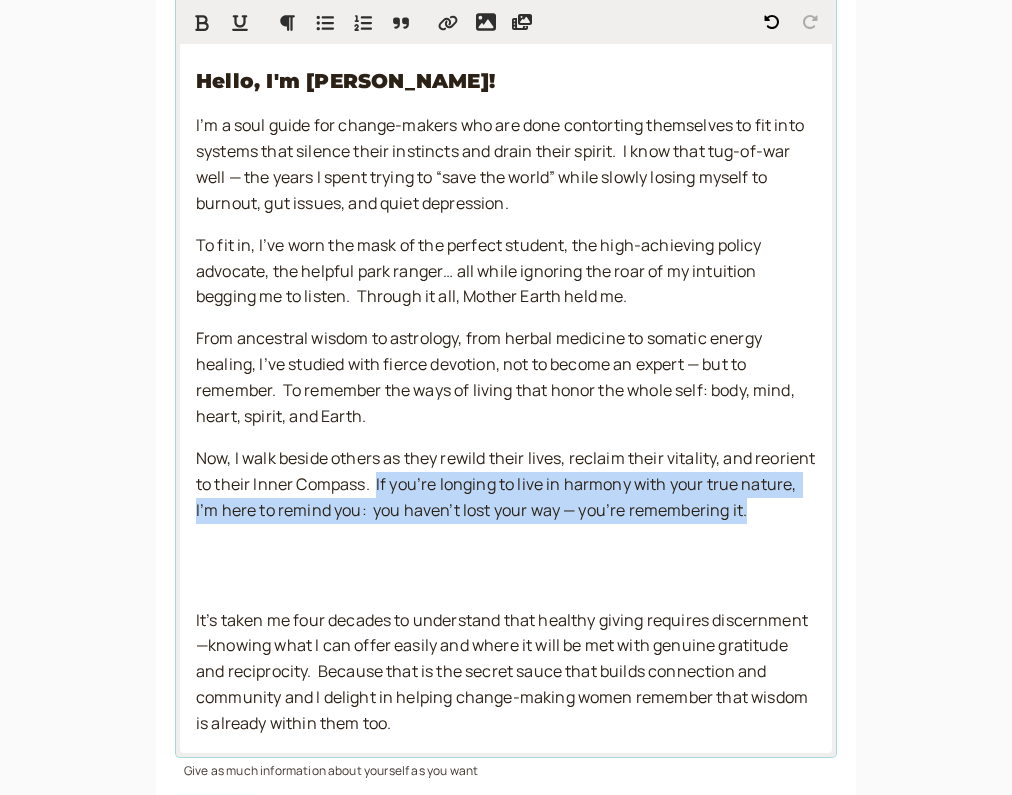 drag, startPoint x: 440, startPoint y: 448, endPoint x: 834, endPoint y: 477, distance: 395.06583 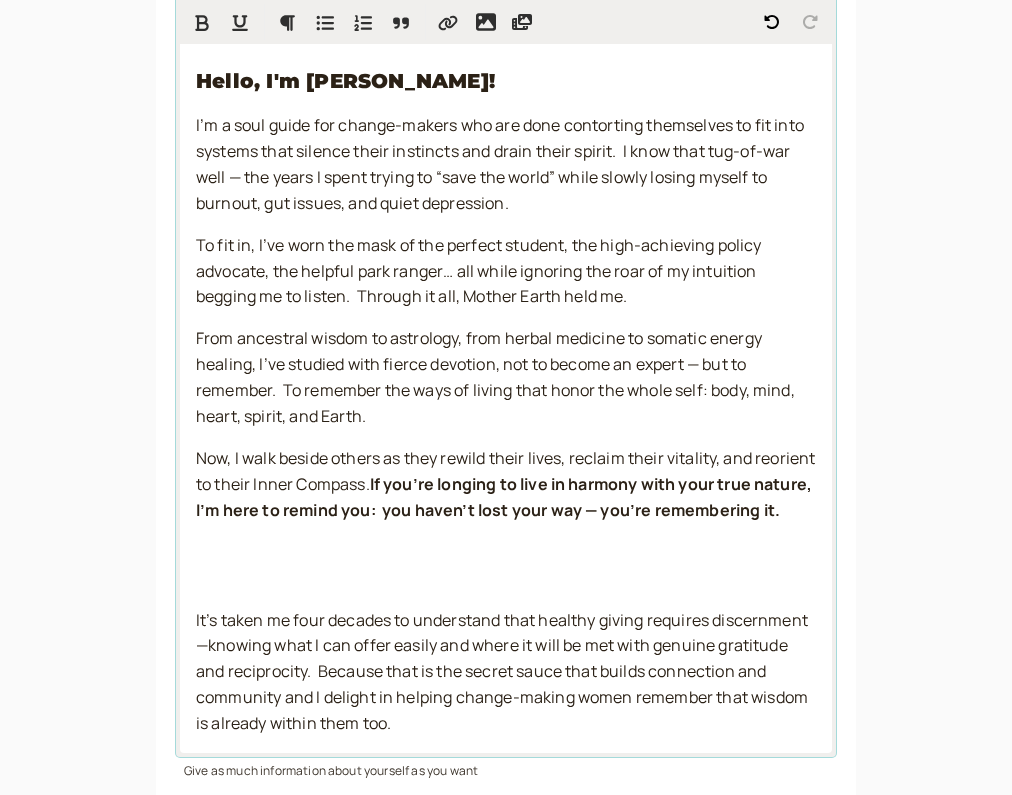 click on "Hello Courageous Soul! If you are seeking guidance and insight: “ Discover Your Inner Compass ”: To better understand your soul’s true nature - needs, challenges, and talents, this astrology session will help orient you to the energy you were born with that guides you in your life. “ Reorient Your Inner Compass ”: To illuminate the root of an acute pattern or issue in your life, we’ll work with your astrology for insight, then shift the energy and find tangible next steps If you have found yourself in cycles of feeling isolated, over-committed, and depleted in your daily life and work, please know that it is not your fault. You are trying to build a new way of being while playing by the old rules of a broken patriarchal system. True transformation happens when you stop trying to perfect yourself to fit into a broken system and start crossing the river away   from patriarchal patterns over to matriarchal wisdom.  “Cross the River”  If you’d like to learn more about my work, you can:" at bounding box center [506, -44] 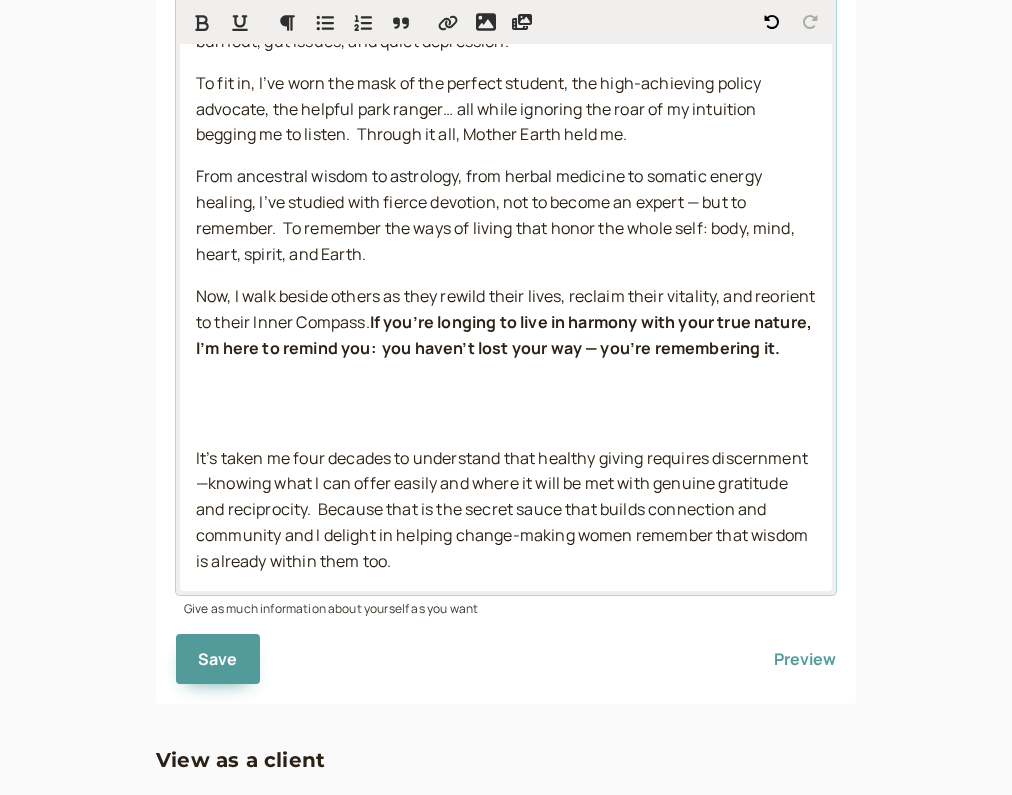 scroll, scrollTop: 1727, scrollLeft: 0, axis: vertical 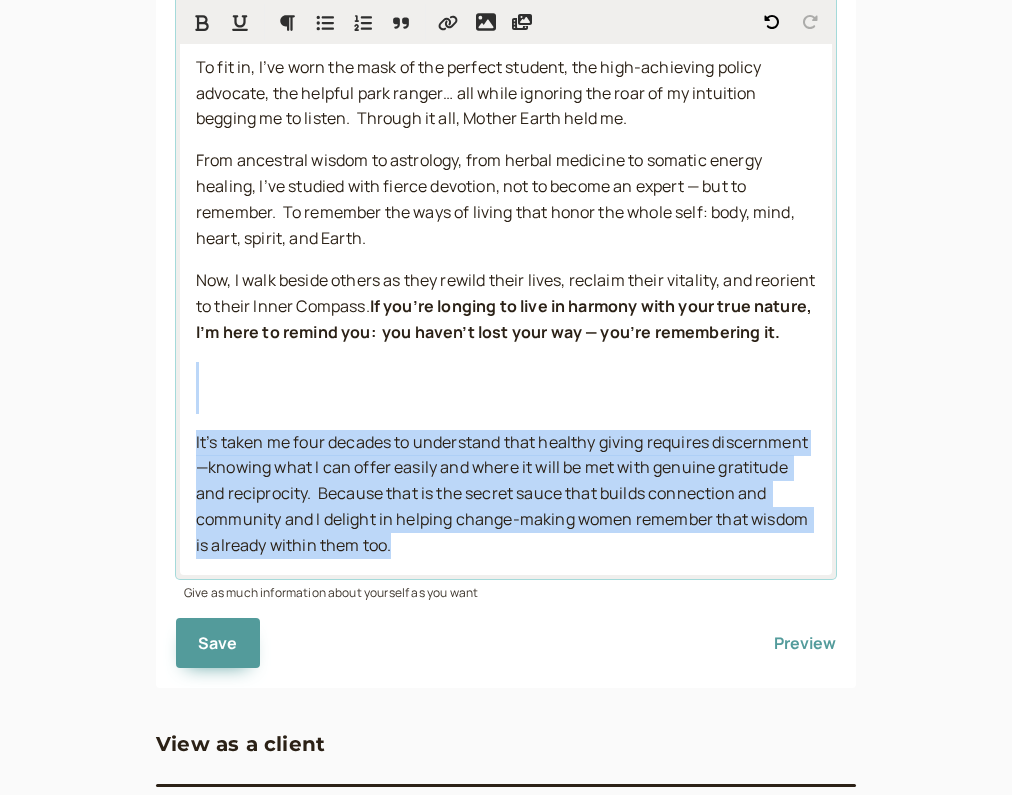 drag, startPoint x: 411, startPoint y: 533, endPoint x: 190, endPoint y: 387, distance: 264.87167 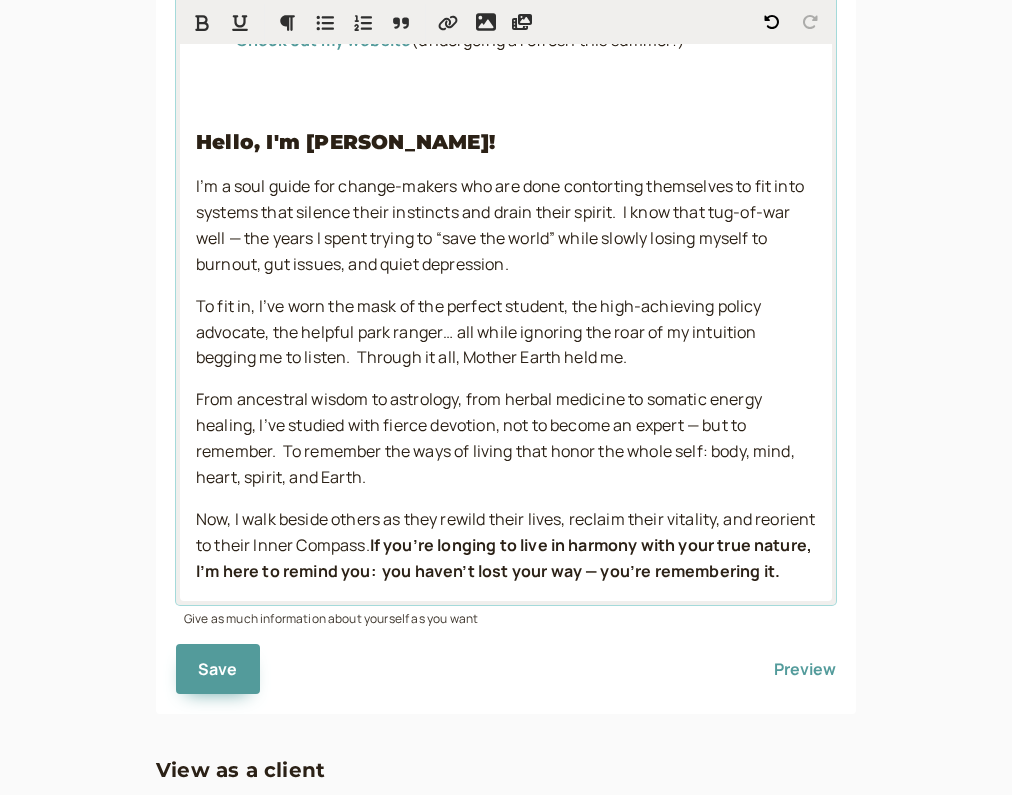 scroll, scrollTop: 1483, scrollLeft: 0, axis: vertical 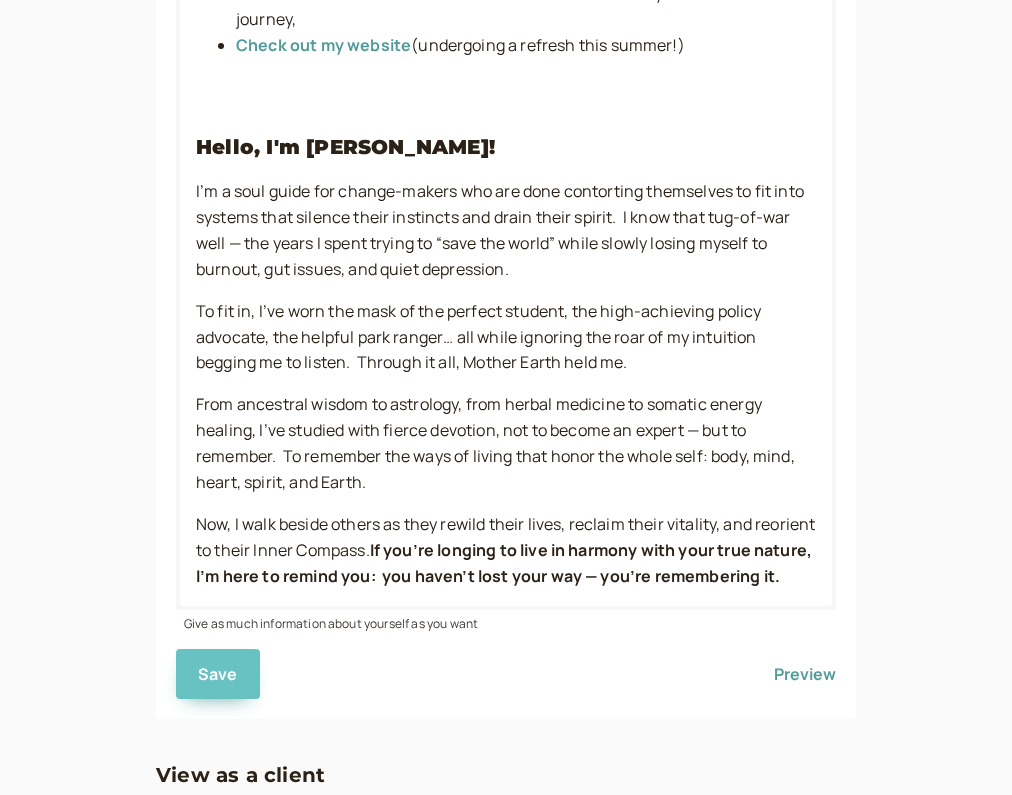 click on "Save" at bounding box center [218, 674] 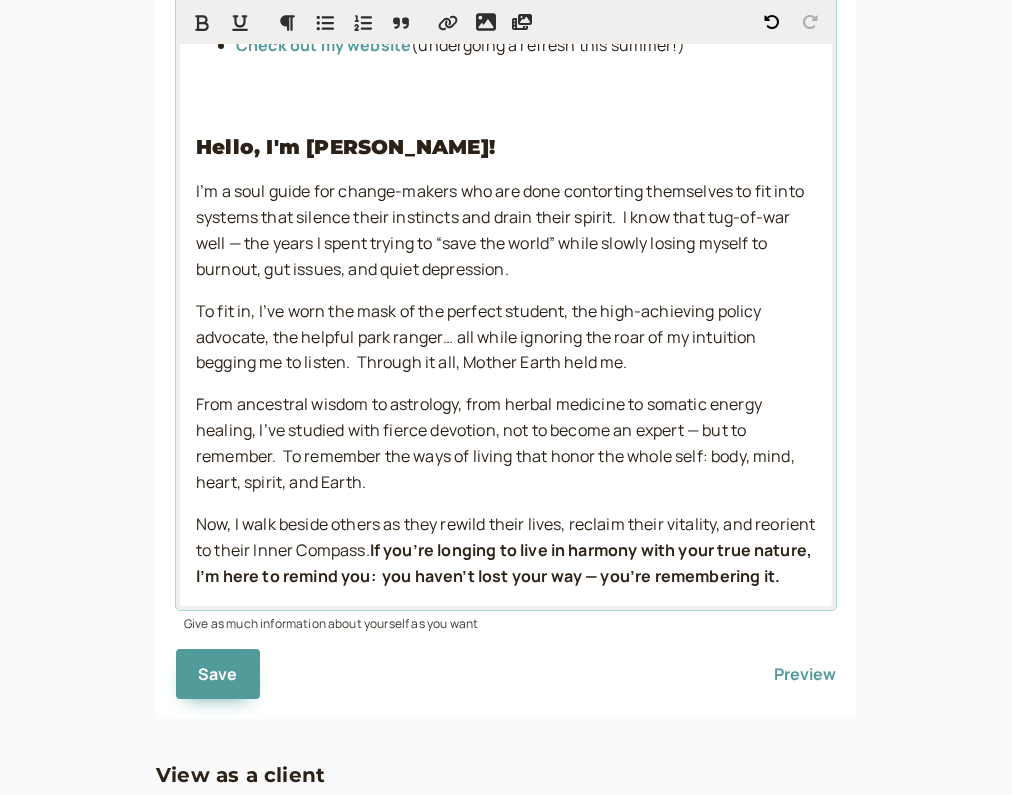 click on "To fit in, I’ve worn the mask of the perfect student, the high-achieving policy advocate, the helpful park ranger… all while ignoring the roar of my intuition begging me to listen.  Through it all, Mother Earth held me." at bounding box center [480, 337] 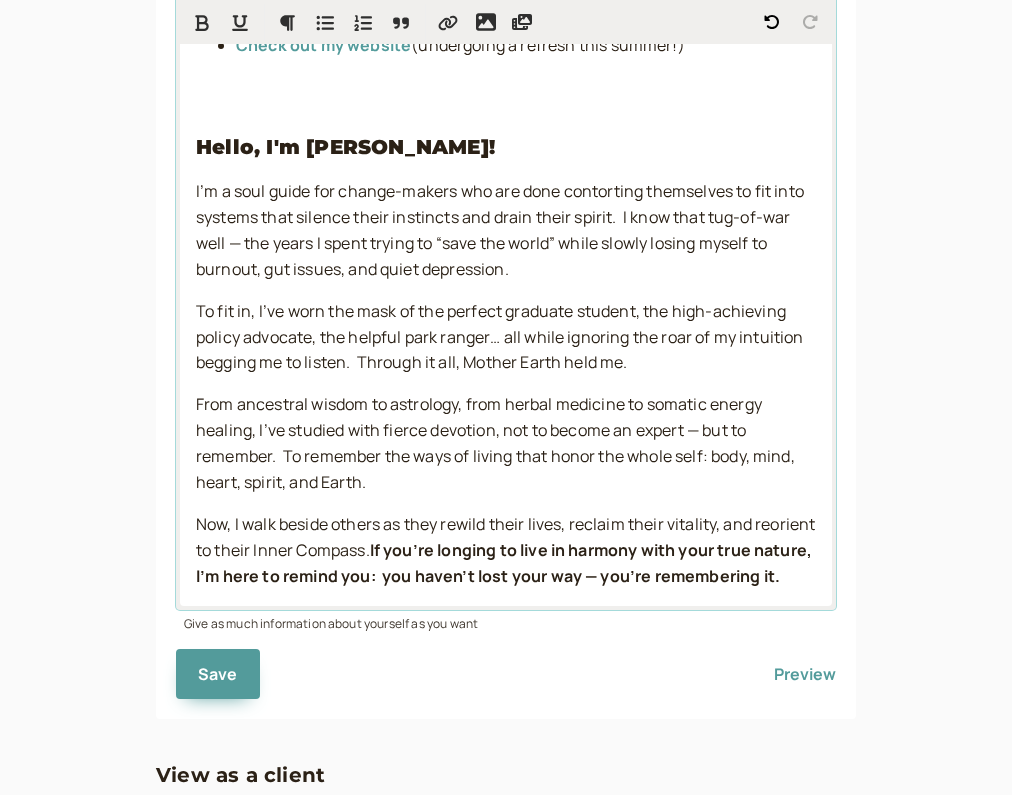 click on "To fit in, I’ve worn the mask of the perfect graduate student, the high-achieving policy advocate, the helpful park ranger… all while ignoring the roar of my intuition begging me to listen.  Through it all, Mother Earth held me." at bounding box center (501, 337) 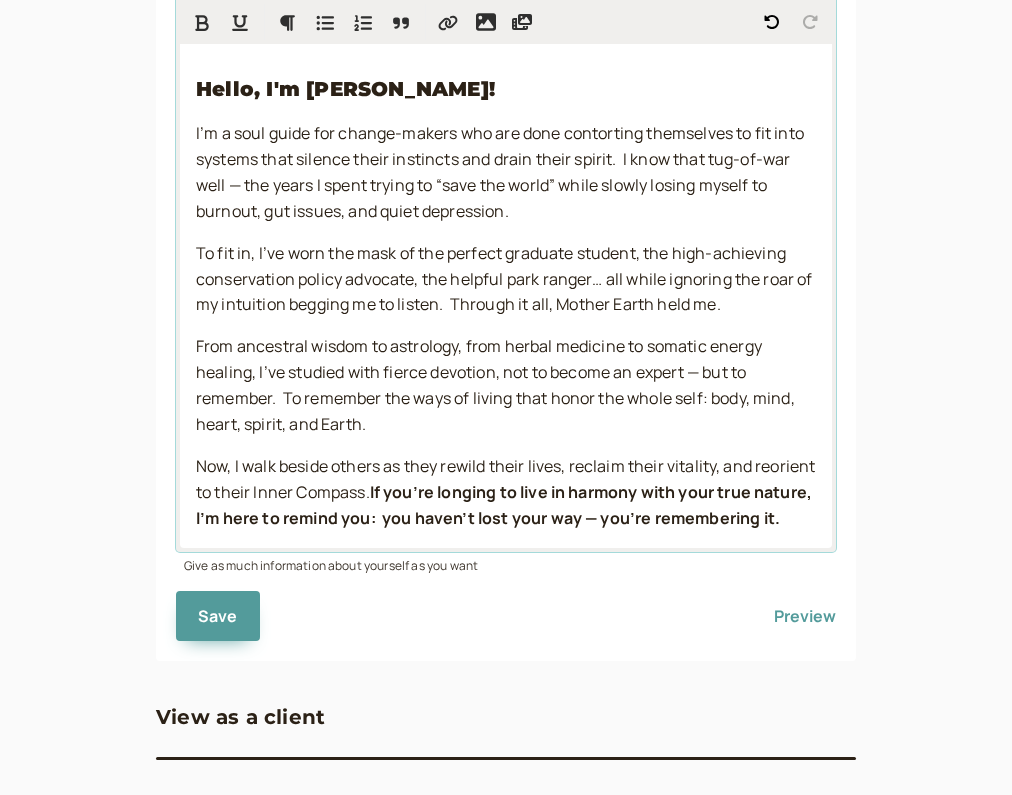 scroll, scrollTop: 1587, scrollLeft: 0, axis: vertical 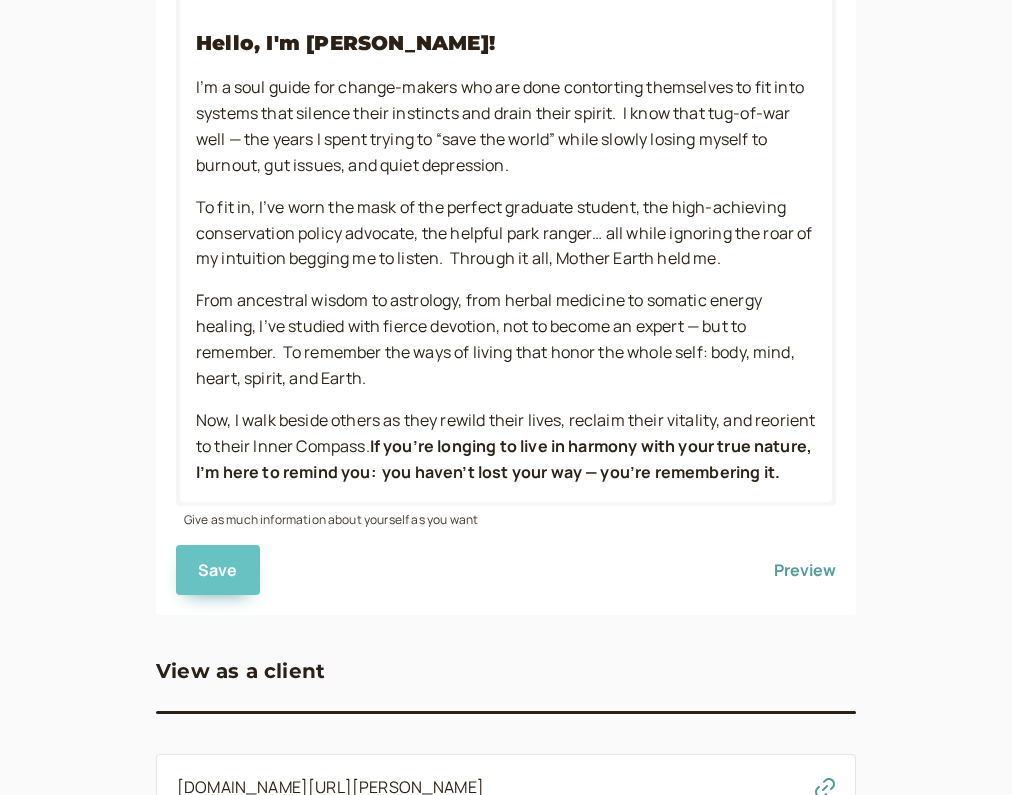 click on "Save" at bounding box center (218, 570) 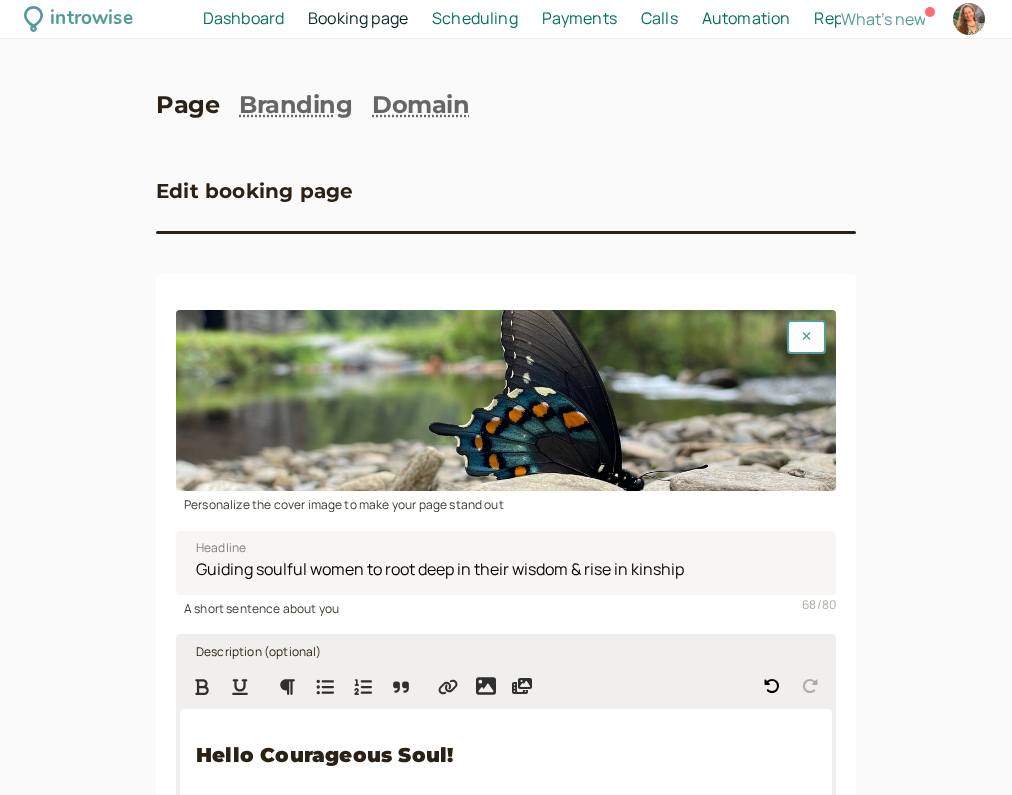scroll, scrollTop: 0, scrollLeft: 0, axis: both 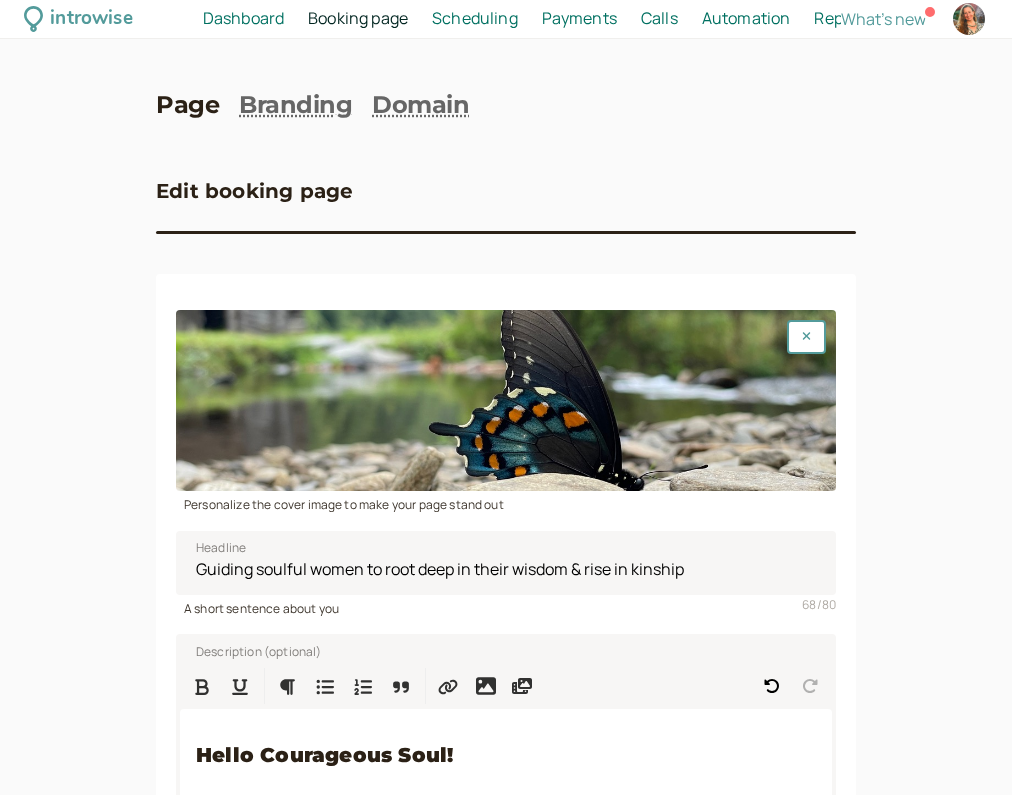 click on "Scheduling" at bounding box center (475, 18) 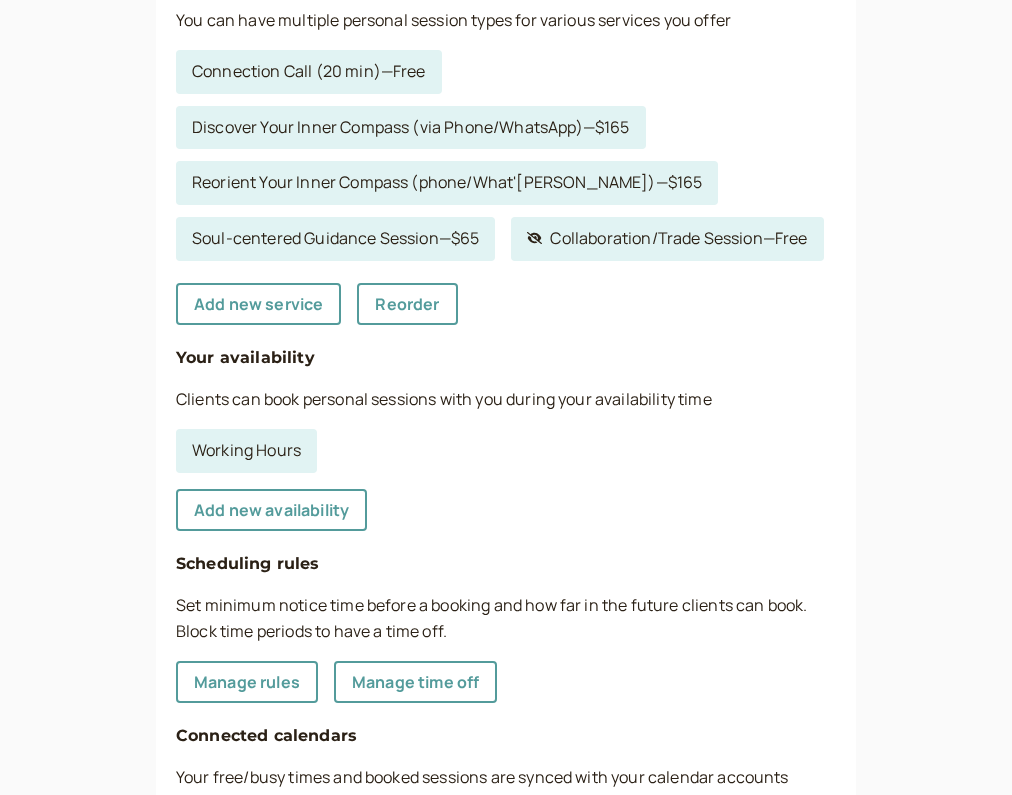 scroll, scrollTop: 399, scrollLeft: 0, axis: vertical 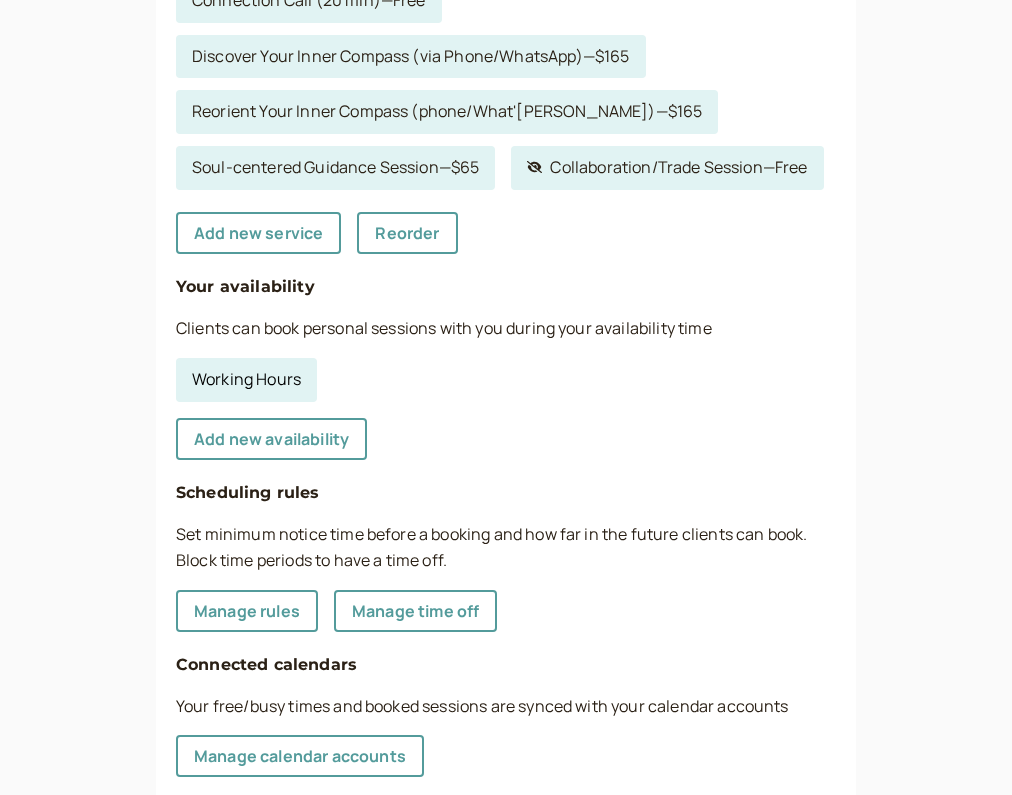 click on "Working Hours" at bounding box center (246, 380) 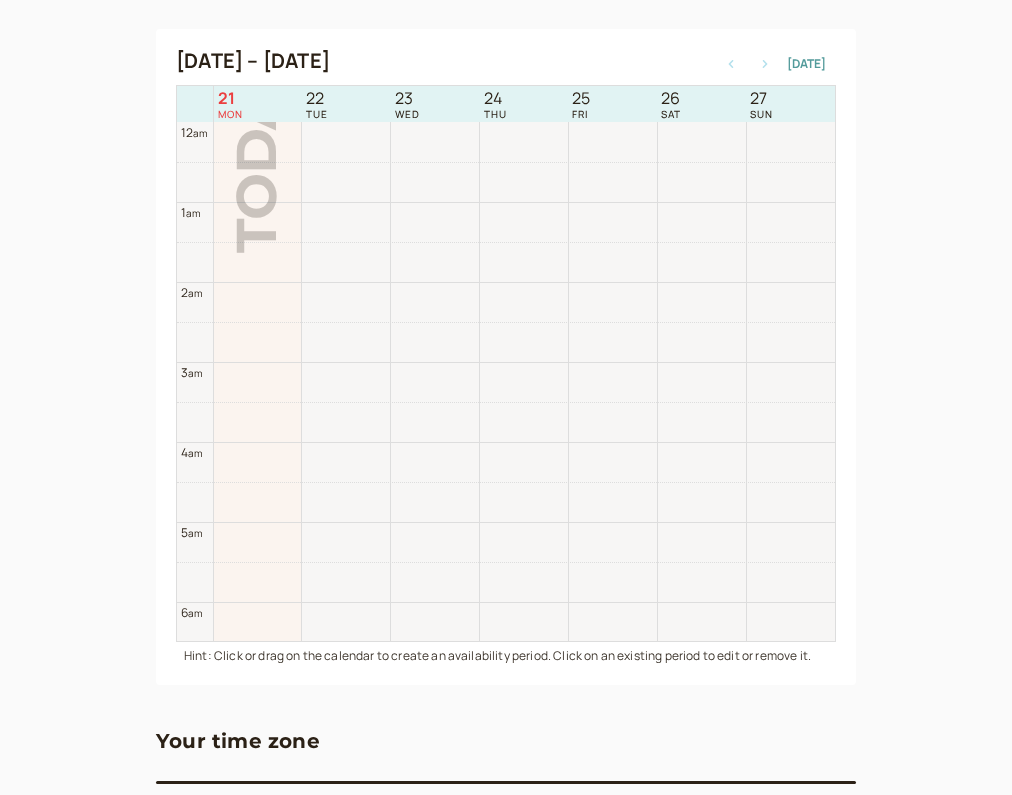 scroll, scrollTop: 244, scrollLeft: 0, axis: vertical 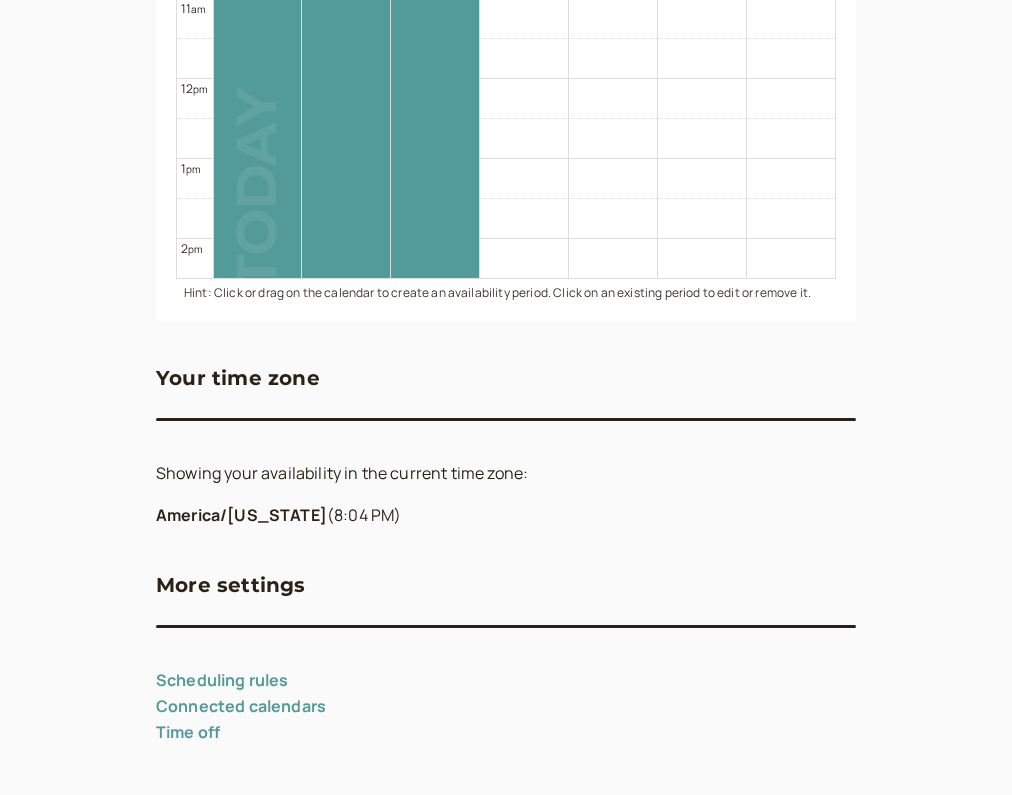 click on "Scheduling rules" at bounding box center [222, 680] 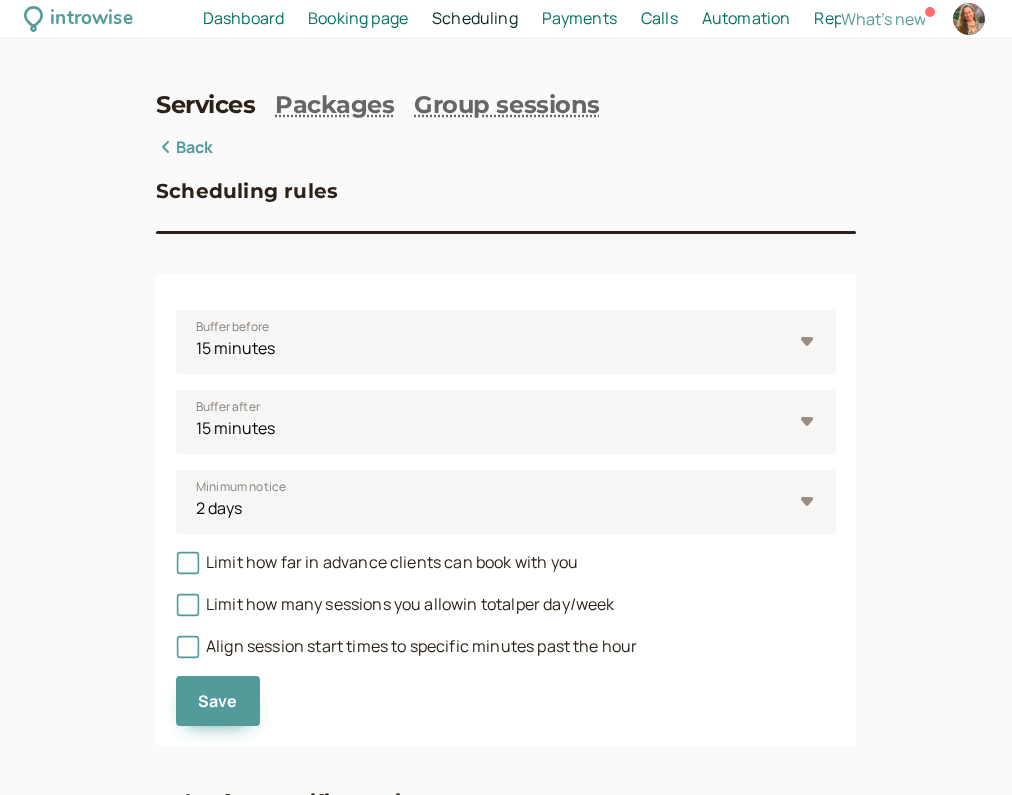 scroll, scrollTop: 0, scrollLeft: 0, axis: both 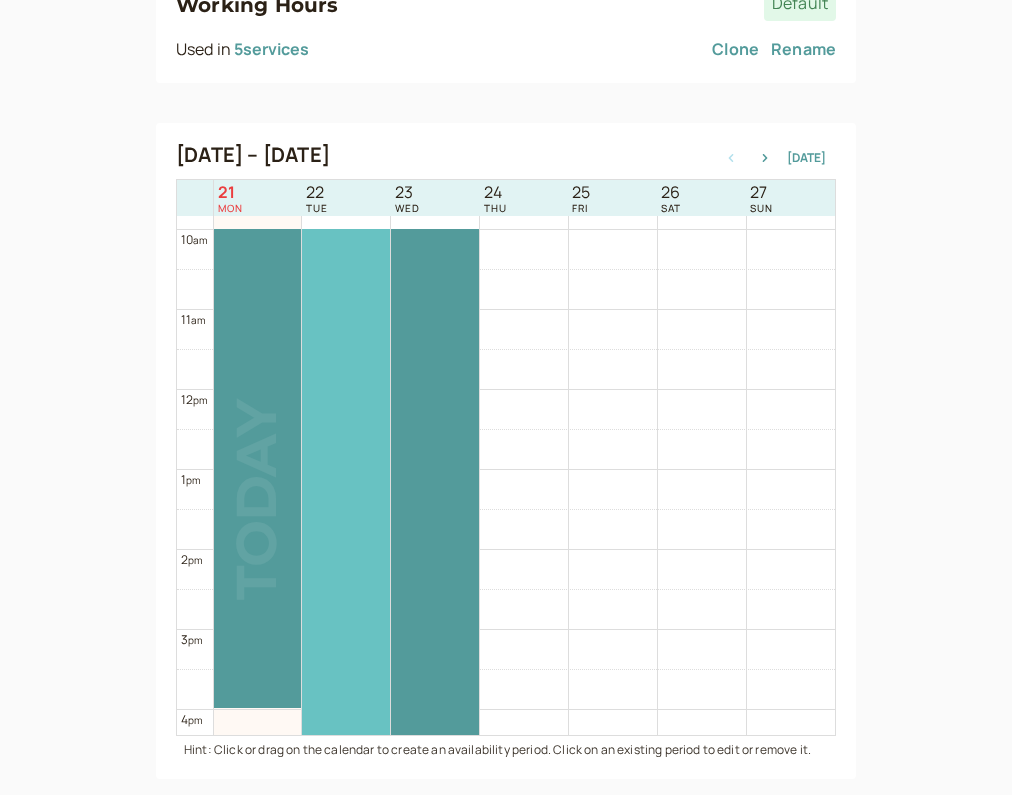 click at bounding box center (346, 508) 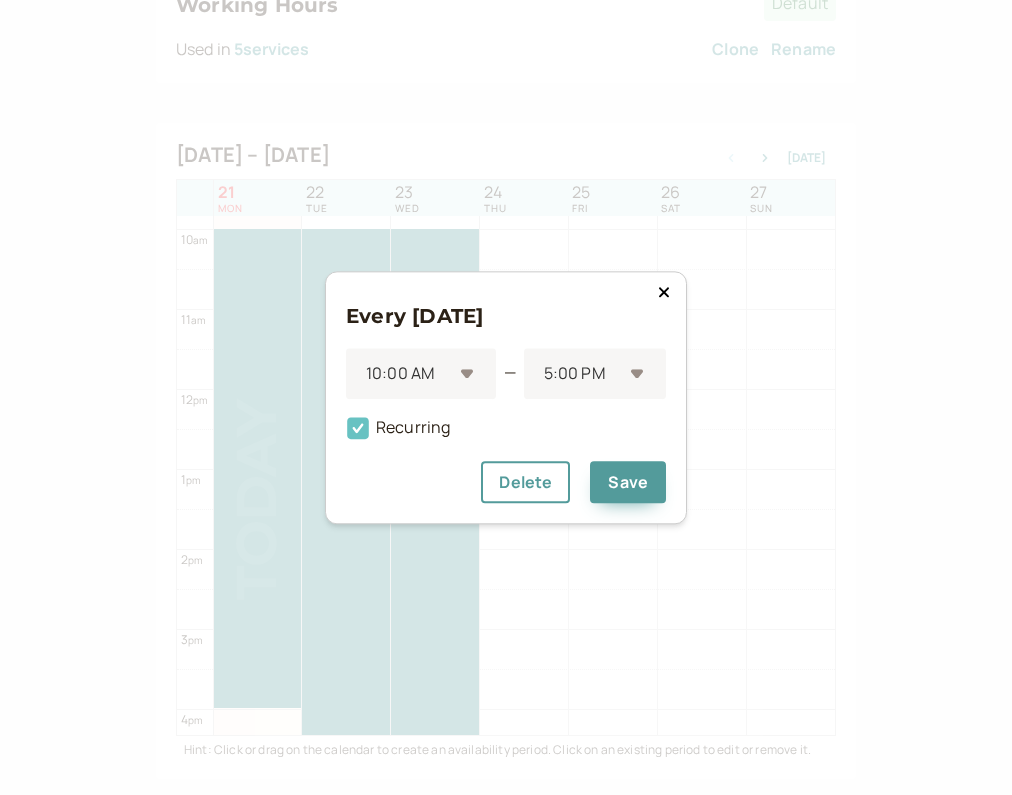 click 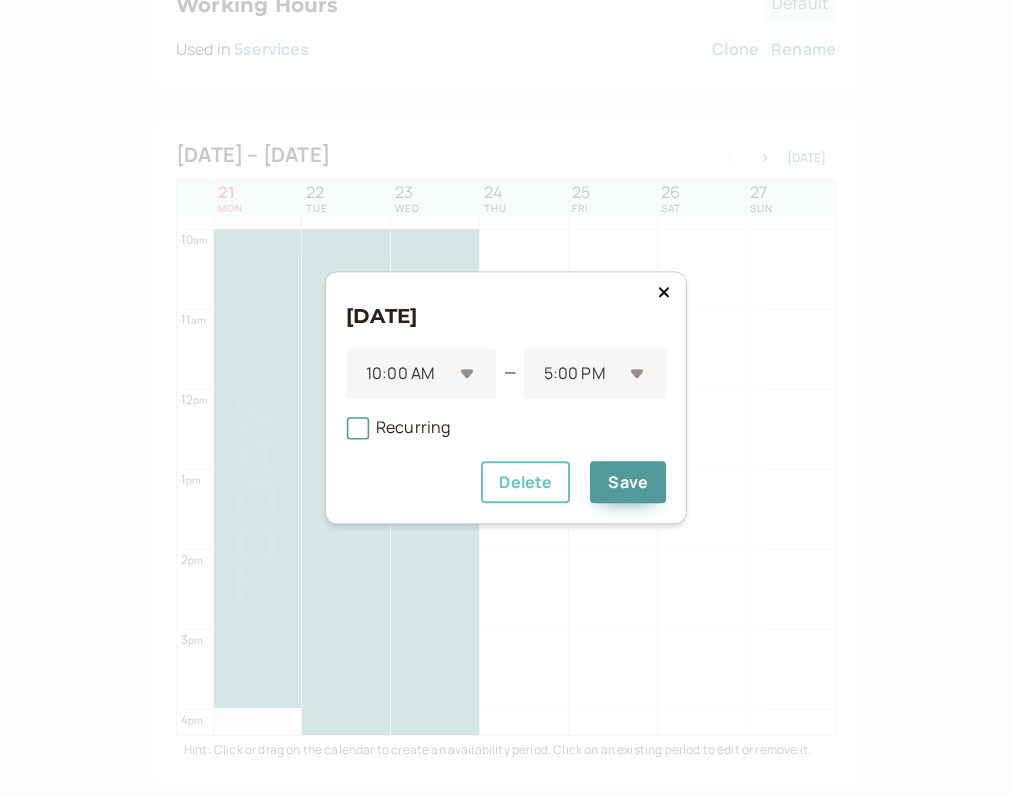 click on "Delete" at bounding box center (525, 482) 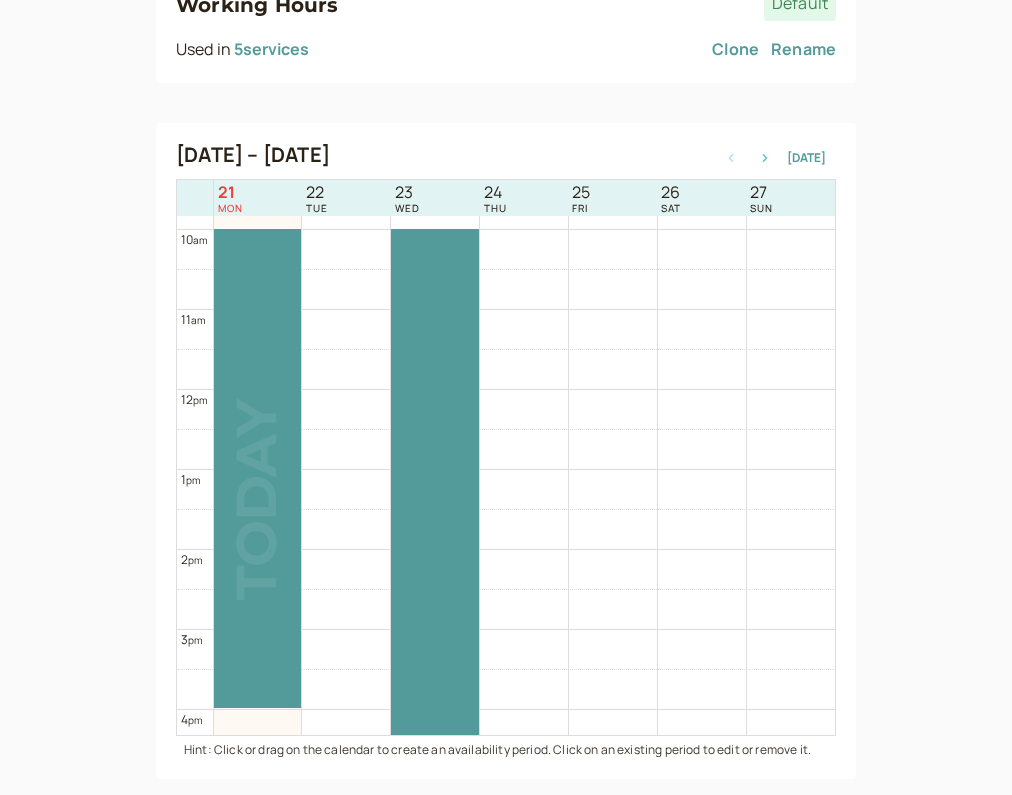 click 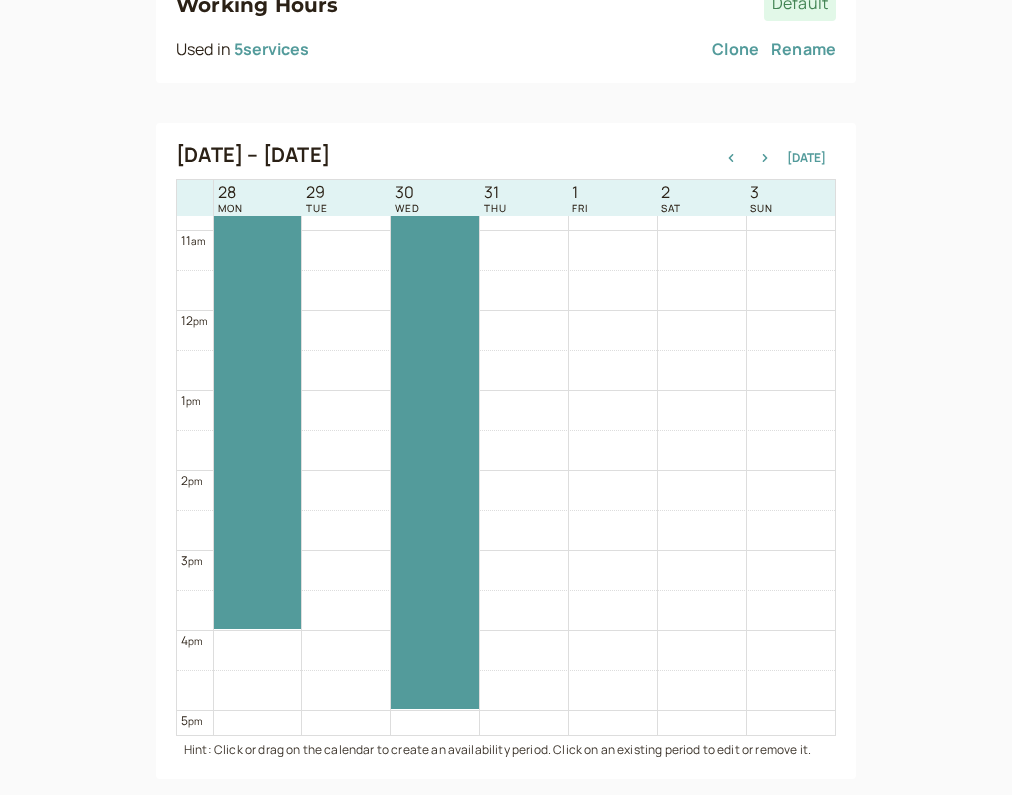 scroll, scrollTop: 861, scrollLeft: 0, axis: vertical 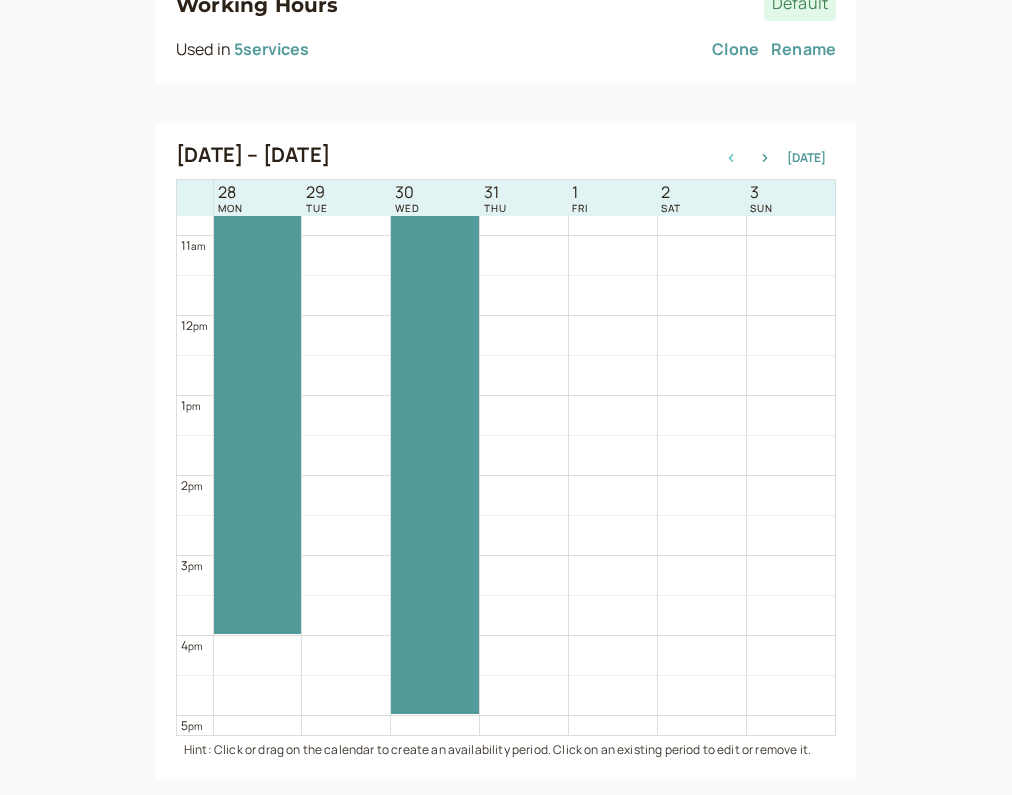 click 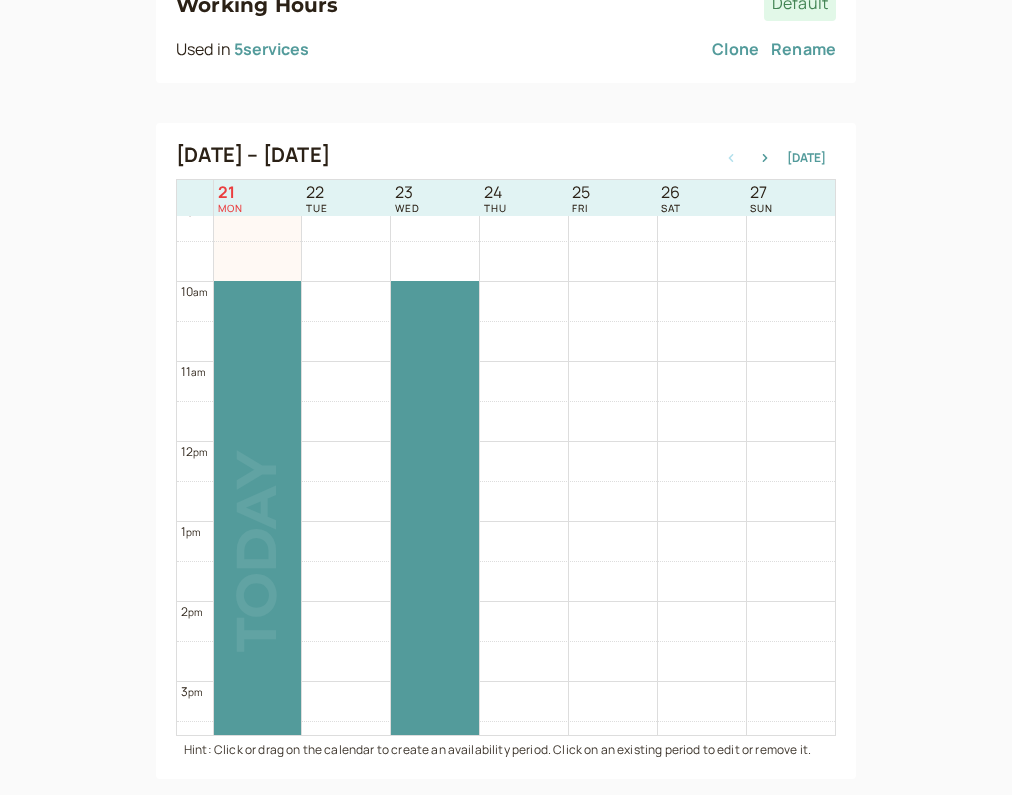 scroll, scrollTop: 725, scrollLeft: 0, axis: vertical 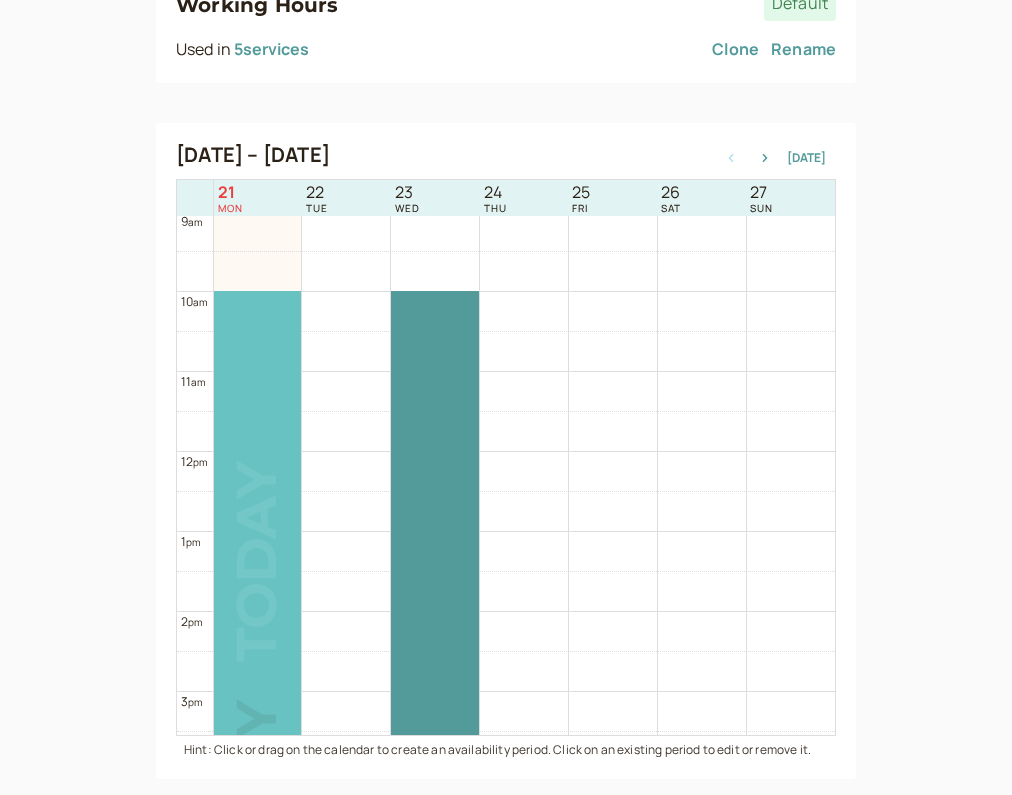 click at bounding box center [258, 530] 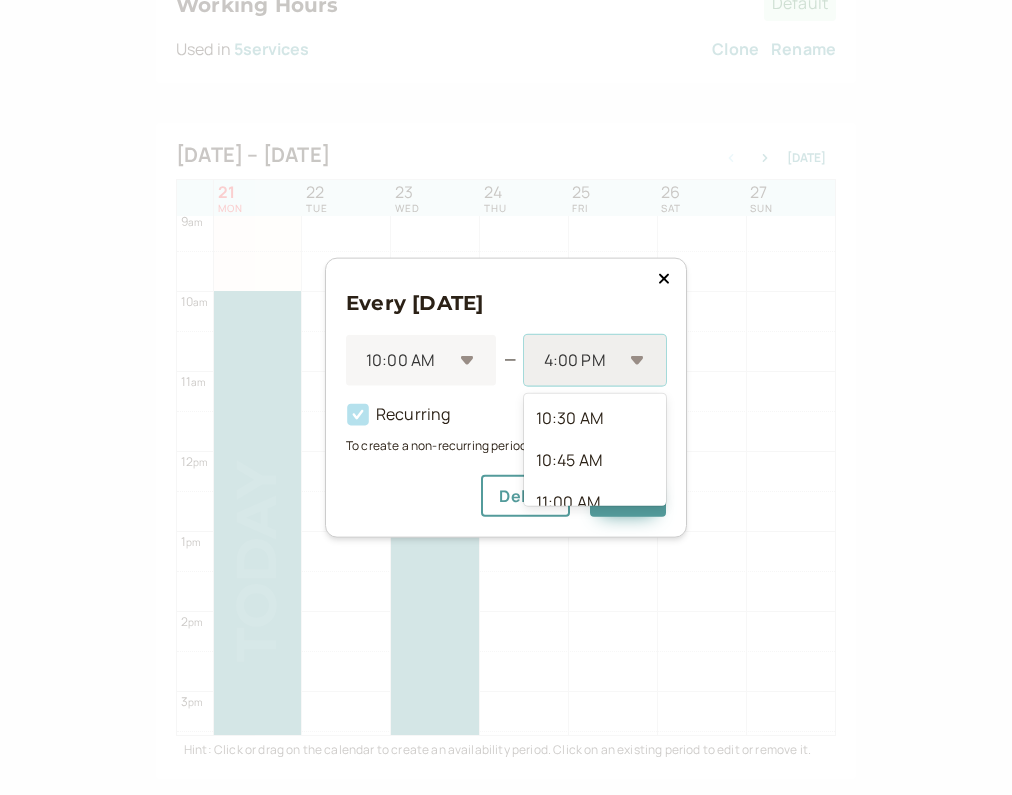 click on "4:00 PM" at bounding box center (595, 360) 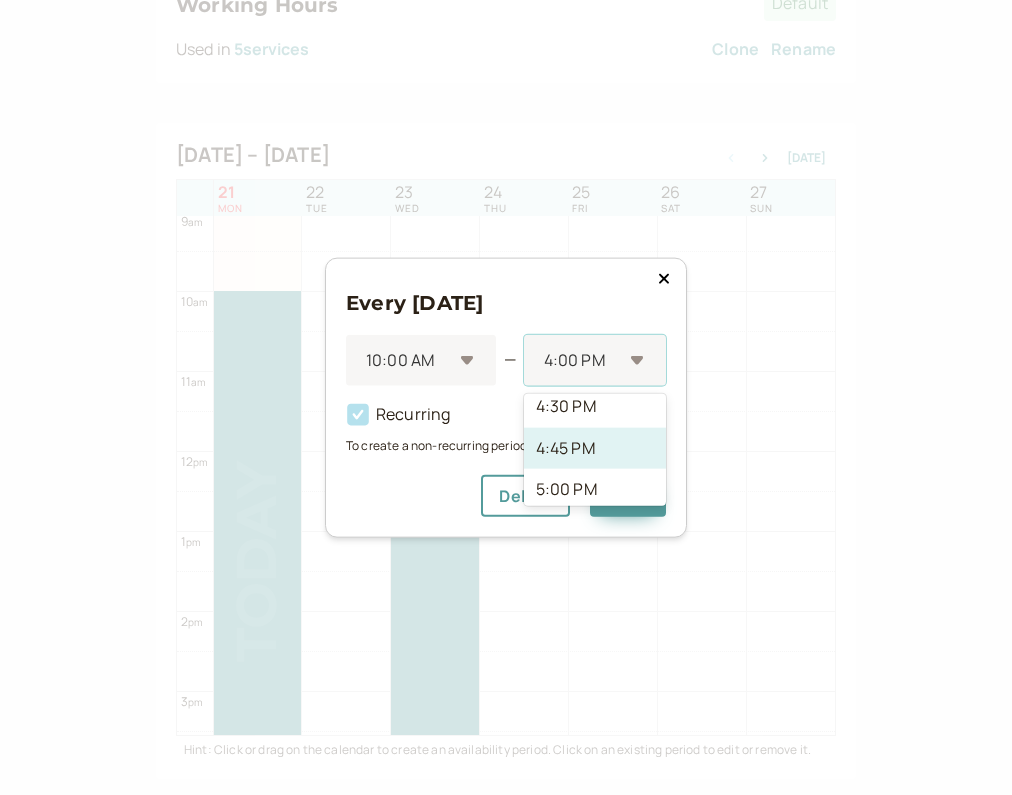 scroll, scrollTop: 1025, scrollLeft: 0, axis: vertical 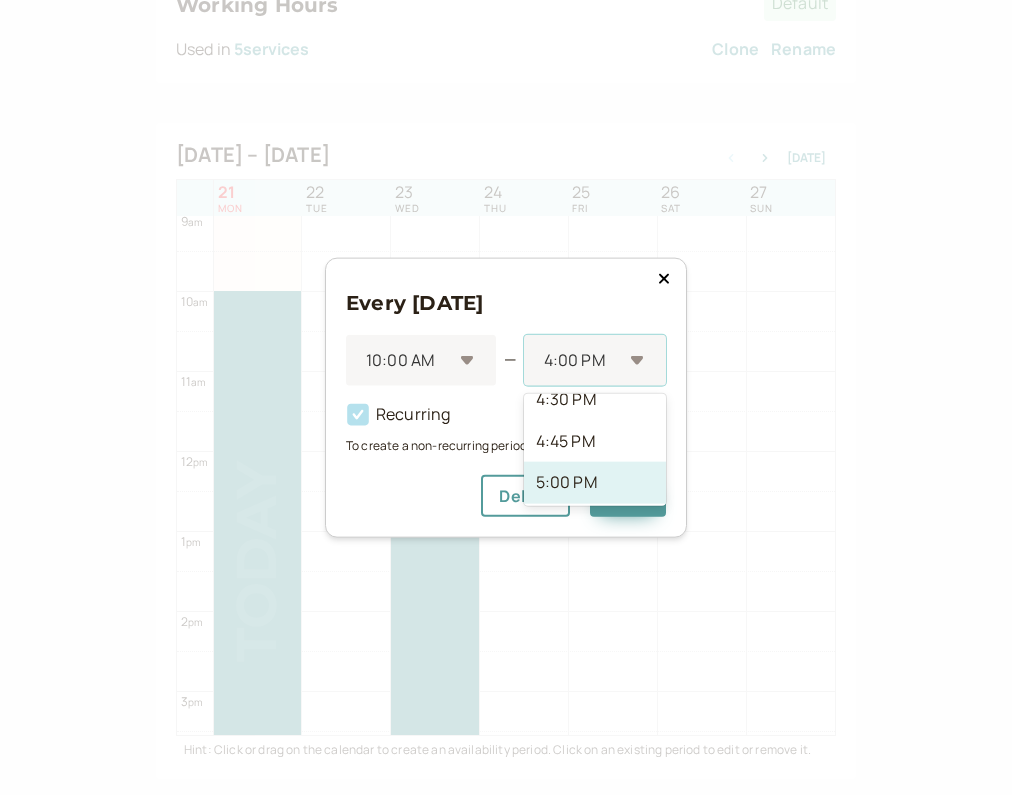 click on "5:00 PM" at bounding box center [595, 483] 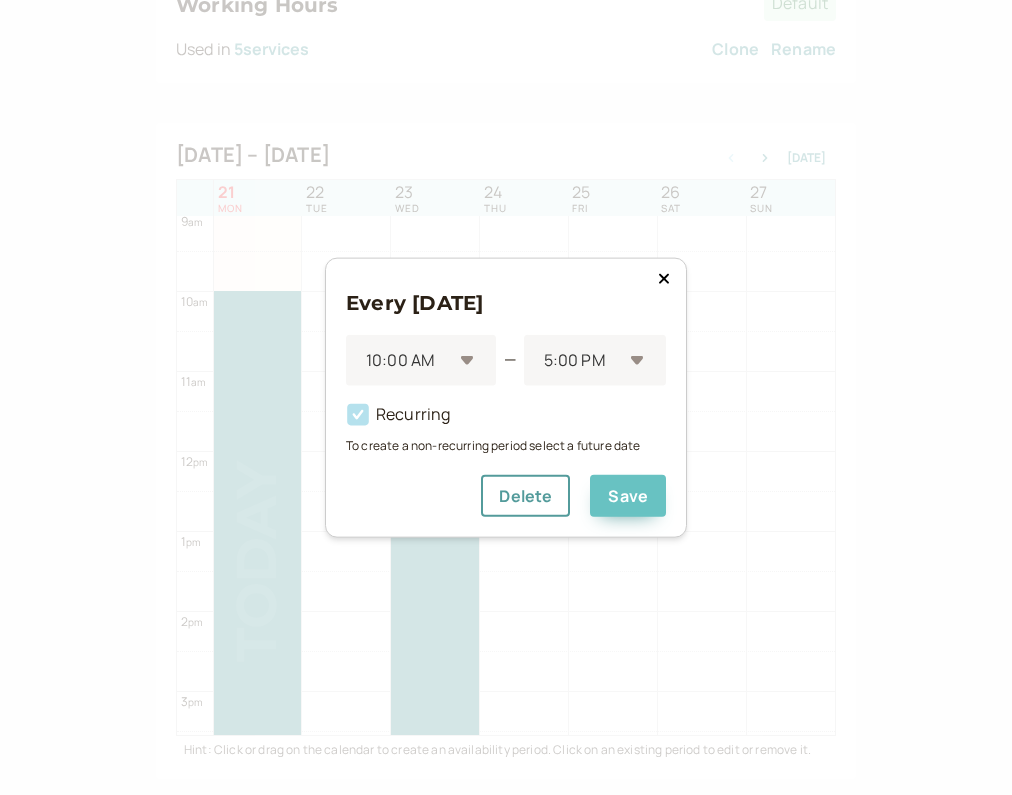 click on "Save" at bounding box center [628, 496] 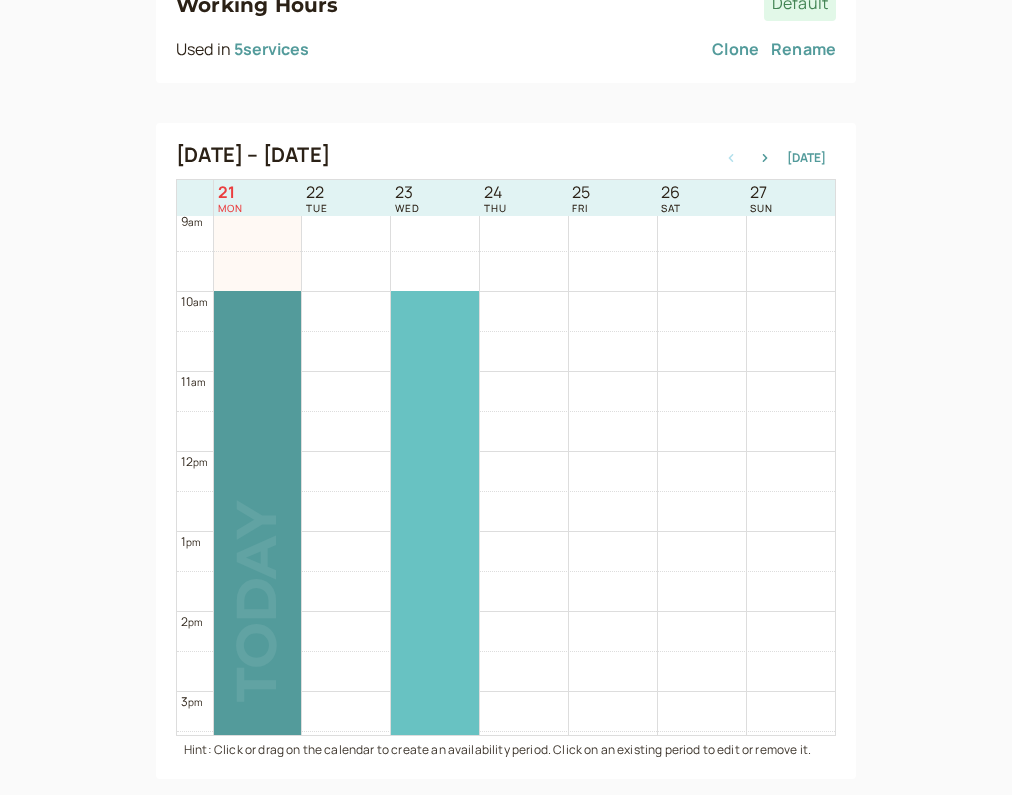 click at bounding box center (435, 570) 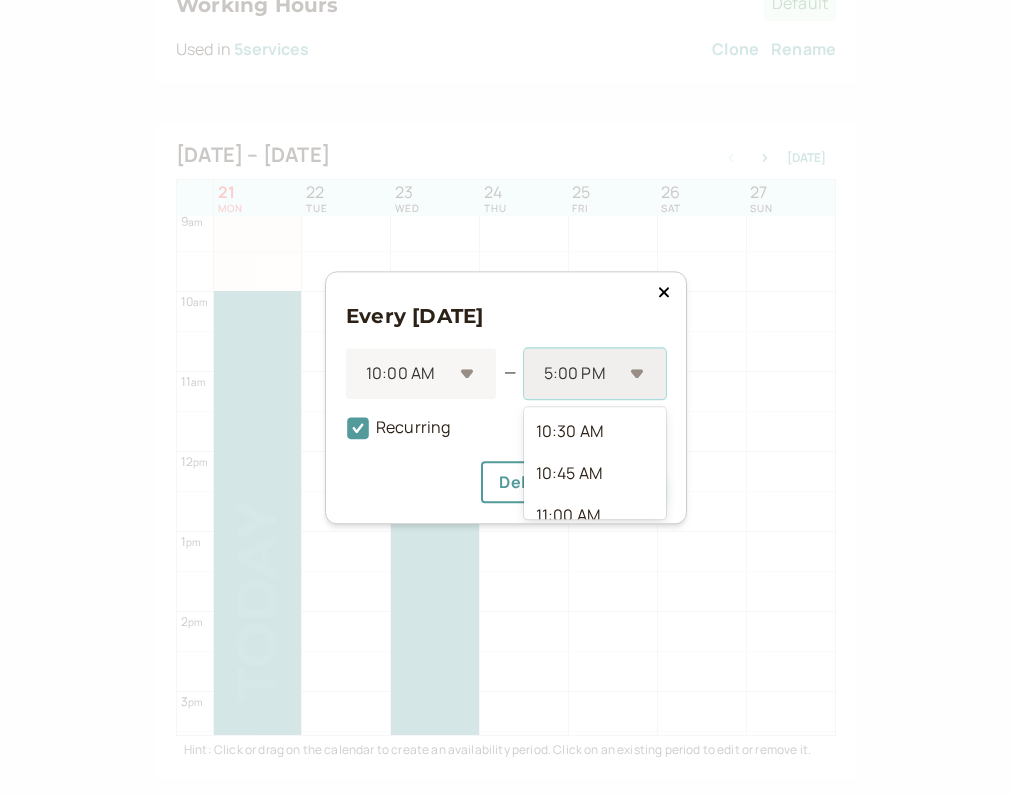 click on "5:00 PM" at bounding box center (595, 373) 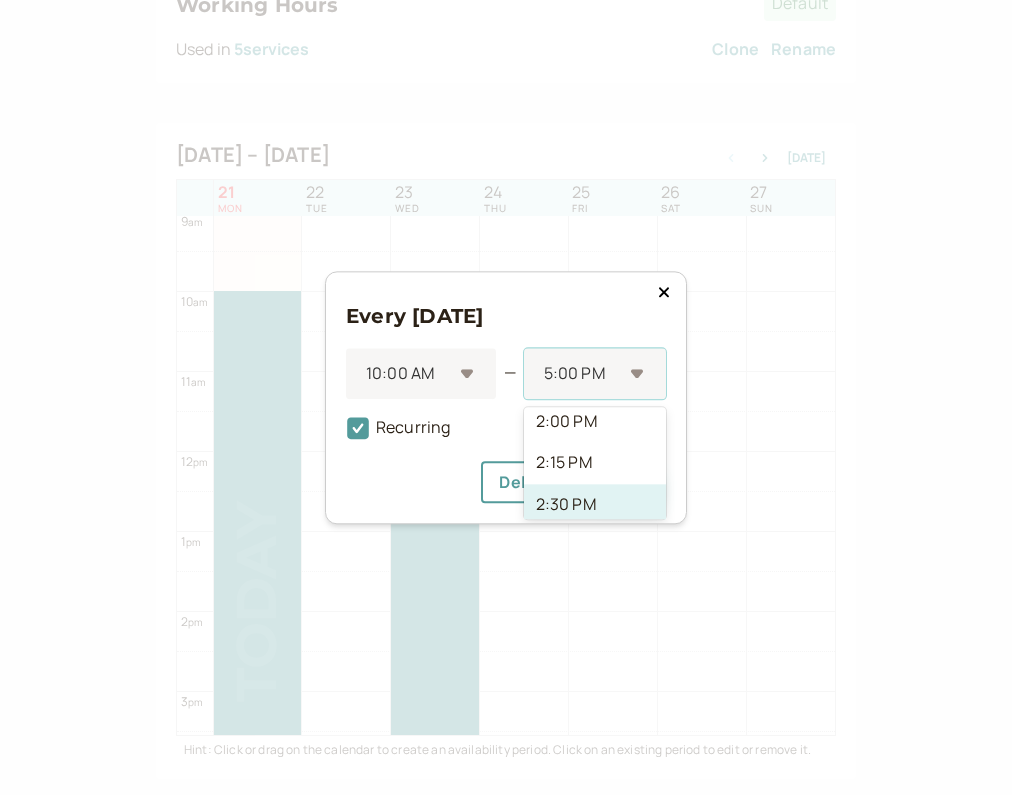 scroll, scrollTop: 593, scrollLeft: 0, axis: vertical 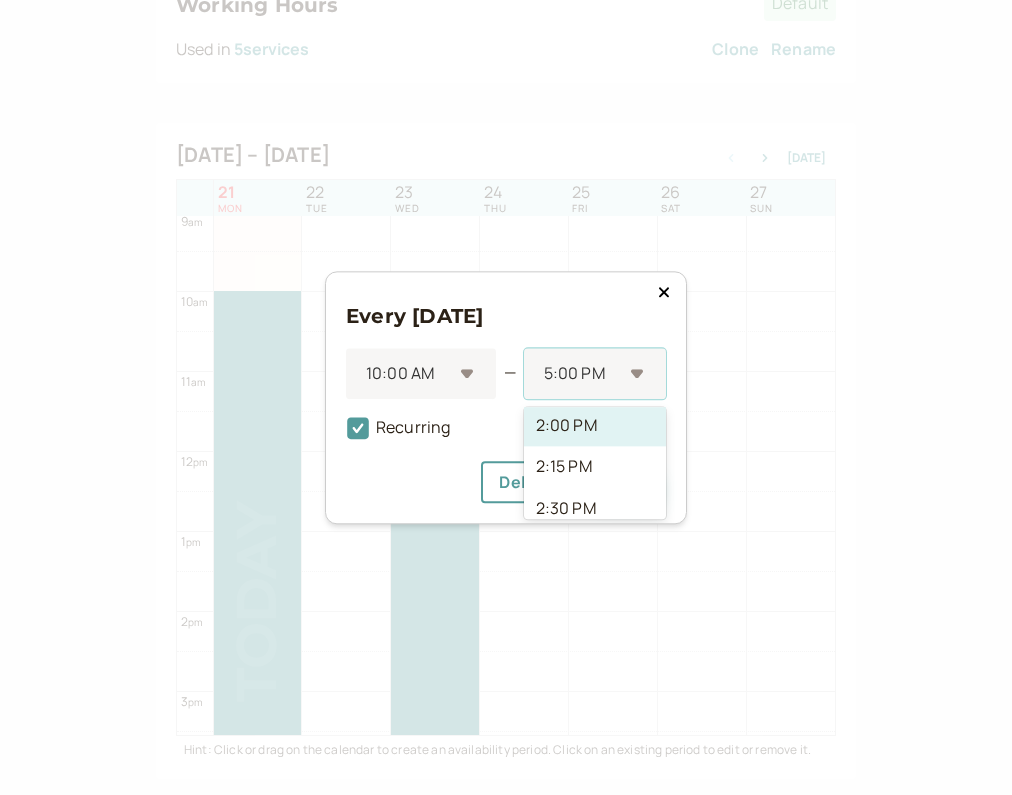click on "2:00 PM" at bounding box center [595, 426] 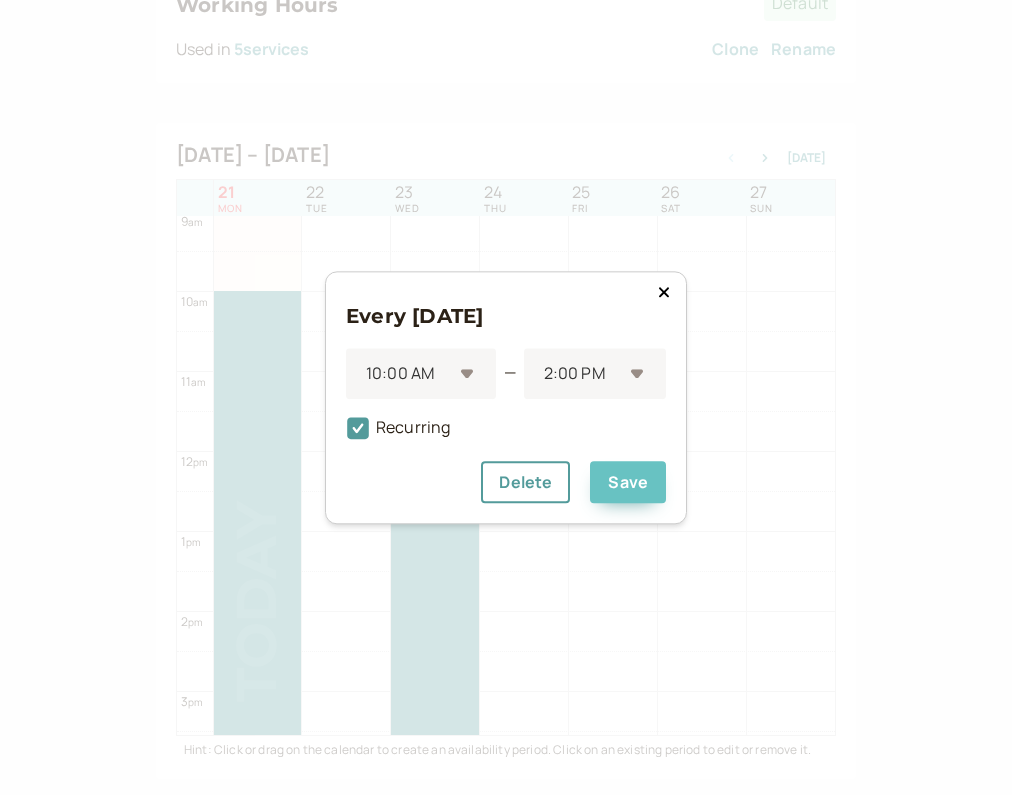 click on "Save" at bounding box center [628, 482] 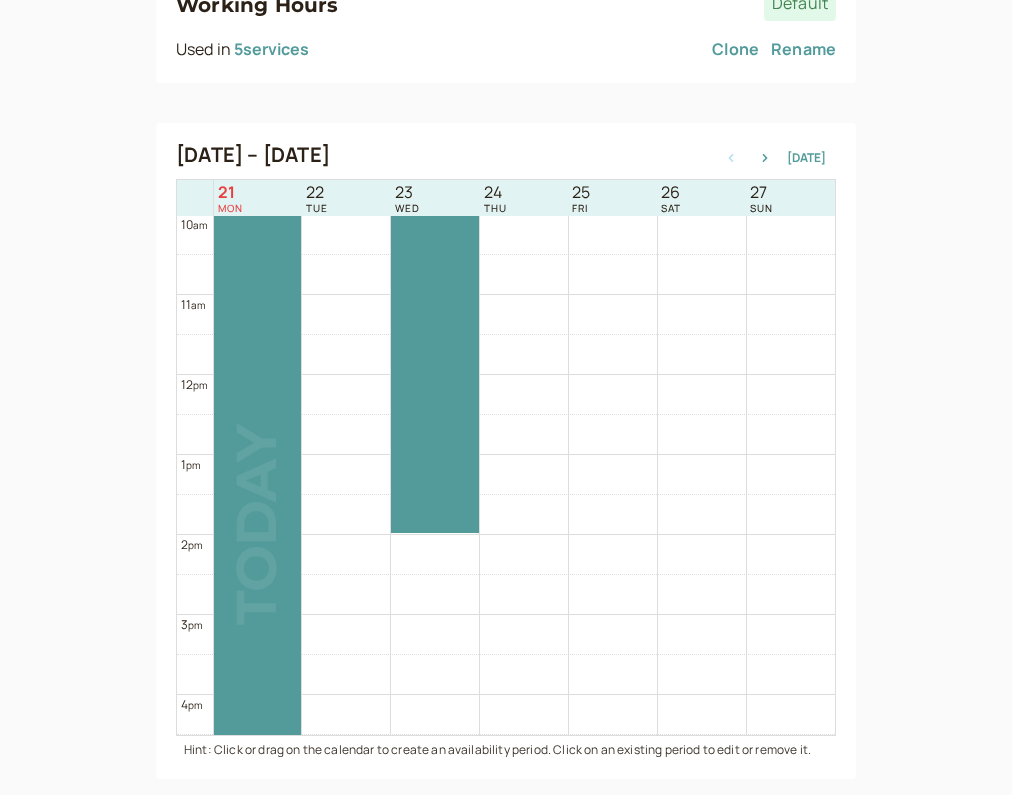 scroll, scrollTop: 774, scrollLeft: 0, axis: vertical 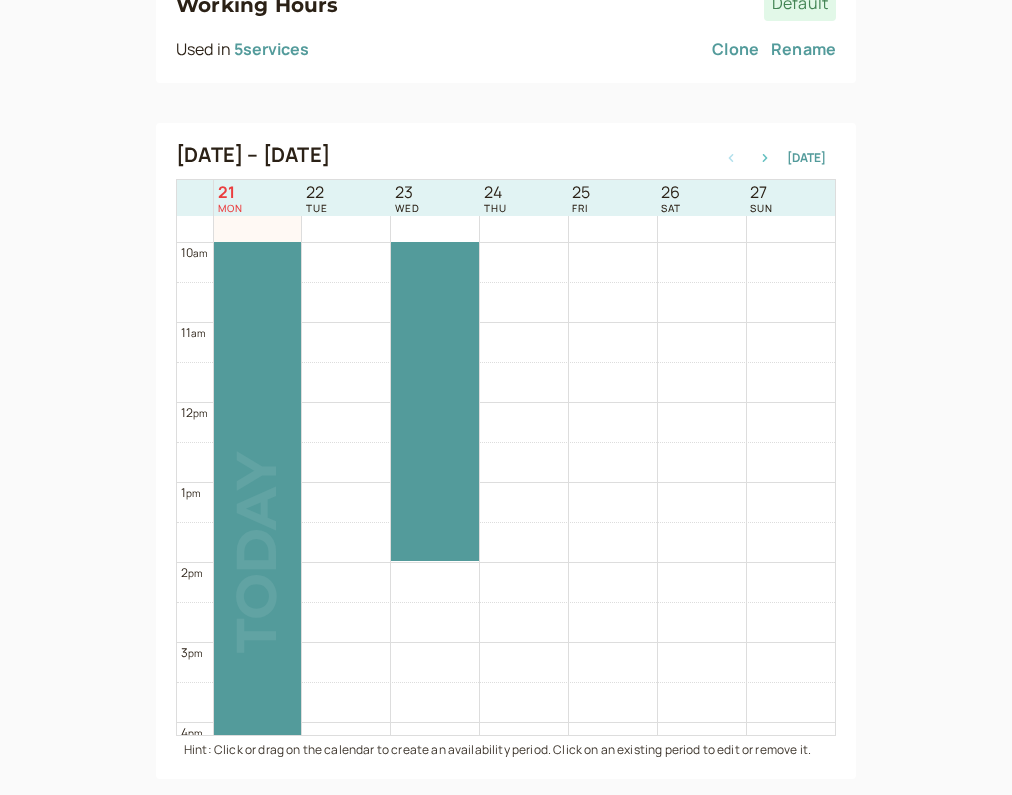 click 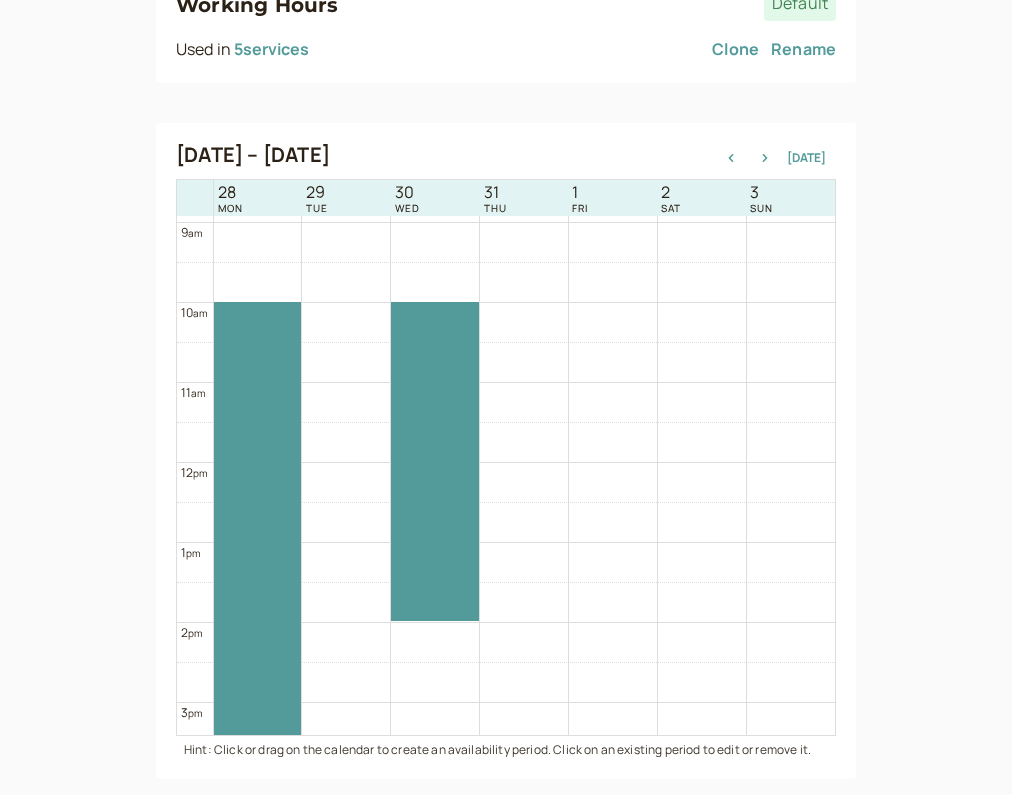 scroll, scrollTop: 693, scrollLeft: 0, axis: vertical 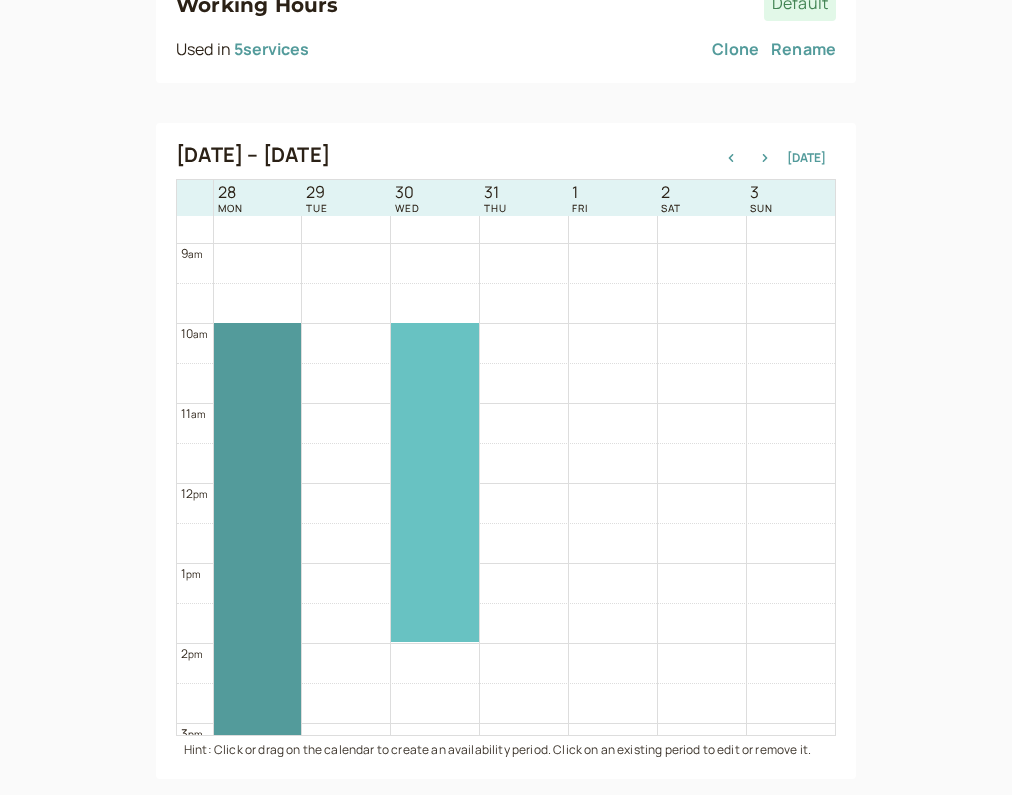 click at bounding box center [435, 482] 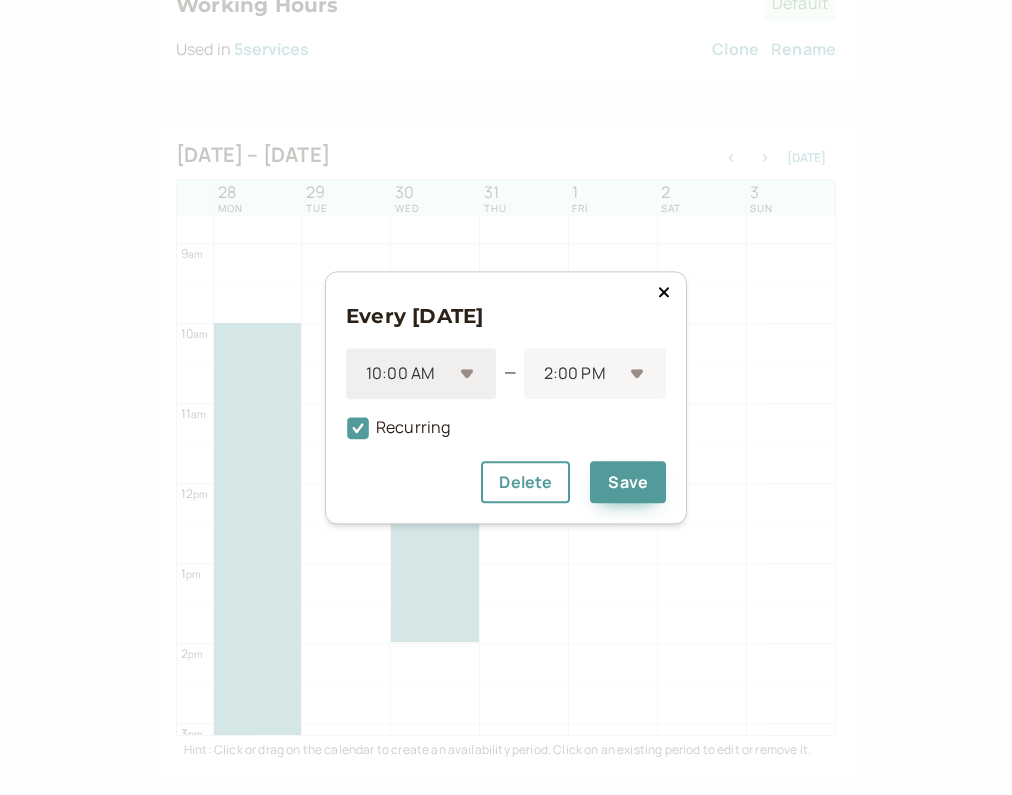 click on "10:00 AM" at bounding box center (421, 373) 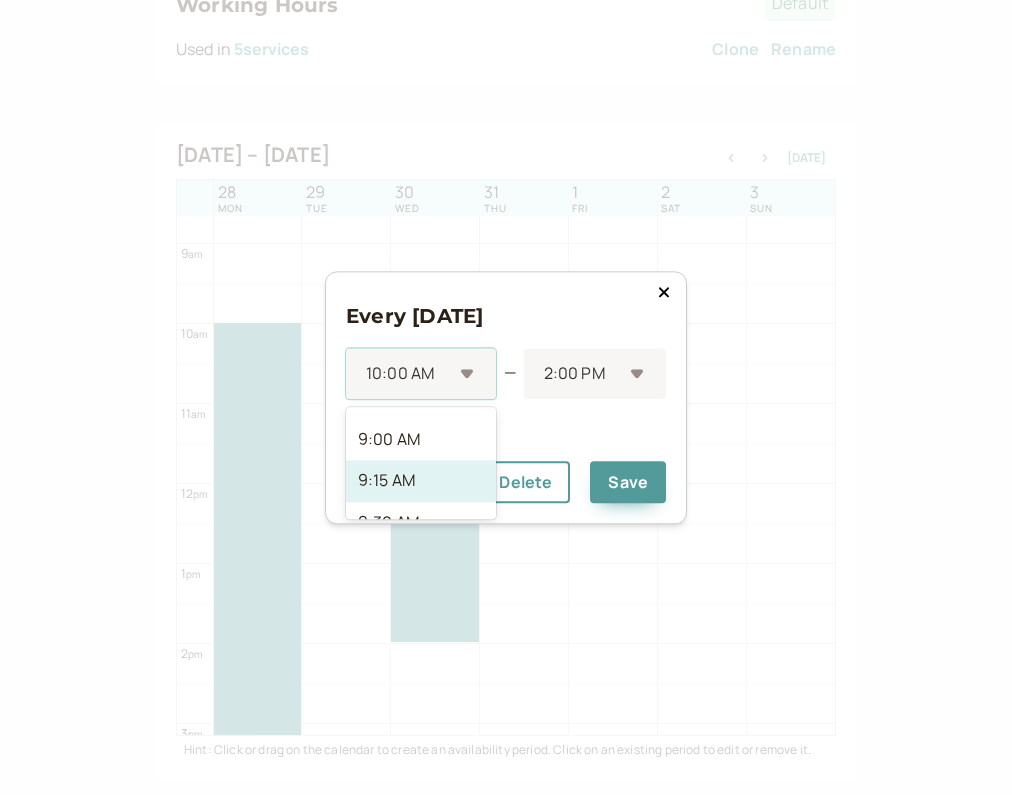 scroll, scrollTop: 1488, scrollLeft: 0, axis: vertical 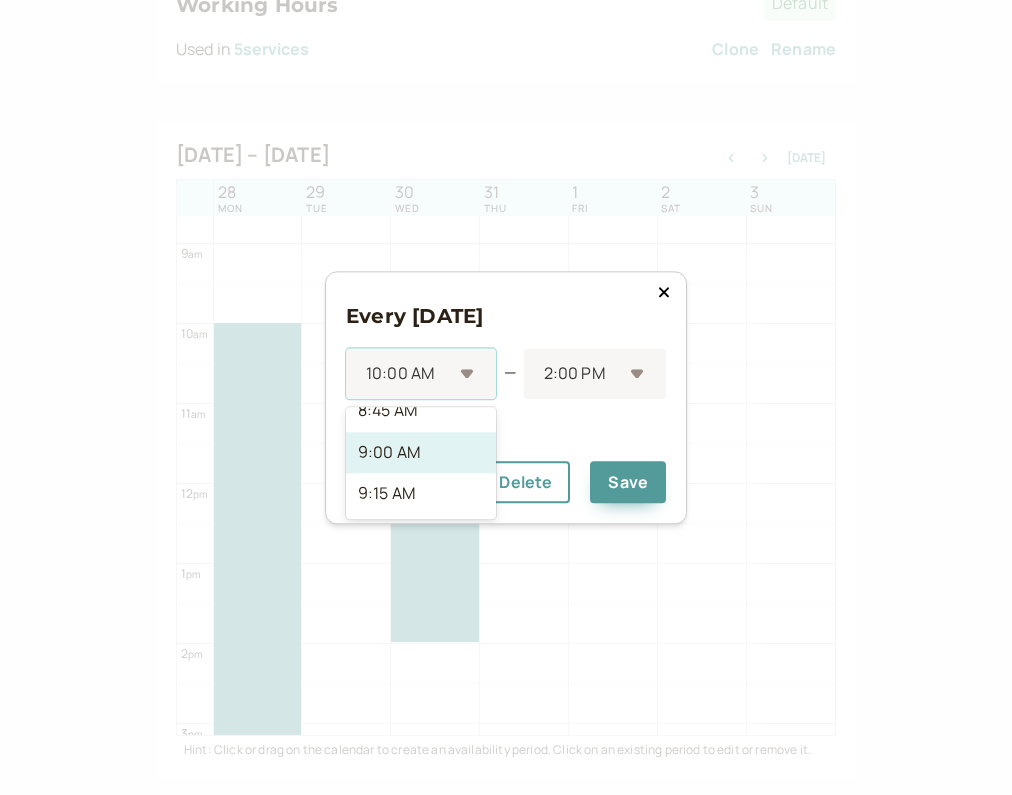 click on "9:00 AM" at bounding box center (421, 453) 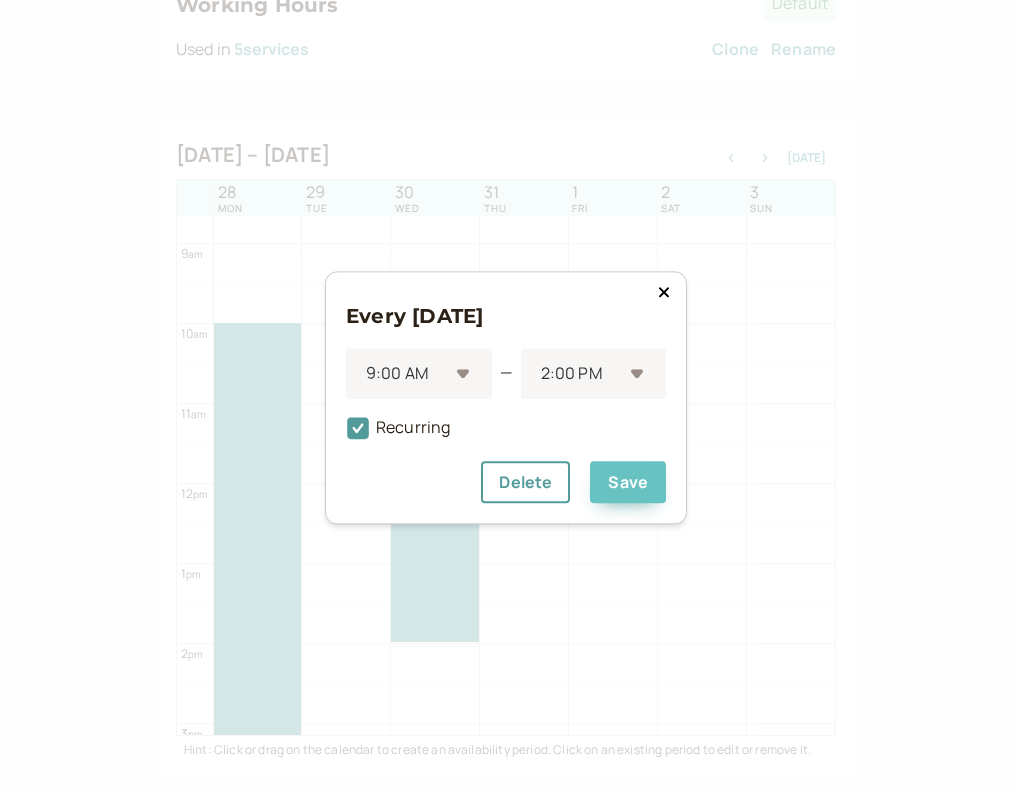 click on "Save" at bounding box center (628, 482) 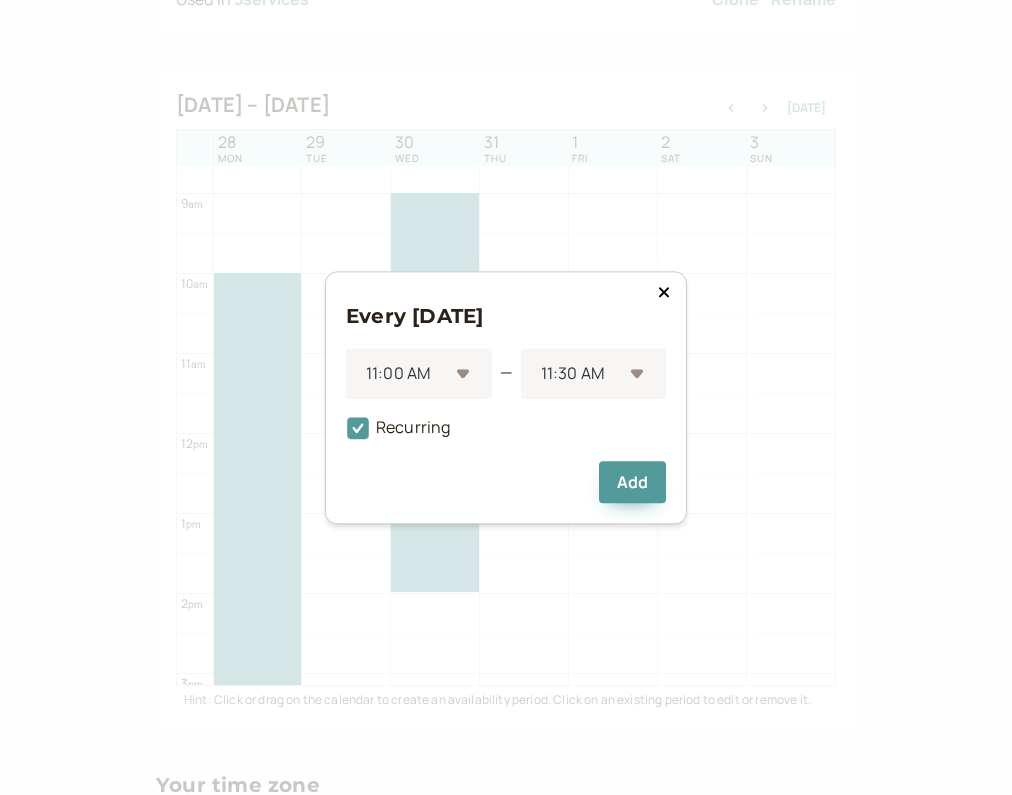 scroll, scrollTop: 373, scrollLeft: 0, axis: vertical 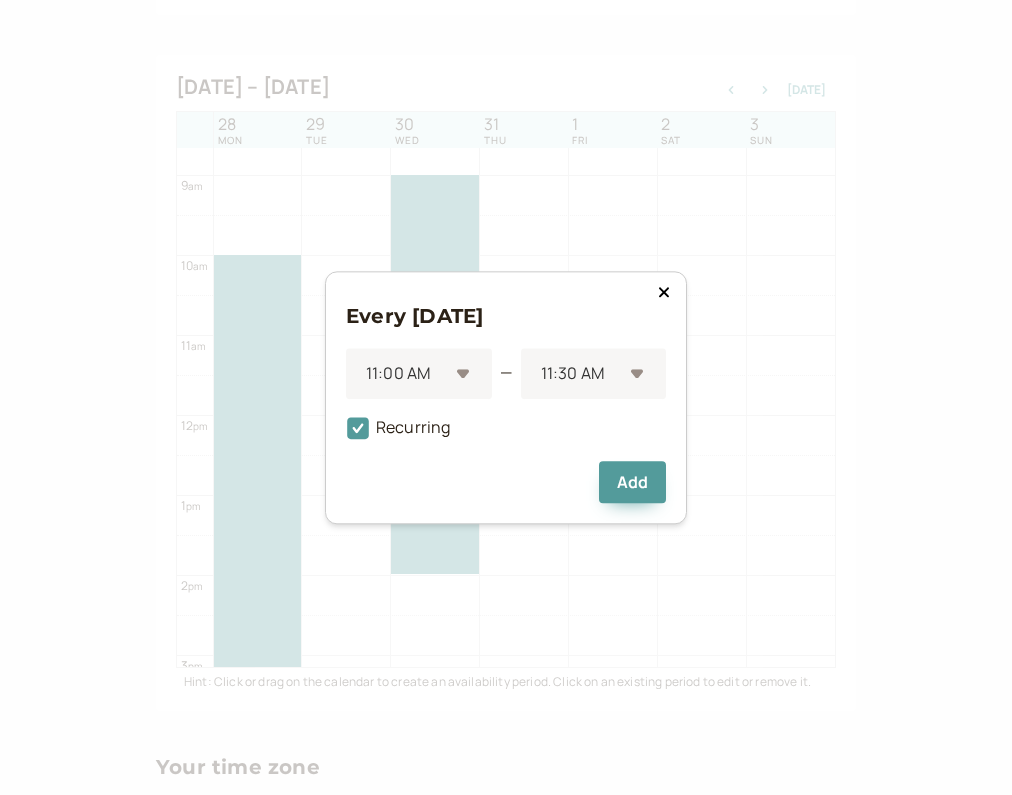 click 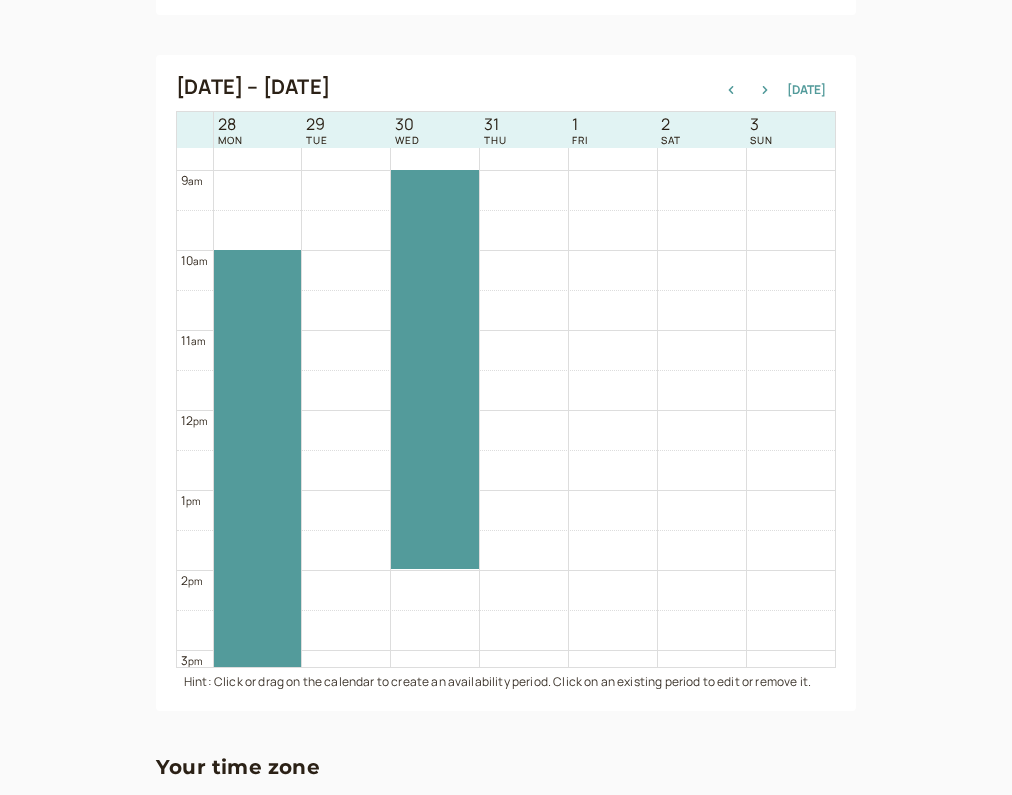 scroll, scrollTop: 694, scrollLeft: 0, axis: vertical 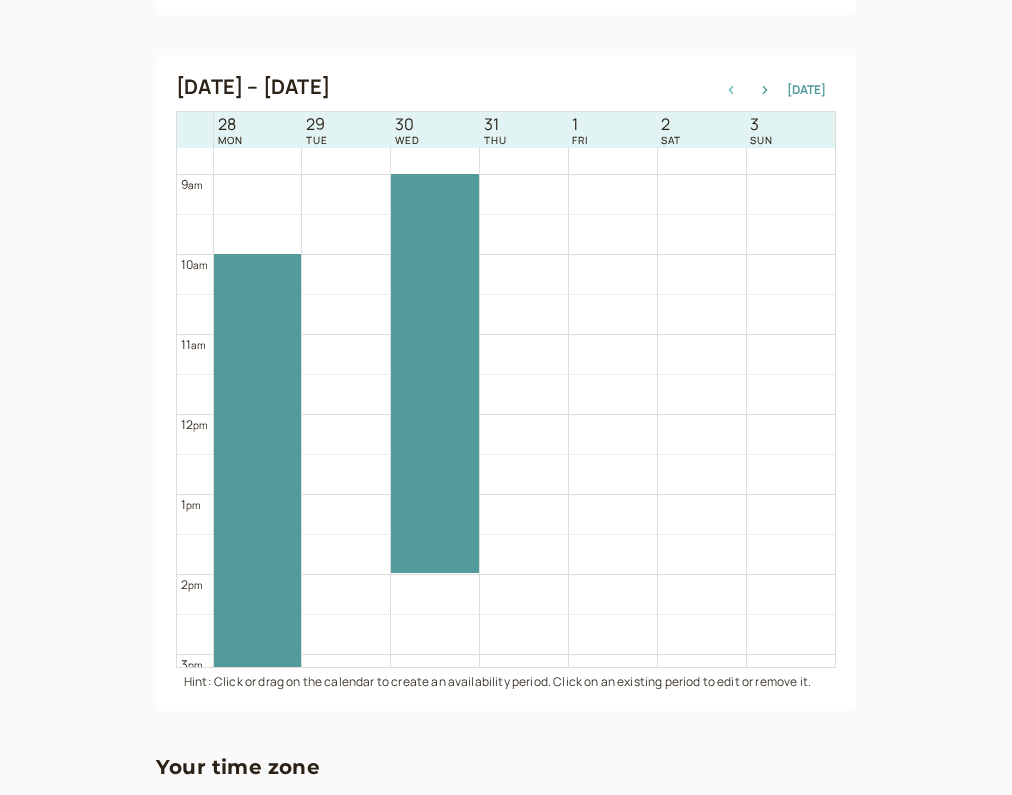 click 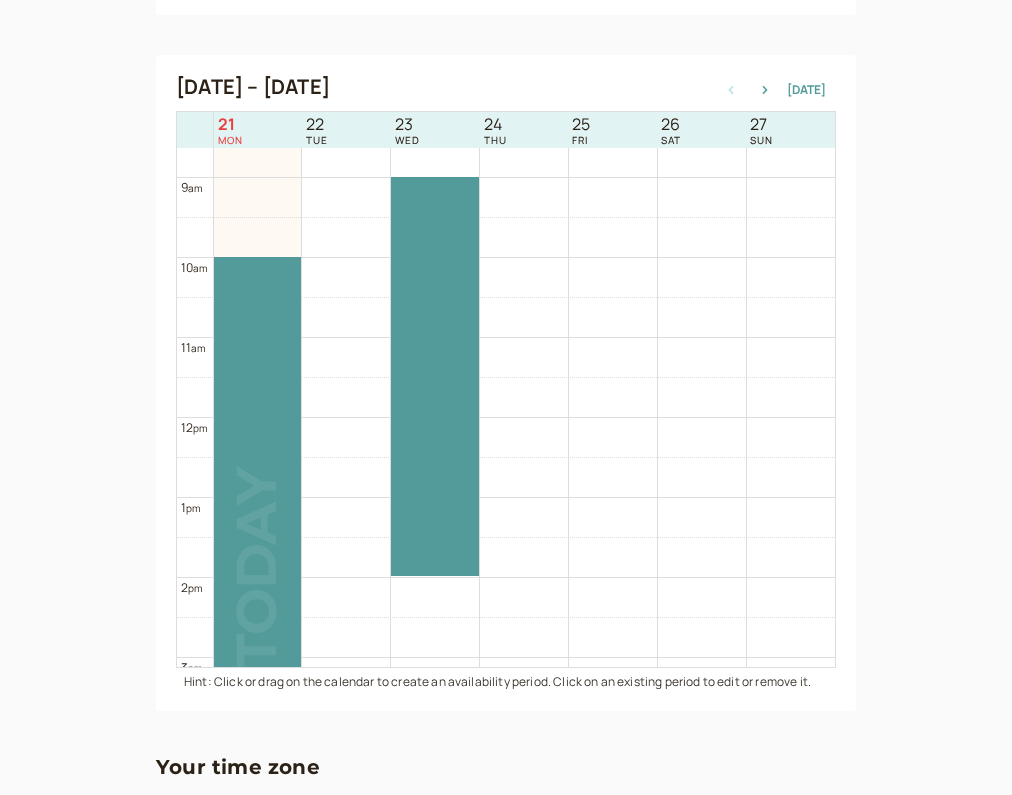 scroll, scrollTop: 690, scrollLeft: 0, axis: vertical 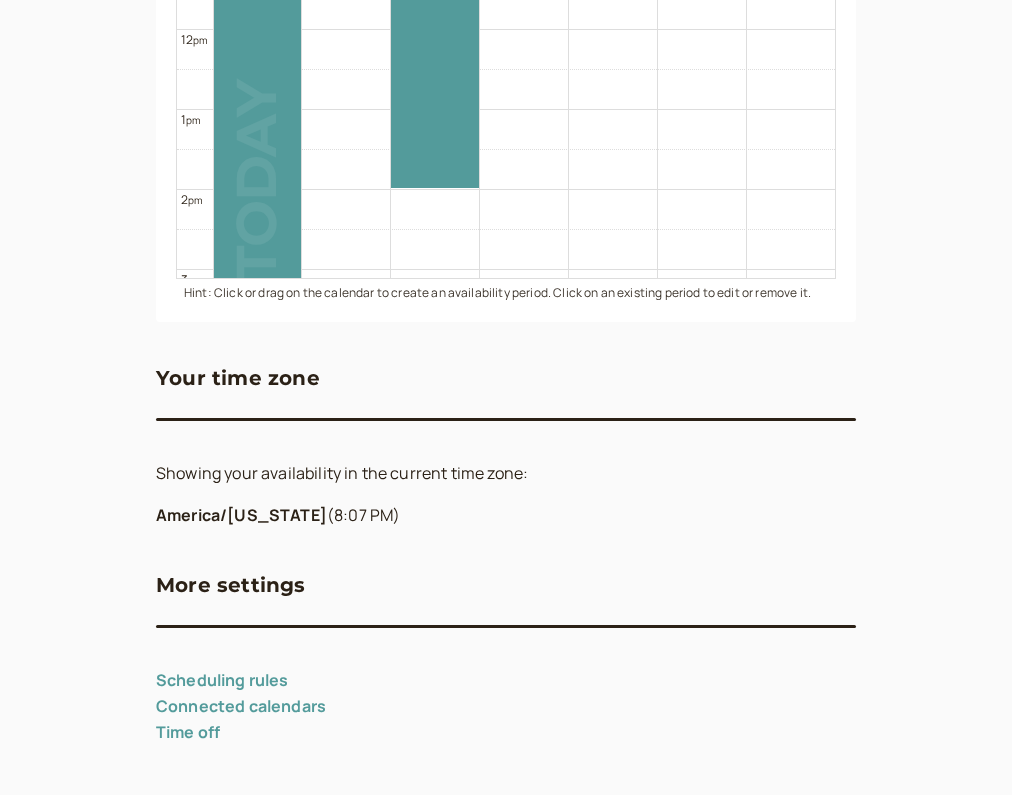 click on "Time off" at bounding box center (188, 732) 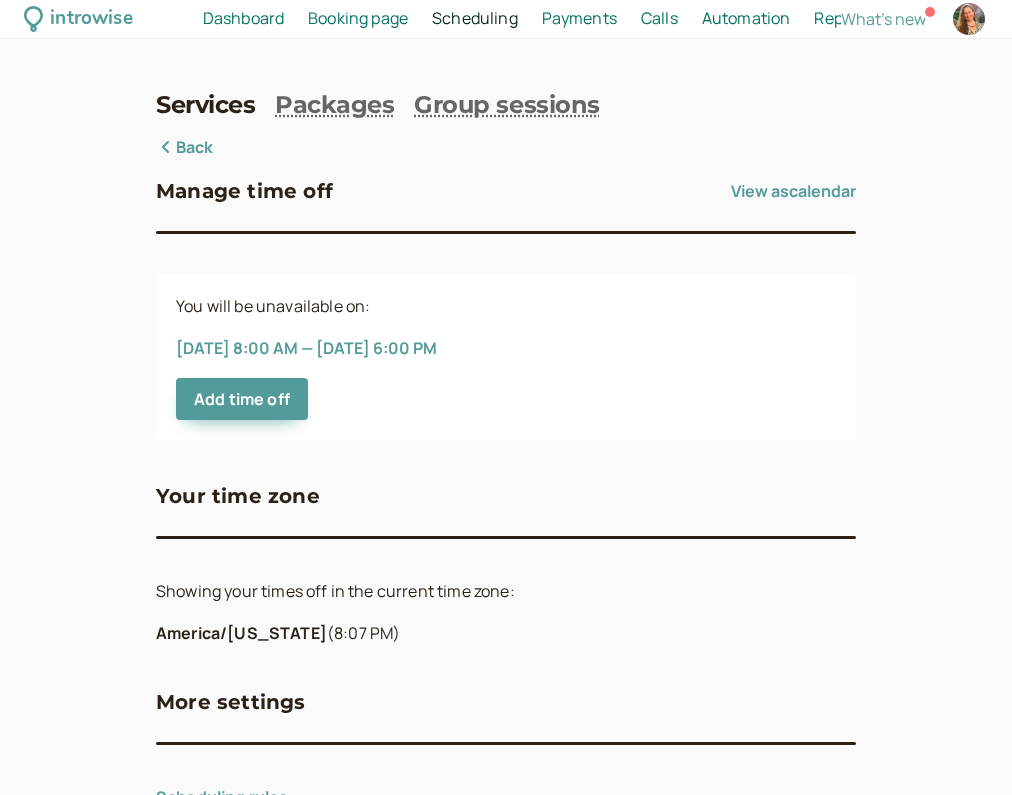 click on "Back" at bounding box center (185, 148) 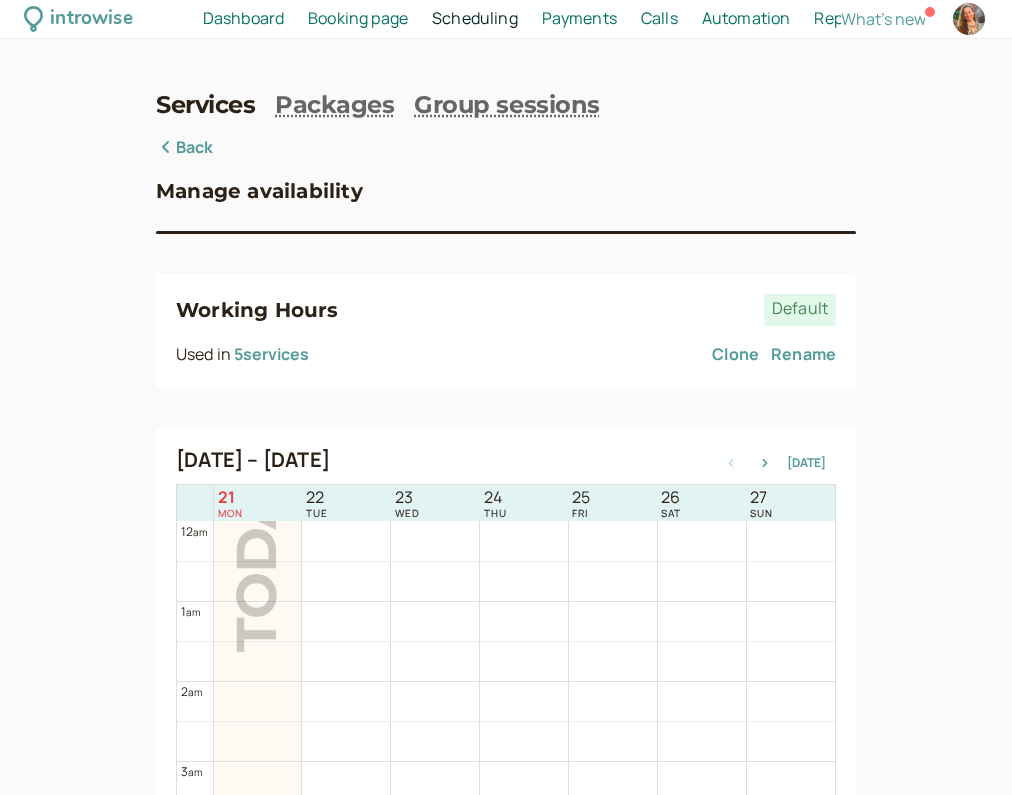 scroll, scrollTop: 762, scrollLeft: 0, axis: vertical 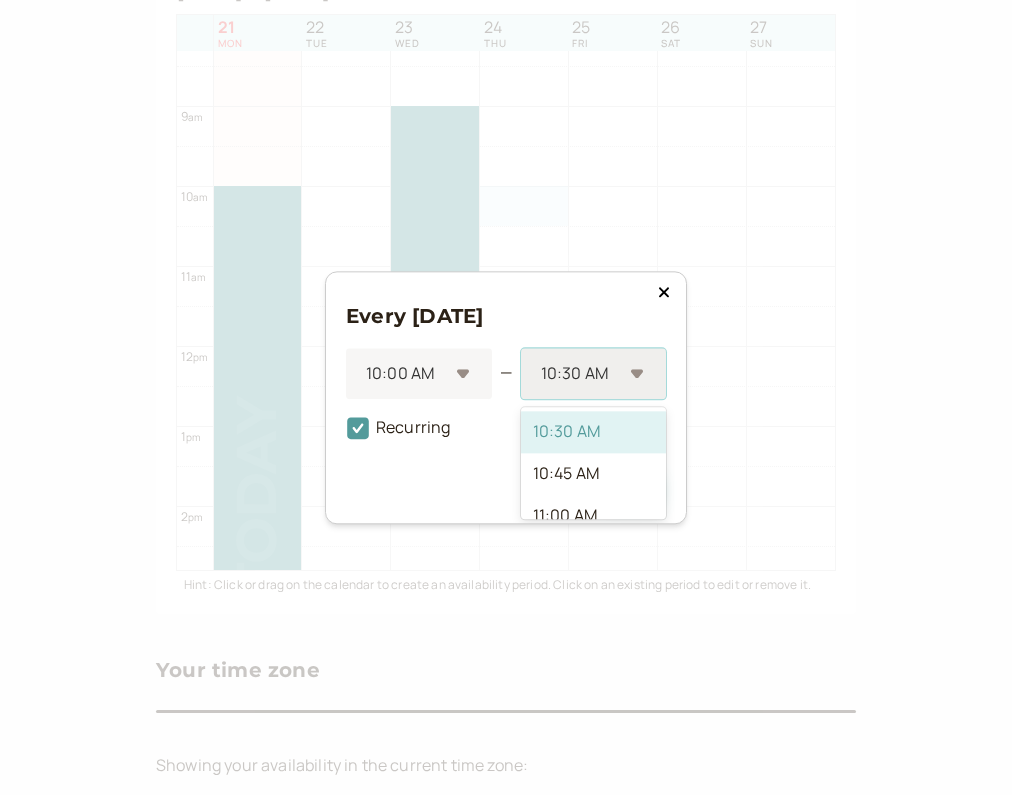 click on "10:30 AM" at bounding box center [593, 373] 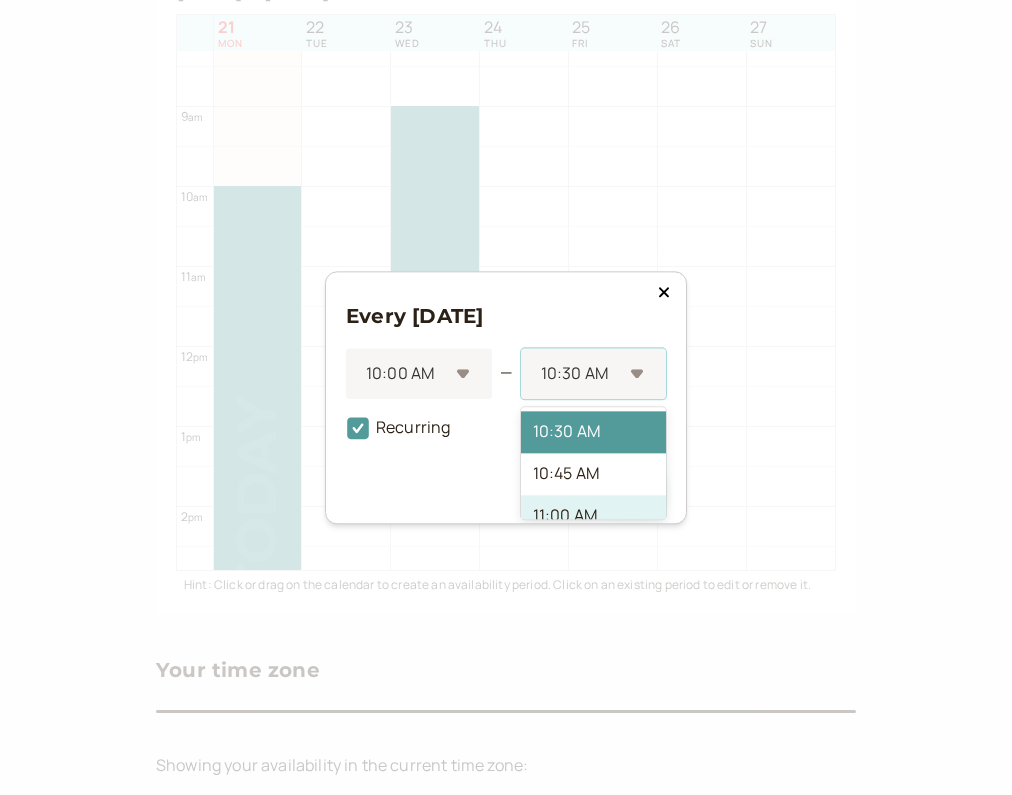 click on "11:00 AM" at bounding box center (593, 516) 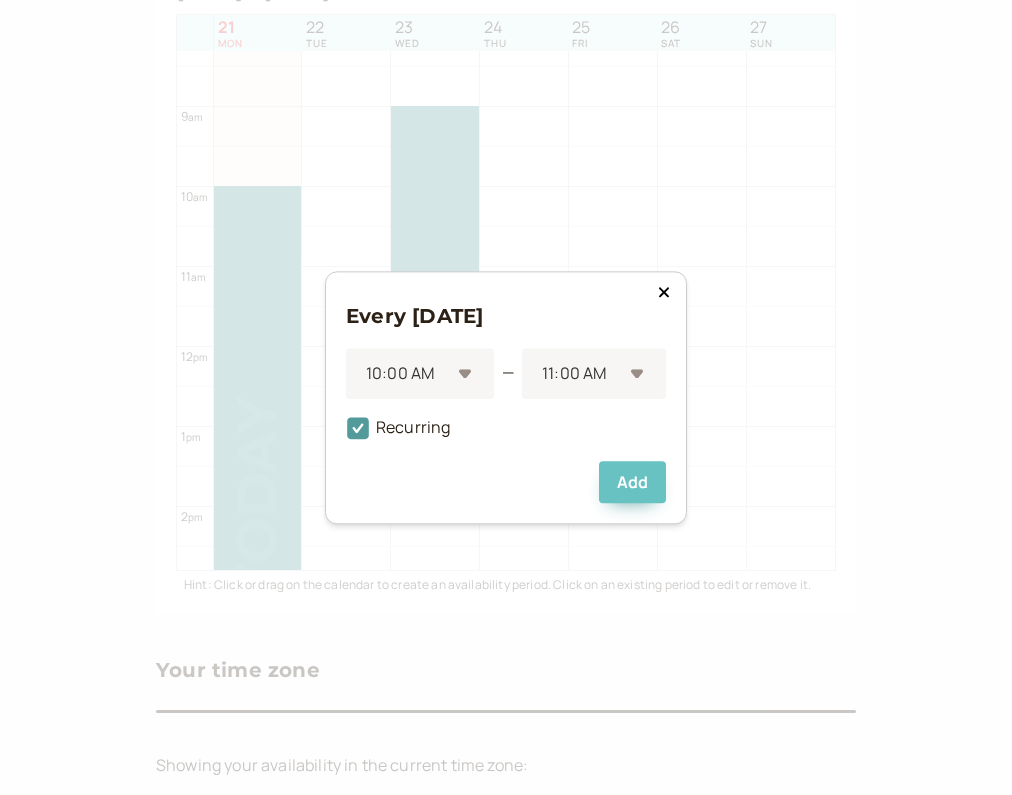 click on "Add" at bounding box center [632, 482] 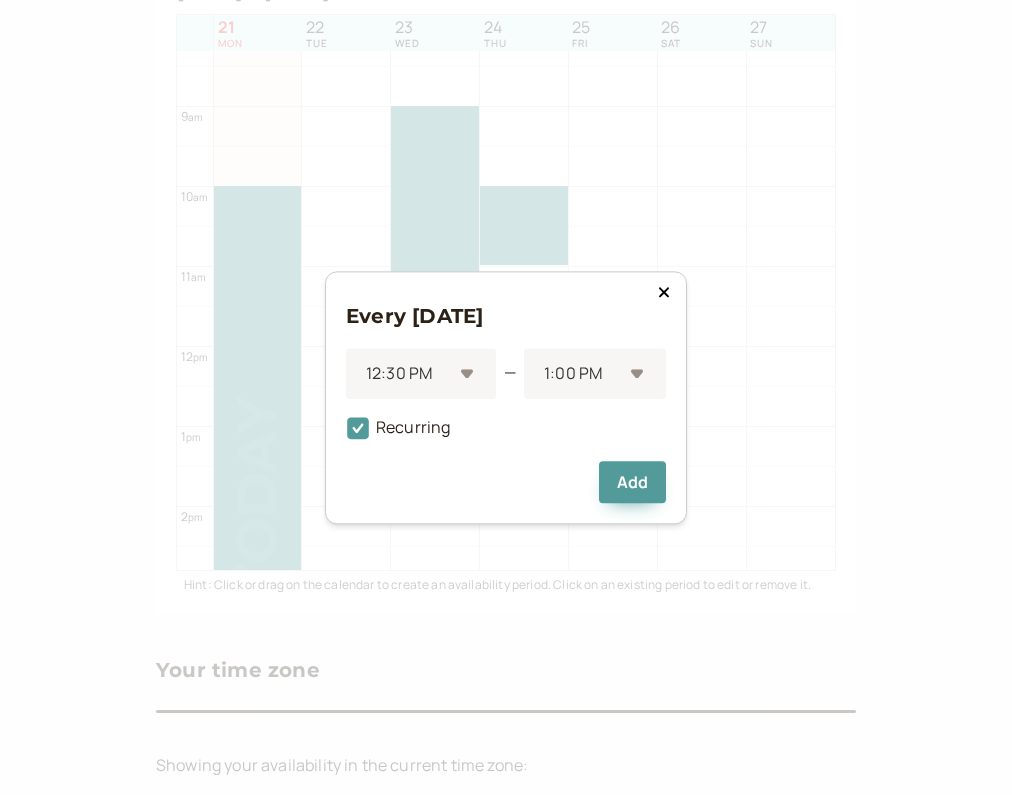 click 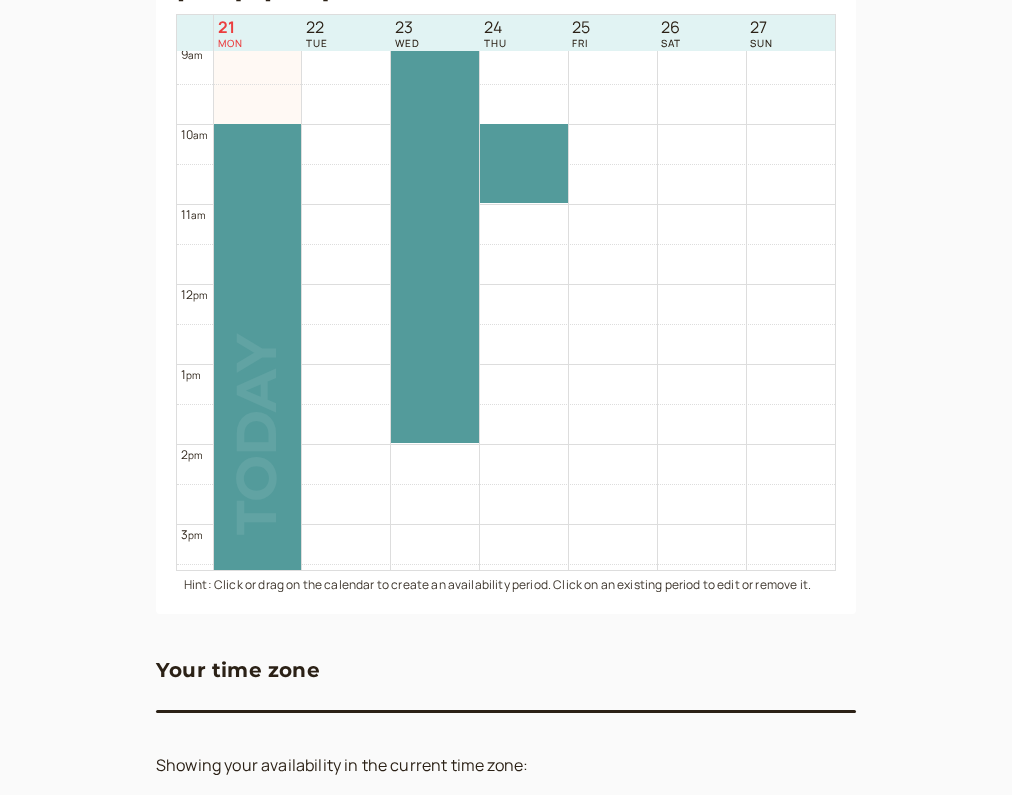 scroll, scrollTop: 744, scrollLeft: 0, axis: vertical 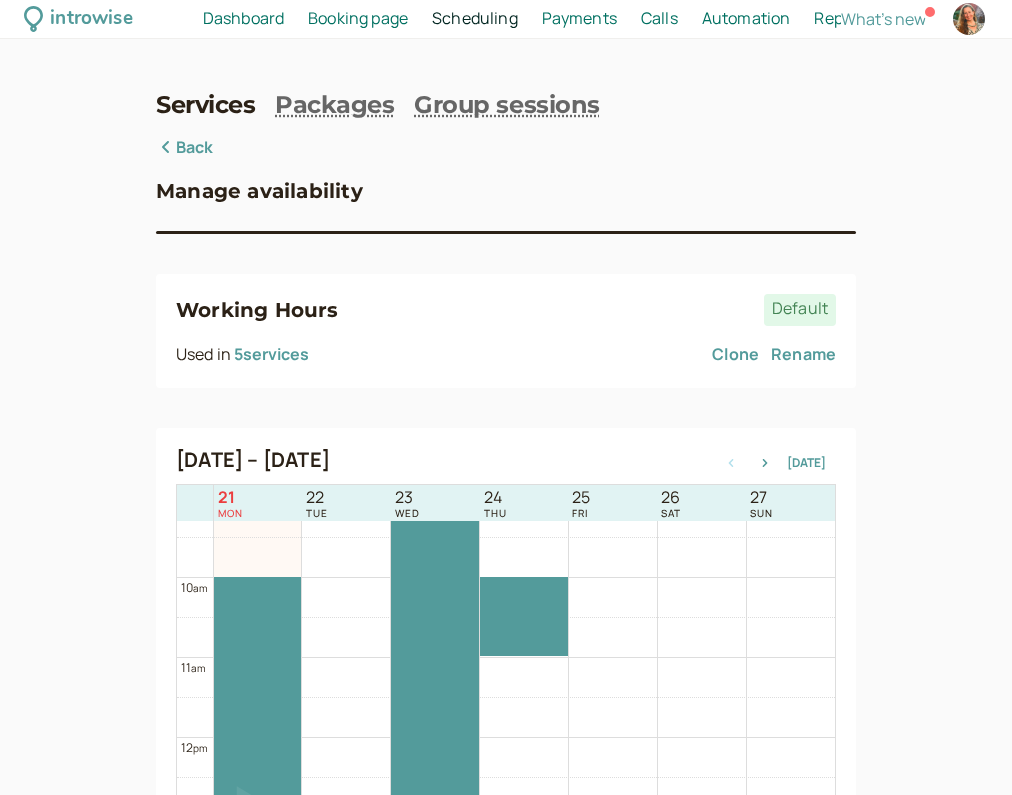 click on "Back" at bounding box center [185, 148] 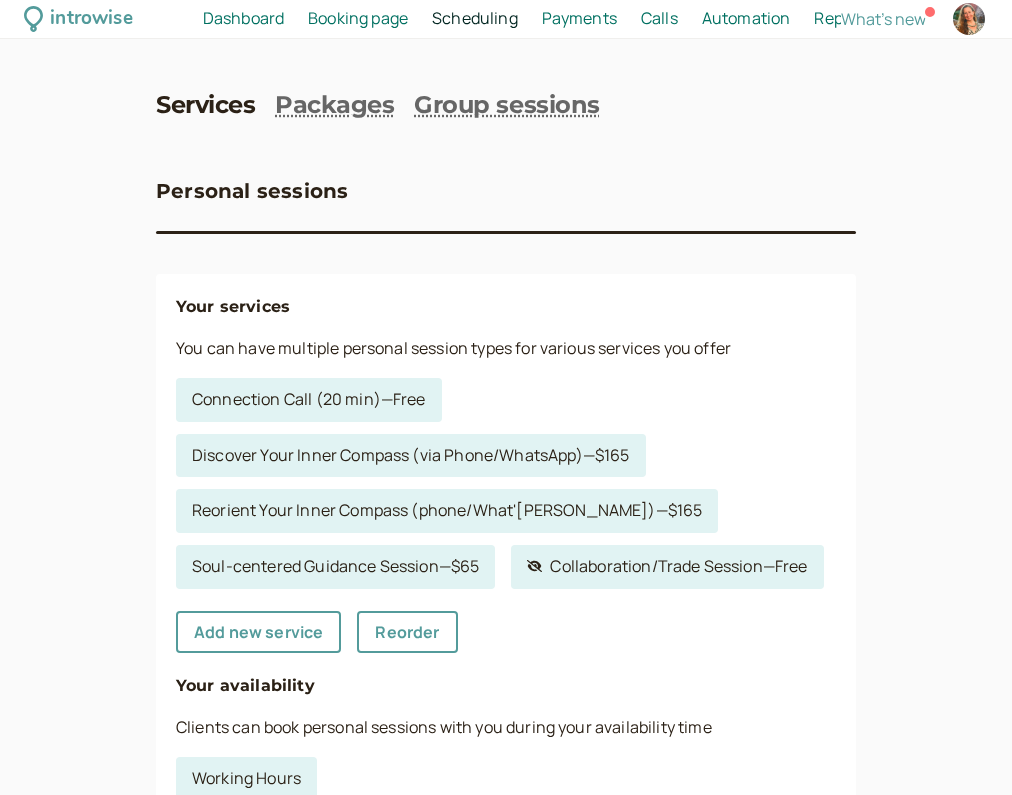 scroll, scrollTop: 0, scrollLeft: 0, axis: both 